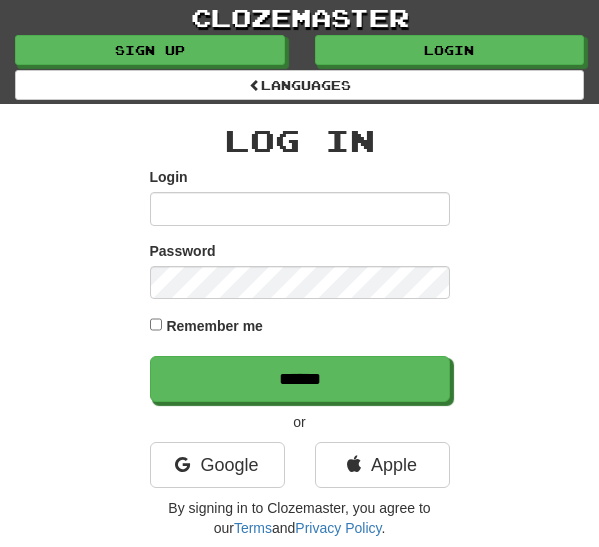 scroll, scrollTop: 0, scrollLeft: 0, axis: both 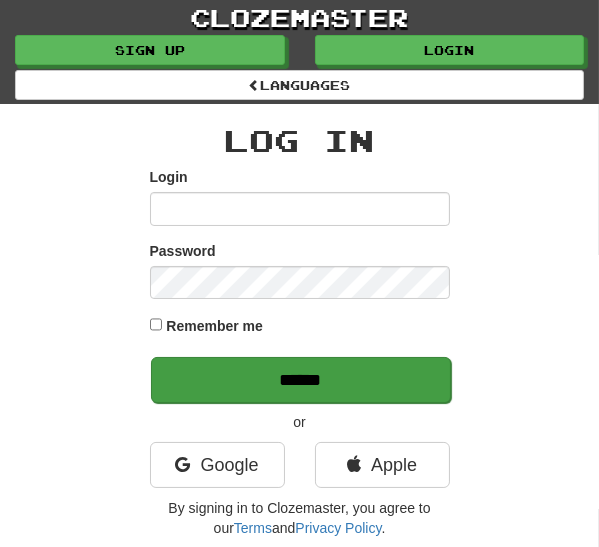 type on "********" 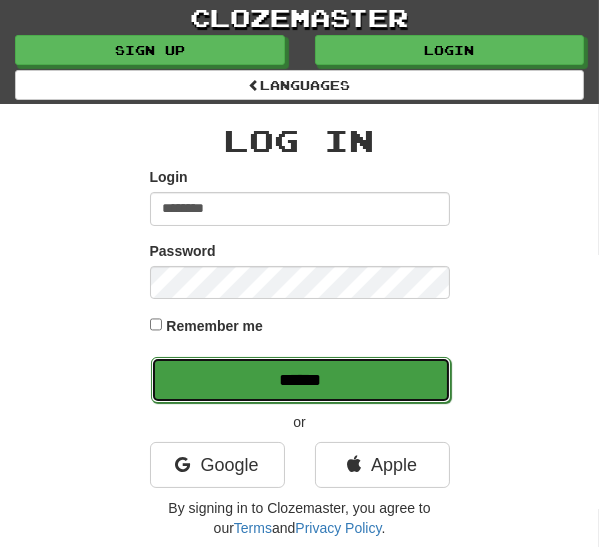 click on "******" at bounding box center [301, 380] 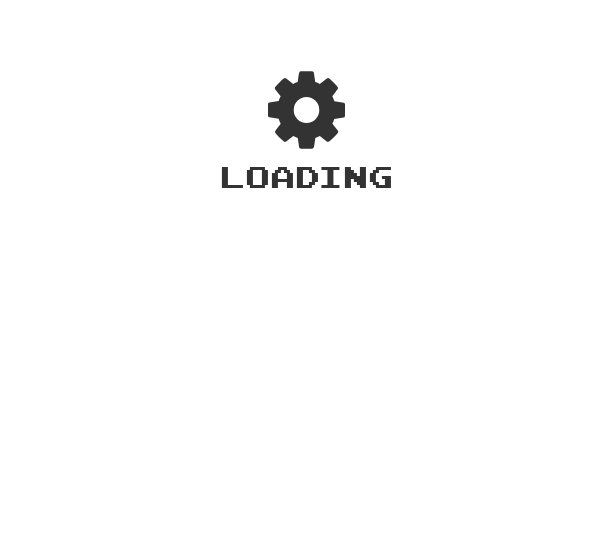 scroll, scrollTop: 0, scrollLeft: 0, axis: both 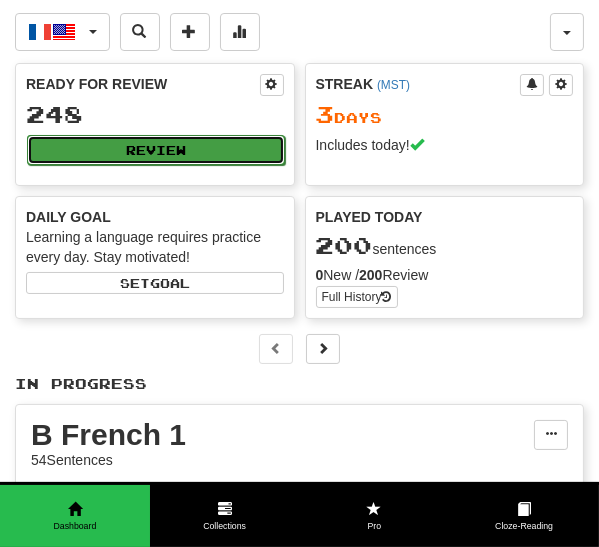 click on "Review" at bounding box center [156, 150] 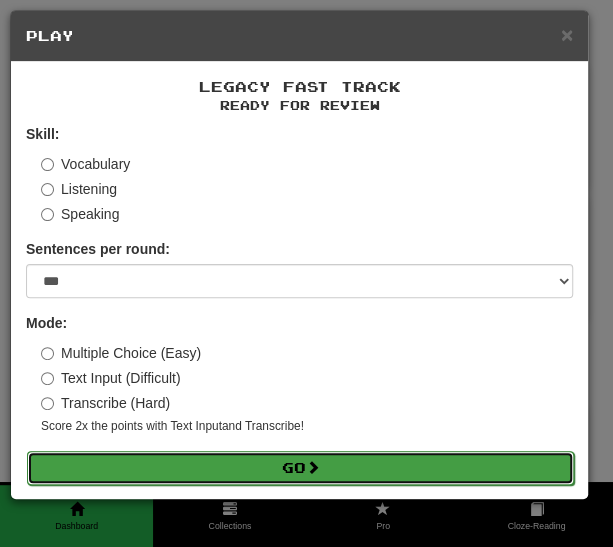 click on "Go" at bounding box center (300, 468) 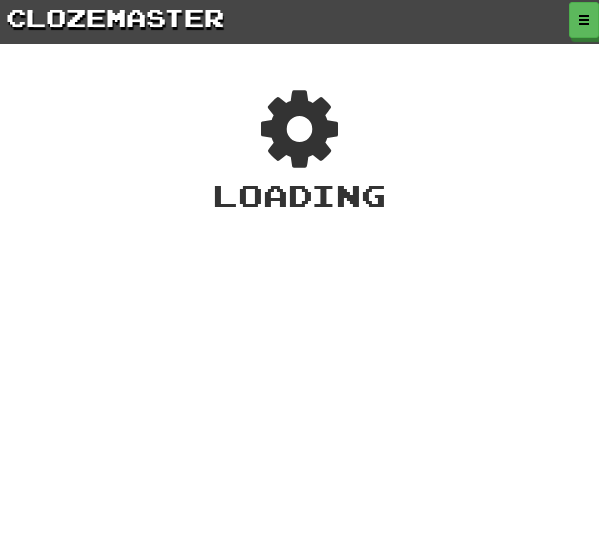scroll, scrollTop: 0, scrollLeft: 0, axis: both 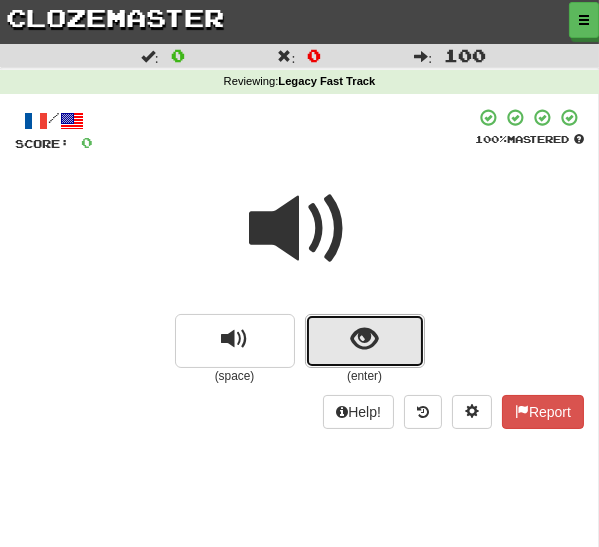 click at bounding box center (364, 339) 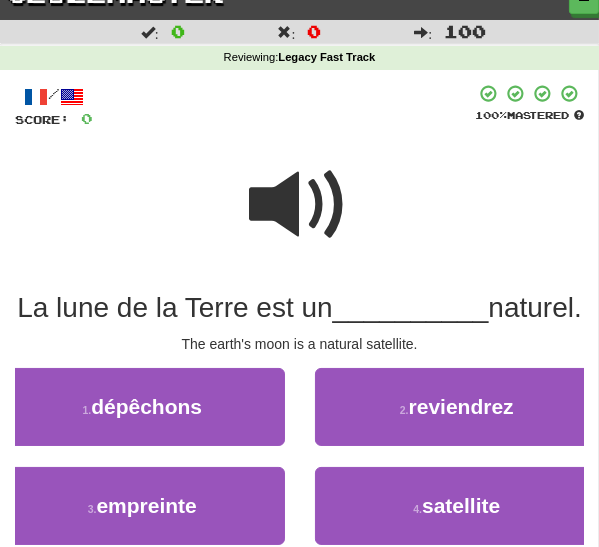 scroll, scrollTop: 36, scrollLeft: 0, axis: vertical 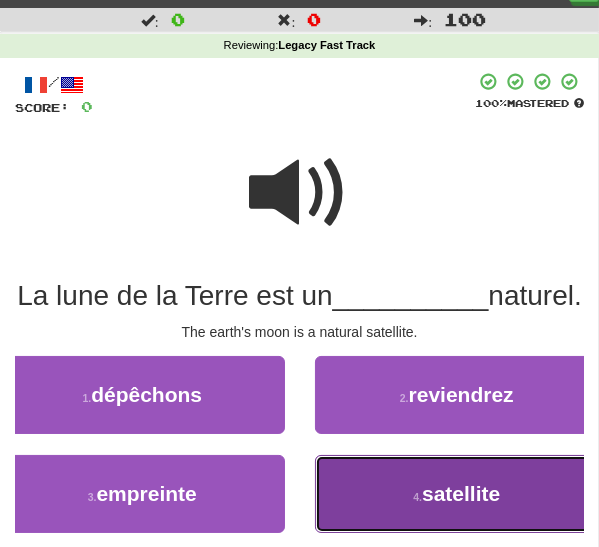 click on "satellite" at bounding box center (461, 493) 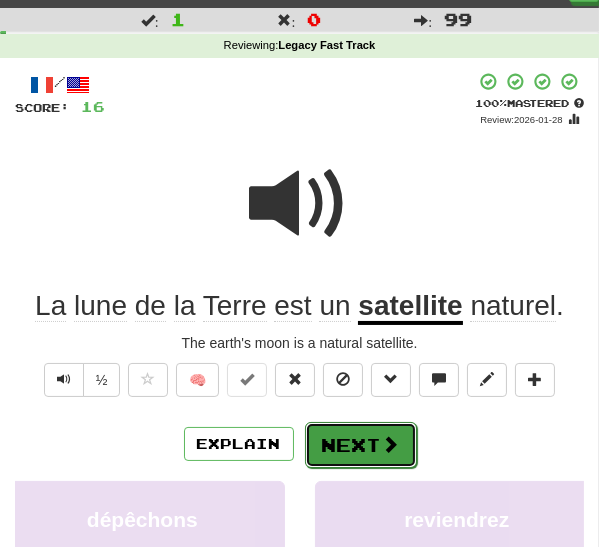 click at bounding box center (391, 444) 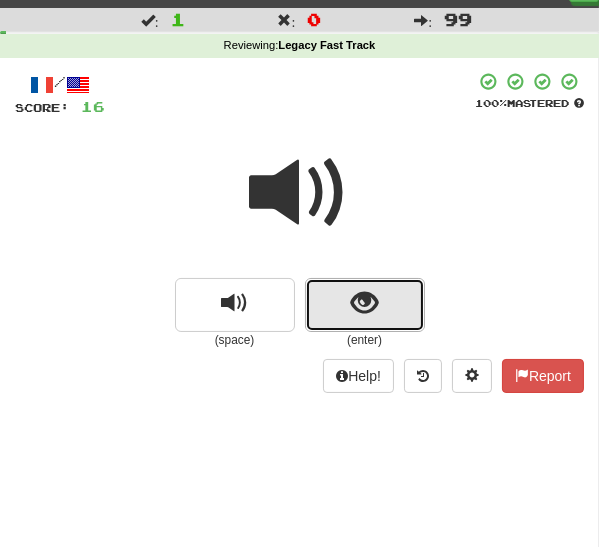 click at bounding box center (364, 303) 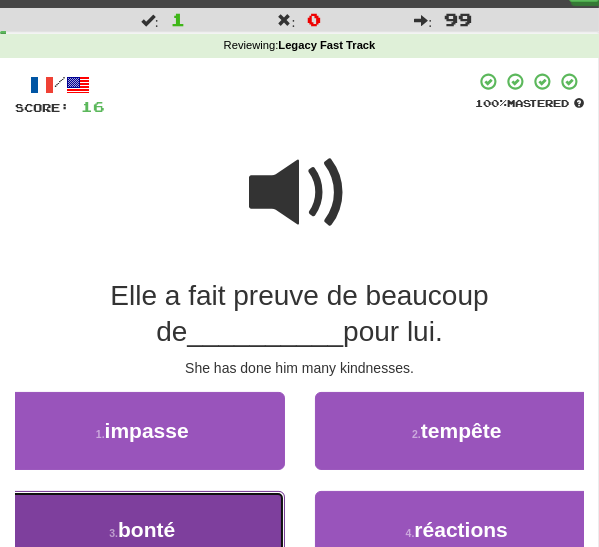 click on "3 .  bonté" at bounding box center (142, 530) 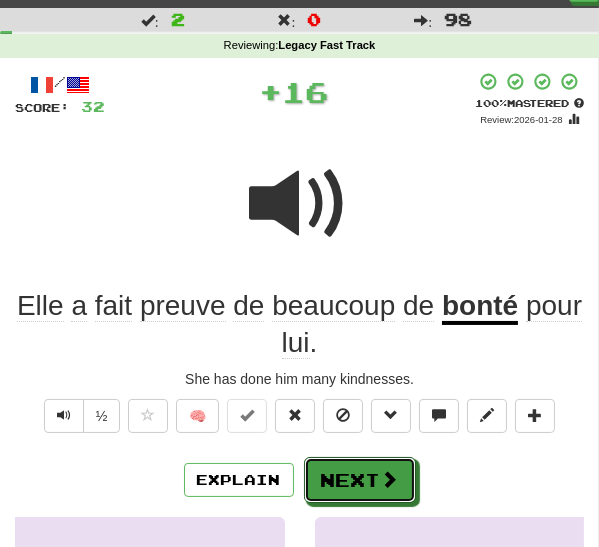 click on "Next" at bounding box center (360, 480) 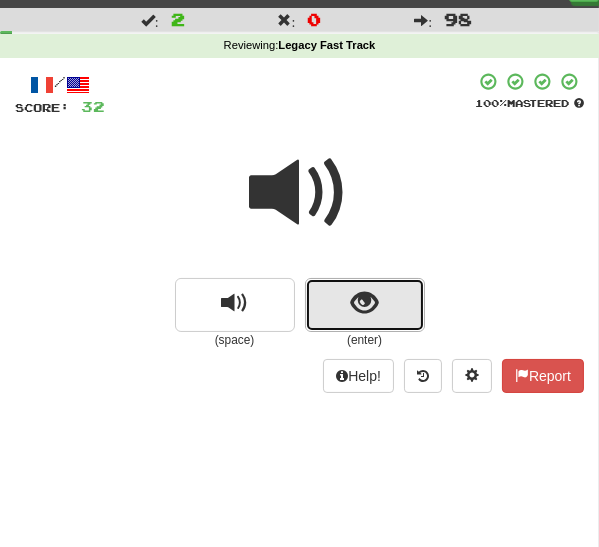 click at bounding box center [365, 305] 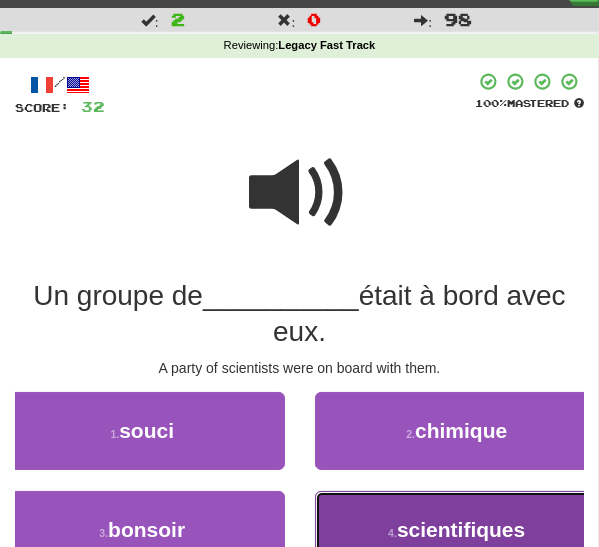 click on "4 .  scientifiques" at bounding box center (457, 530) 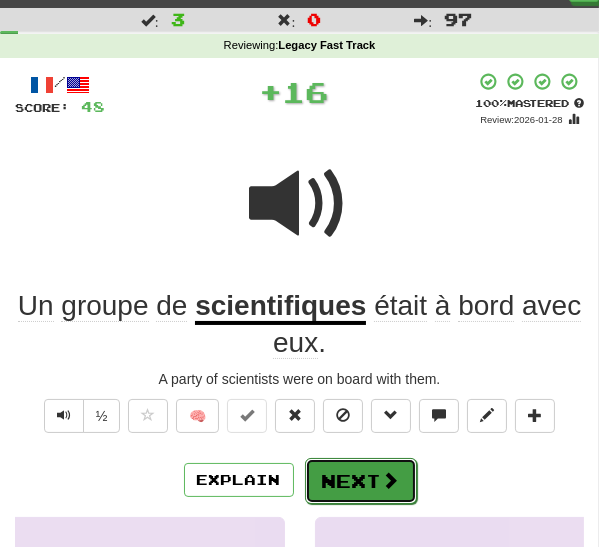 click on "Next" at bounding box center [361, 481] 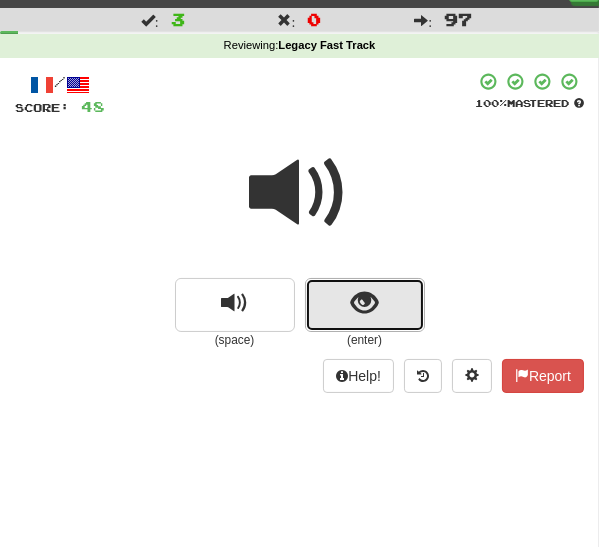 click at bounding box center [365, 305] 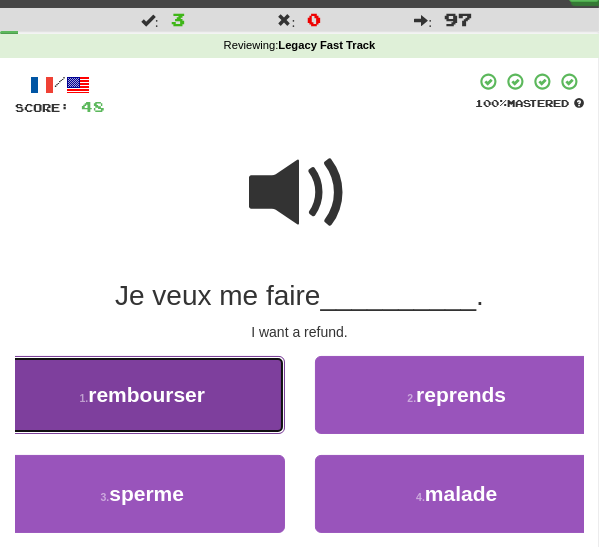 click on "1 .  rembourser" at bounding box center (142, 395) 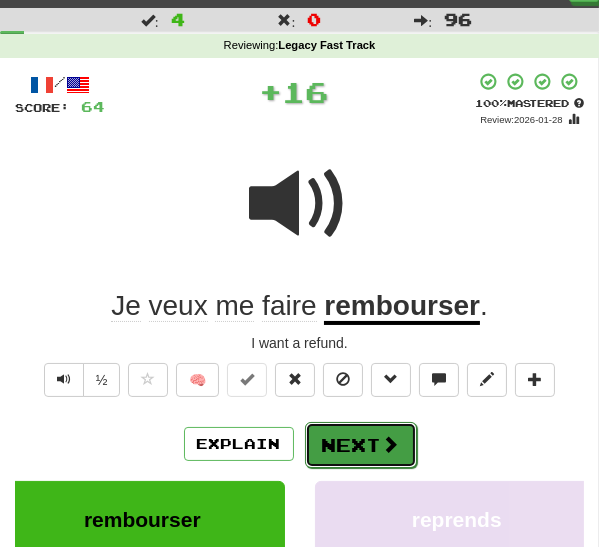 click on "Next" at bounding box center [361, 445] 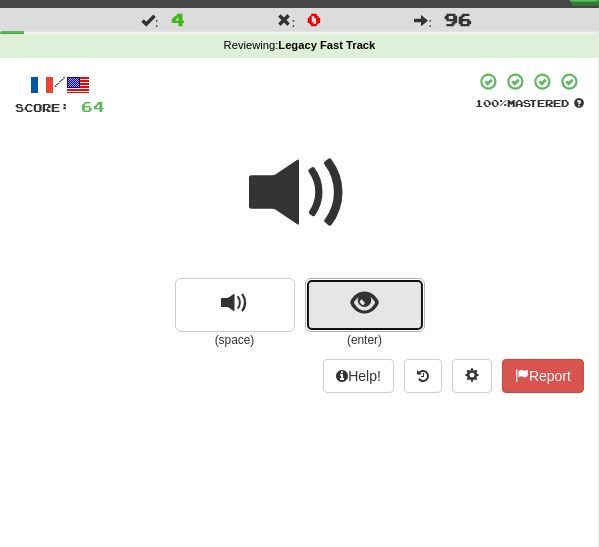 click at bounding box center (364, 303) 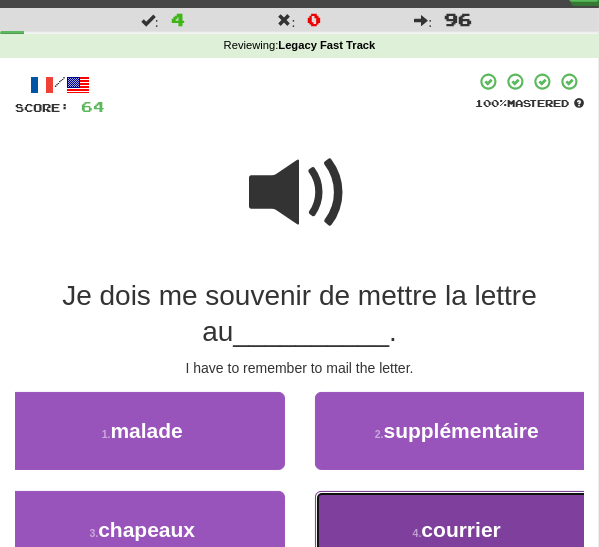 click on "4 .  courrier" at bounding box center [457, 530] 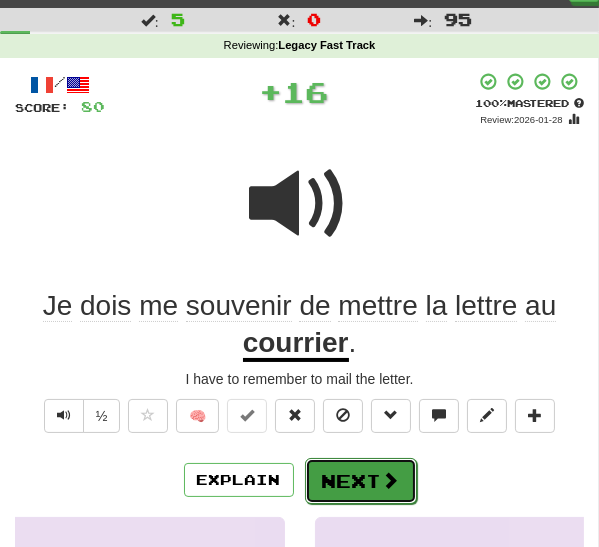 click on "Next" at bounding box center [361, 481] 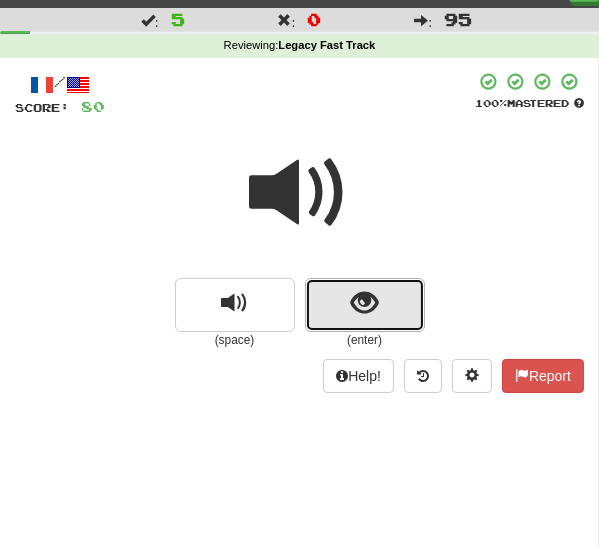 click at bounding box center (365, 305) 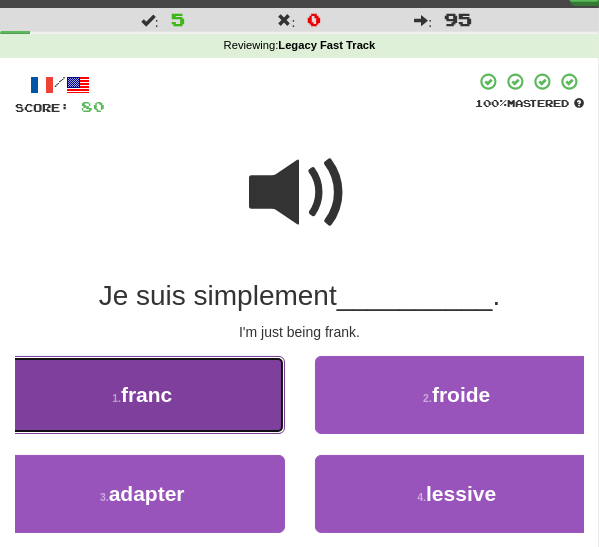 click on "1 .  franc" at bounding box center [142, 395] 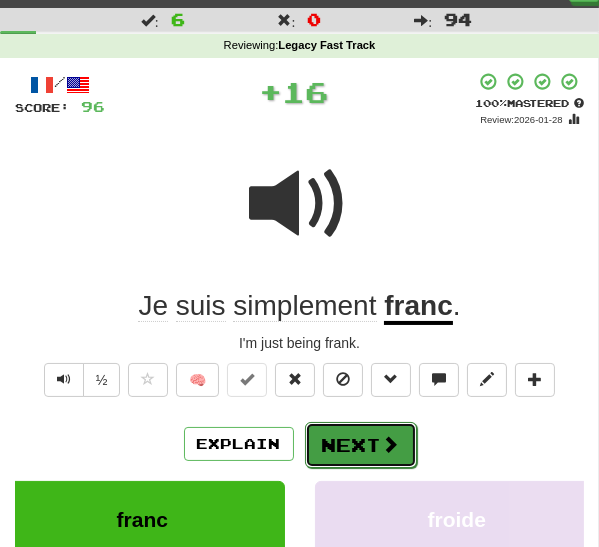 click on "Next" at bounding box center (361, 445) 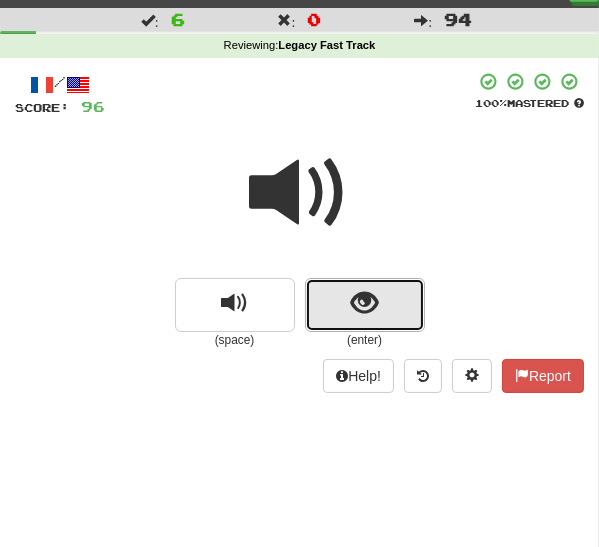 click at bounding box center (365, 305) 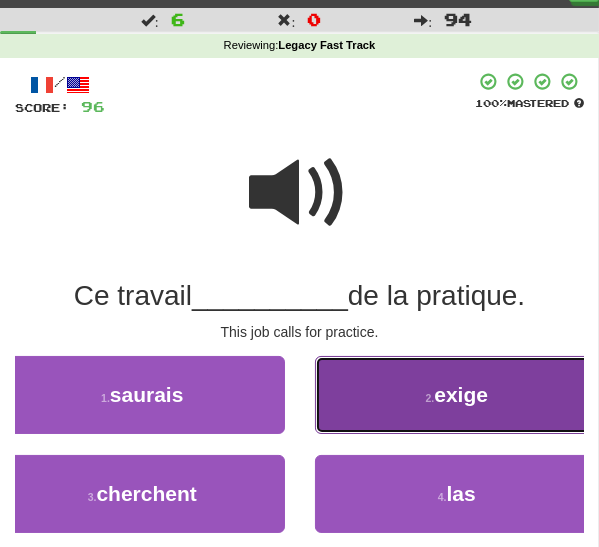 click on "2 .  exige" at bounding box center (457, 395) 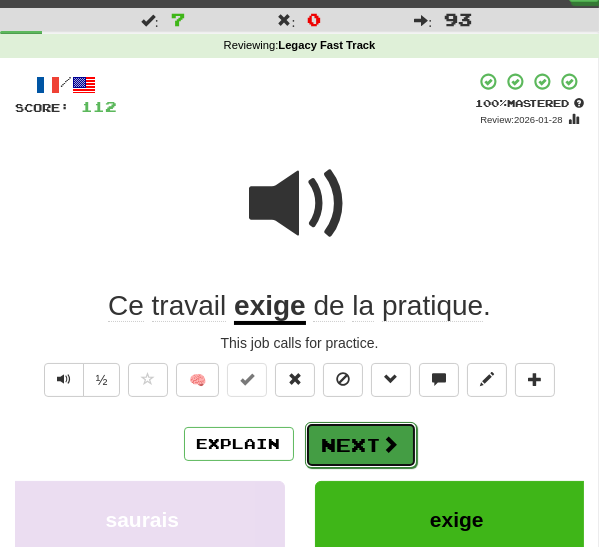 click on "Next" at bounding box center [361, 445] 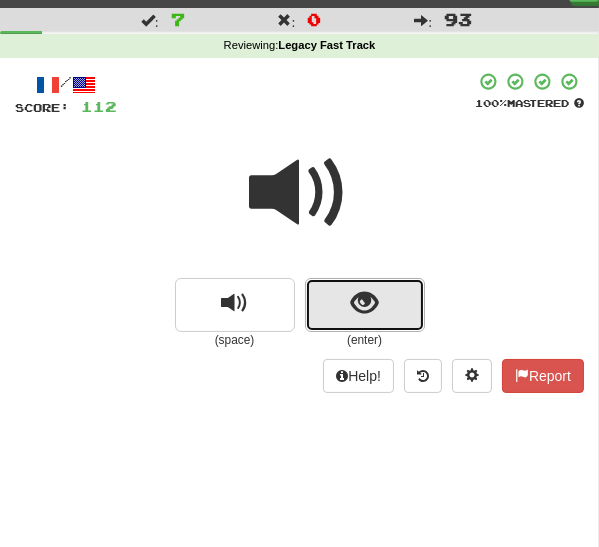 click at bounding box center (365, 305) 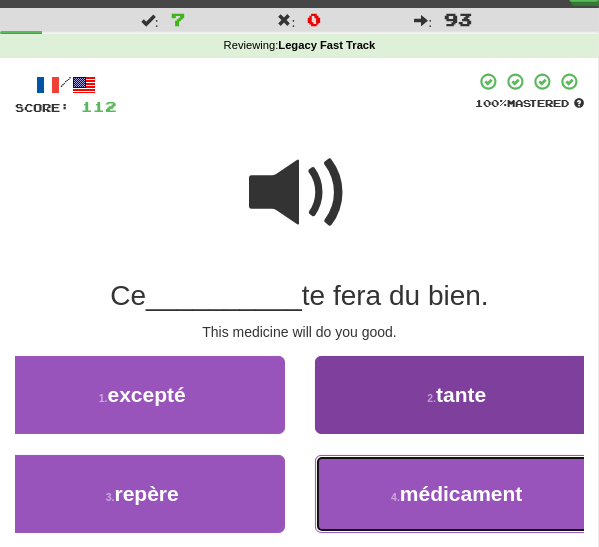 click on "4 ." at bounding box center [395, 497] 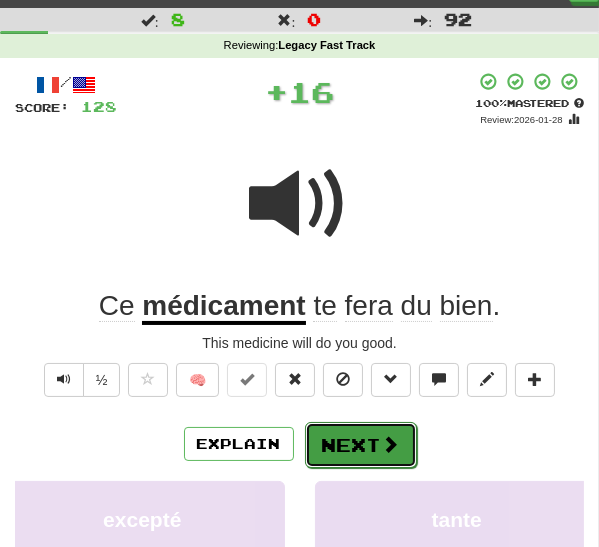 click on "Next" at bounding box center (361, 445) 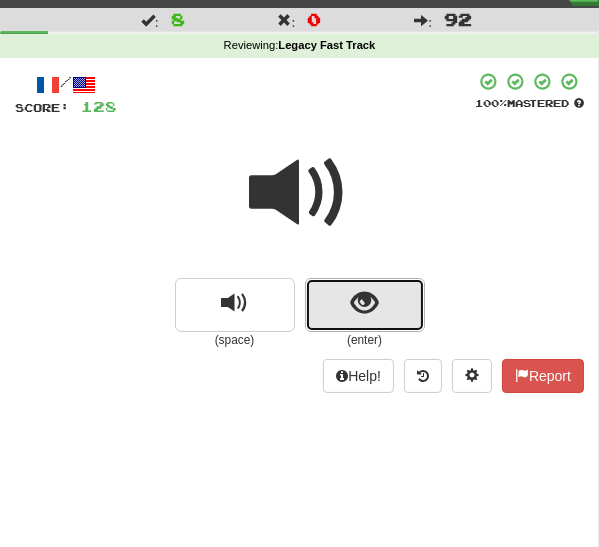click at bounding box center (365, 305) 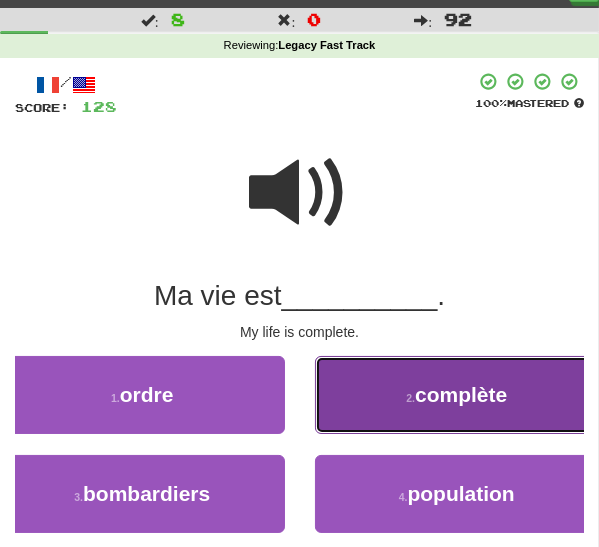 click on "complète" at bounding box center (461, 394) 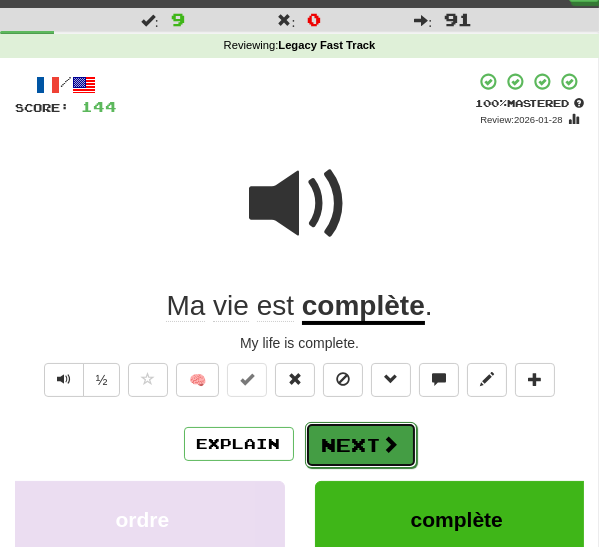 click at bounding box center [391, 444] 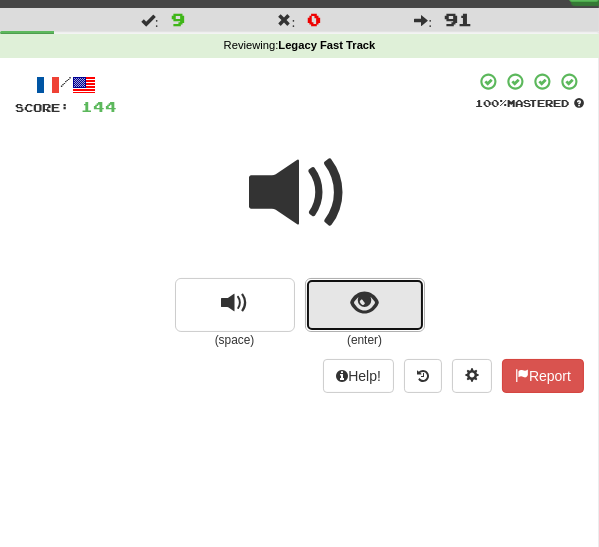 click at bounding box center [365, 305] 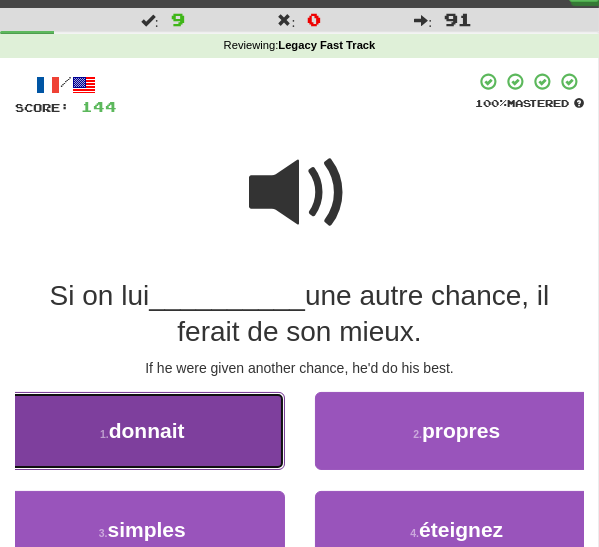 click on "1 .  donnait" at bounding box center (142, 431) 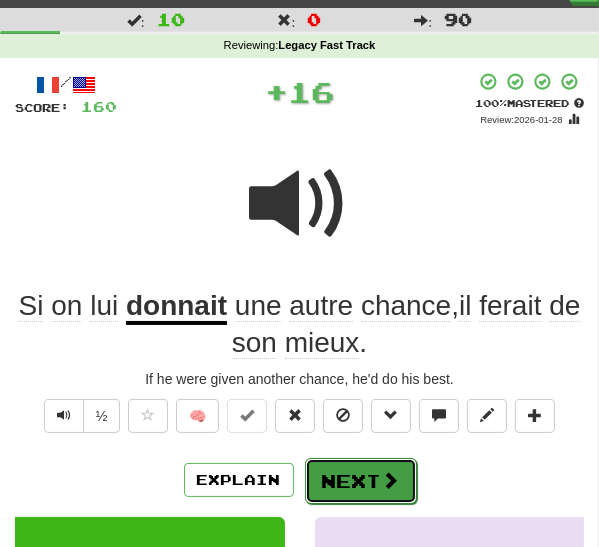 click on "Next" at bounding box center (361, 481) 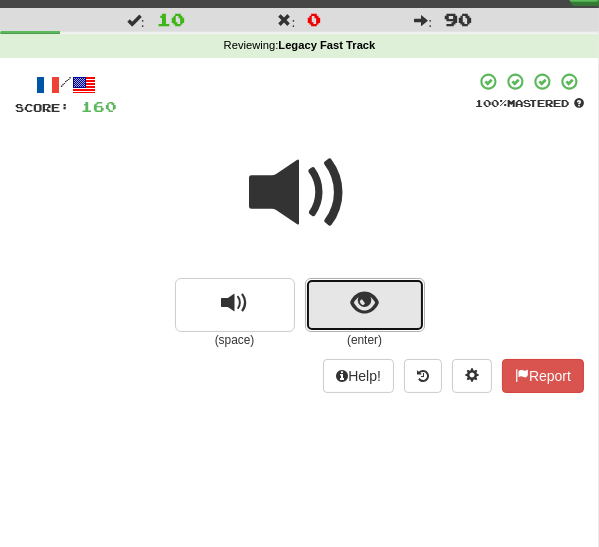 click at bounding box center [365, 305] 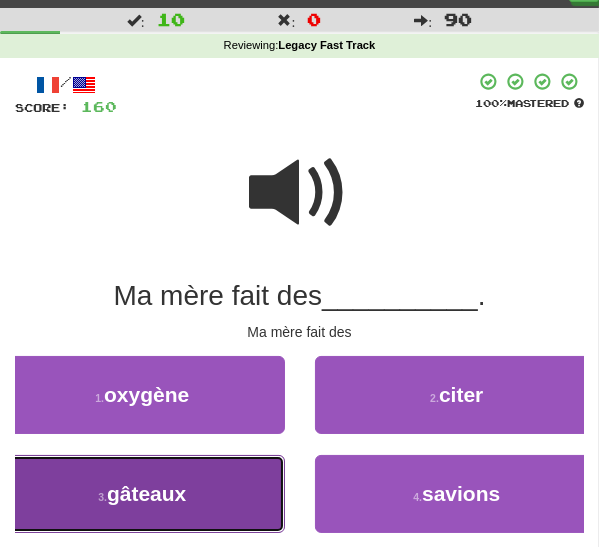 click on "gâteaux" at bounding box center (146, 493) 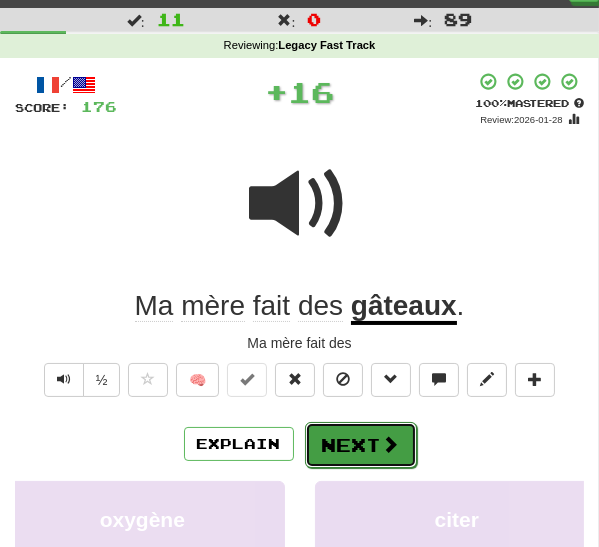 click at bounding box center [391, 444] 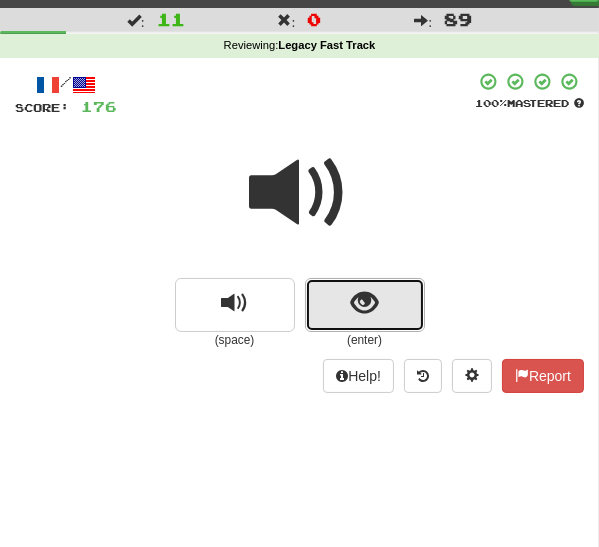 click at bounding box center [365, 305] 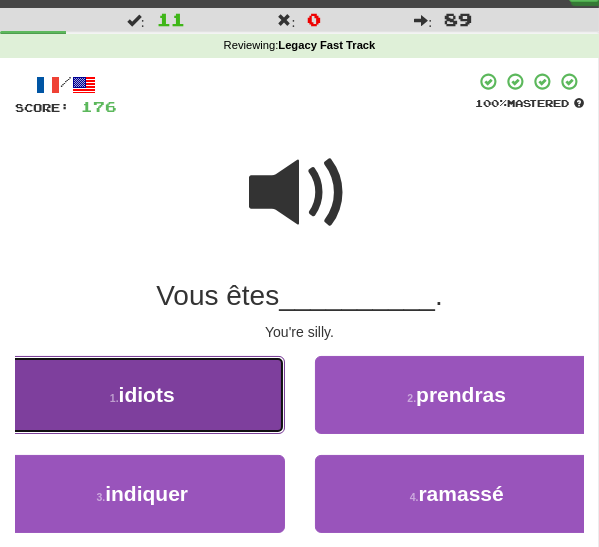 click on "1 .  idiots" at bounding box center (142, 395) 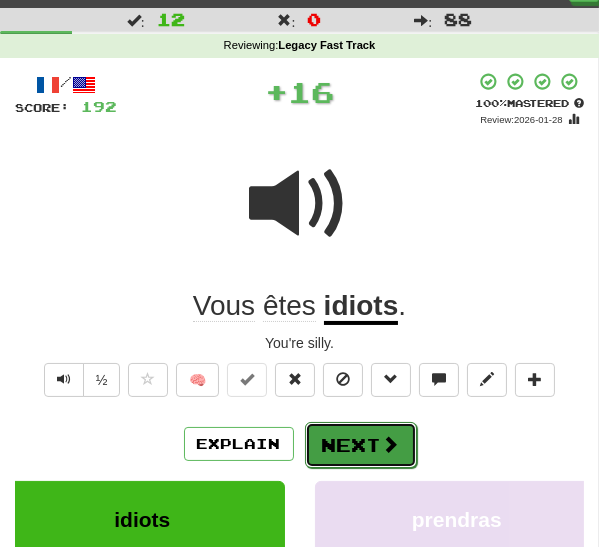 click on "Next" at bounding box center [361, 445] 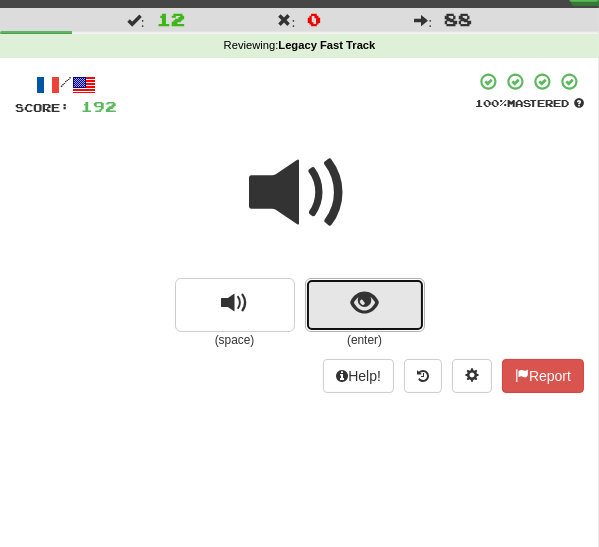 drag, startPoint x: 349, startPoint y: 310, endPoint x: 332, endPoint y: 320, distance: 19.723083 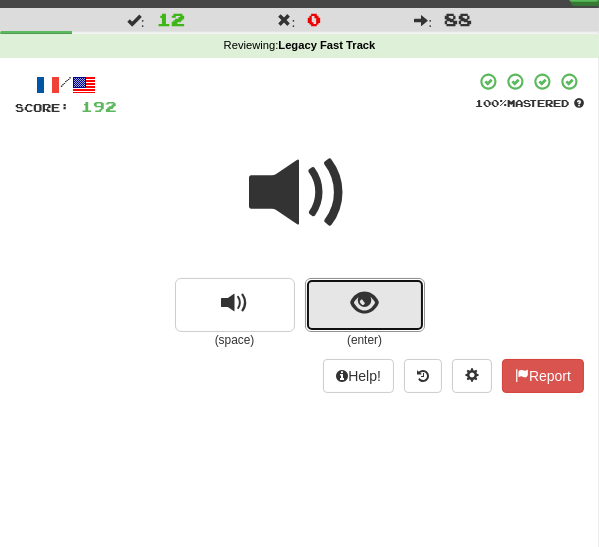 click at bounding box center [365, 305] 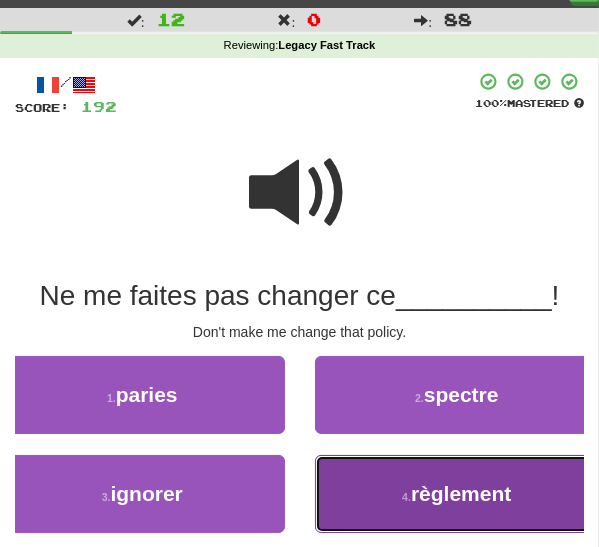 click on "4 .  règlement" at bounding box center (457, 494) 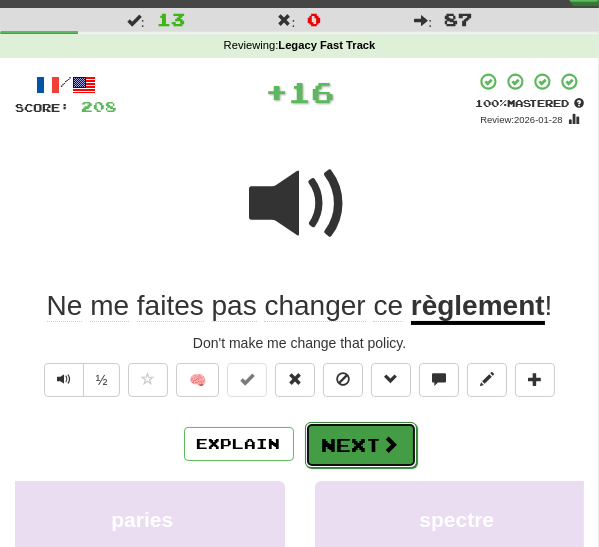 click on "Next" at bounding box center [361, 445] 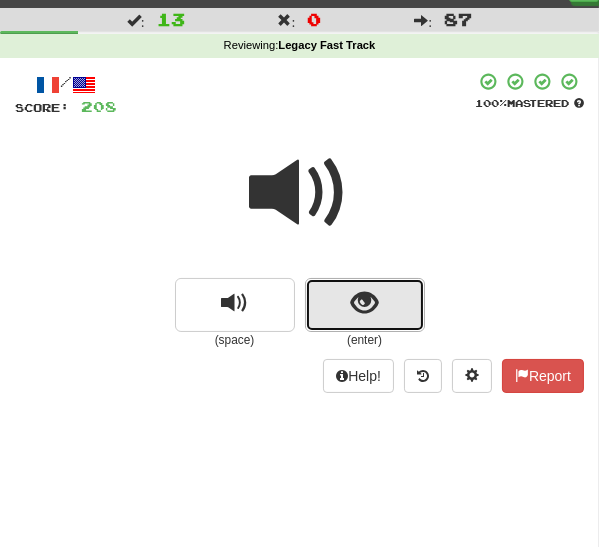 click at bounding box center (364, 303) 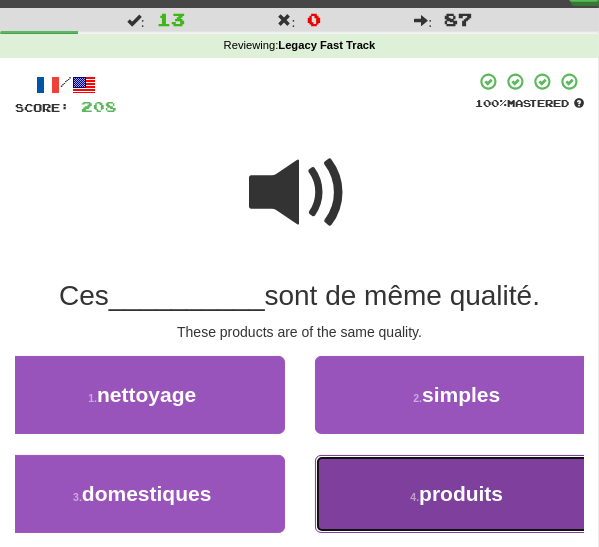 click on "4 .  produits" at bounding box center (457, 494) 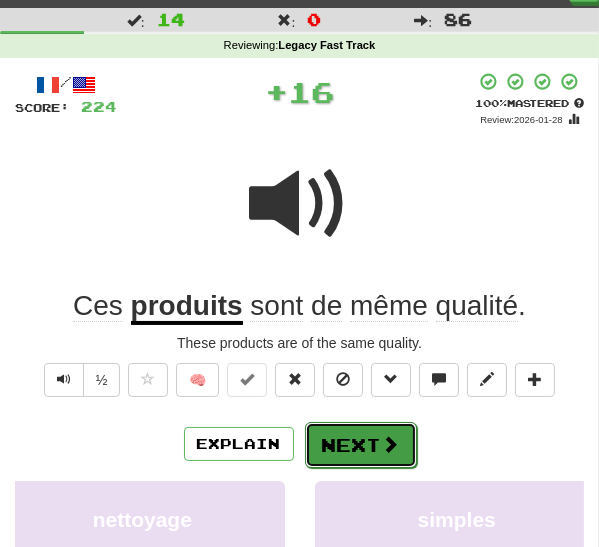 click on "Next" at bounding box center (361, 445) 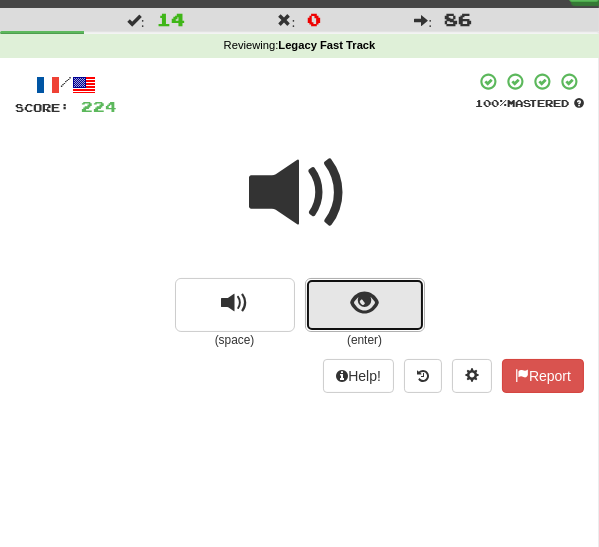 click at bounding box center [365, 305] 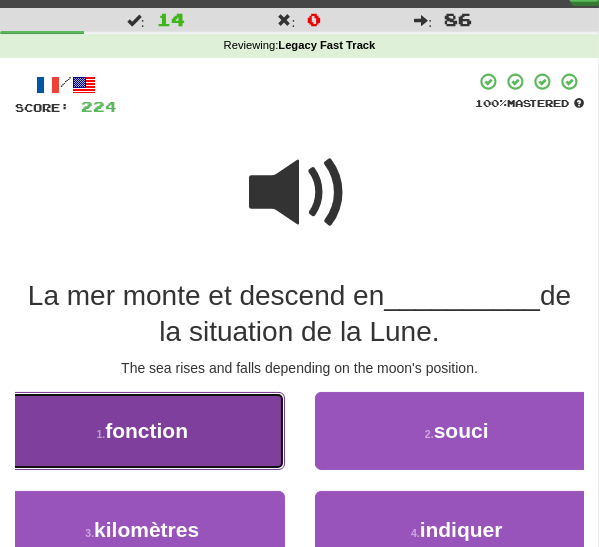 click on "1 .  fonction" at bounding box center (142, 431) 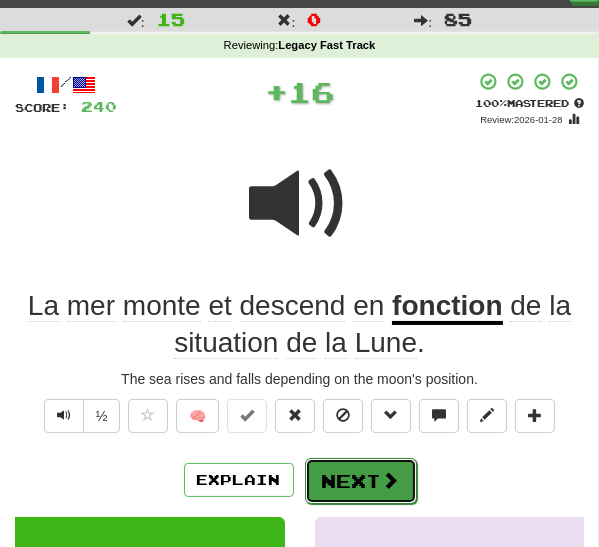 click on "Next" at bounding box center [361, 481] 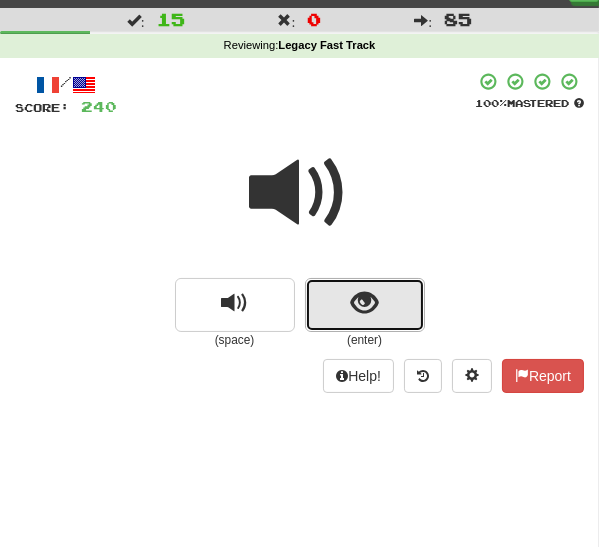 click at bounding box center (365, 305) 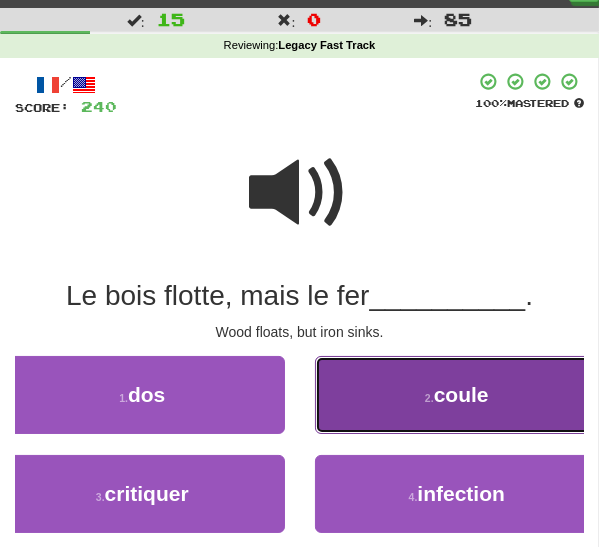click on "2 .  coule" at bounding box center [457, 395] 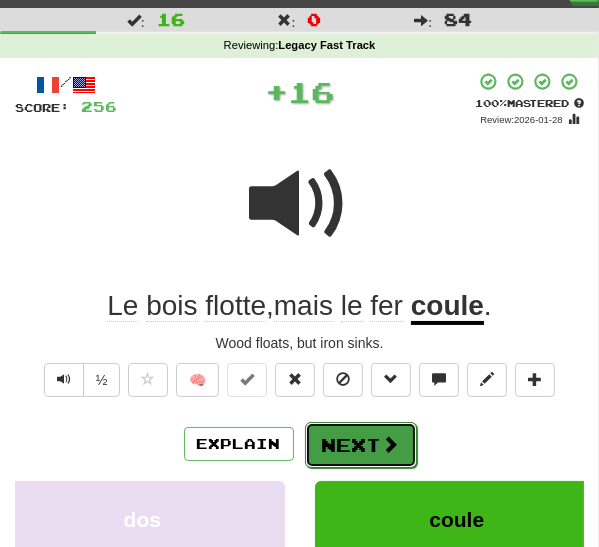 click on "Next" at bounding box center (361, 445) 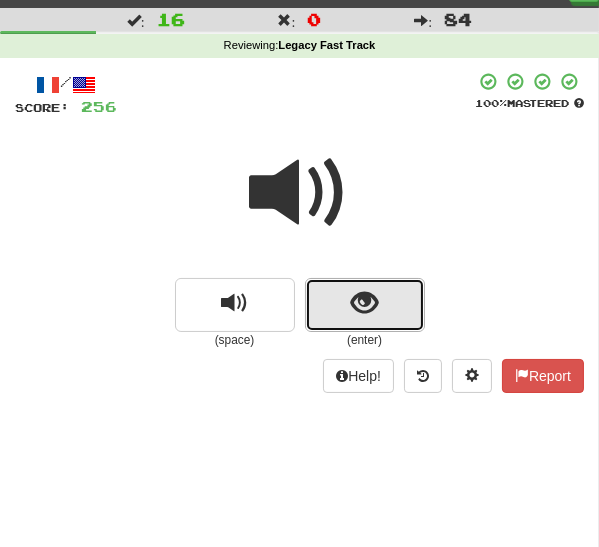 click at bounding box center (365, 305) 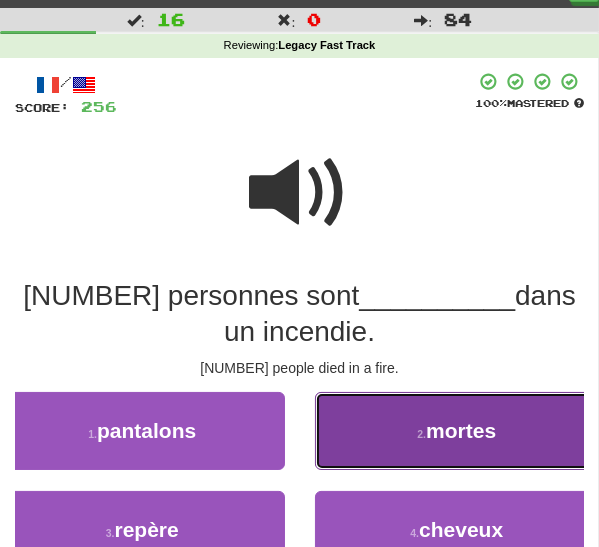 click on "2 .  mortes" at bounding box center (457, 431) 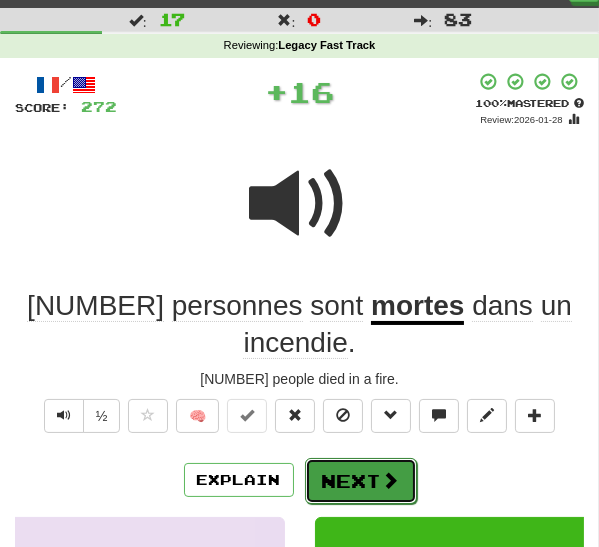 click on "Next" at bounding box center [361, 481] 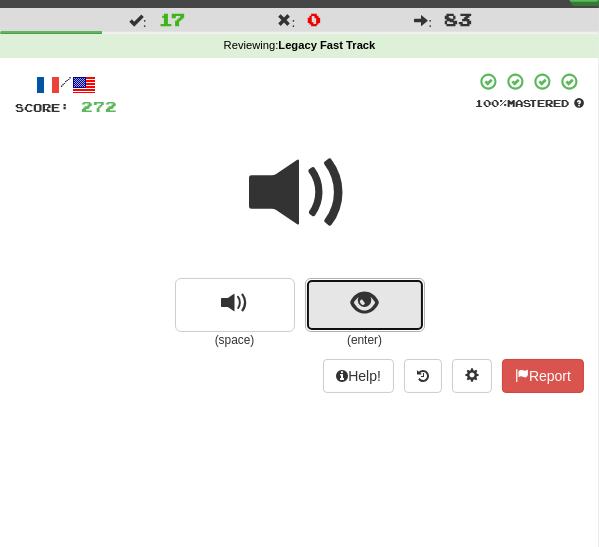 click at bounding box center [365, 305] 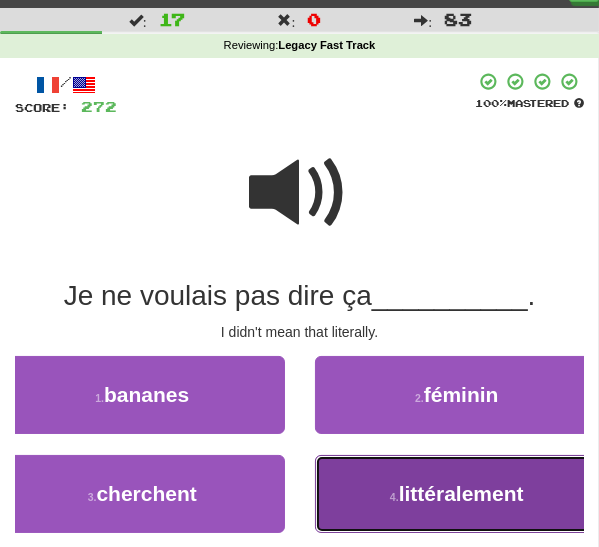 click on "4 .  littéralement" at bounding box center (457, 494) 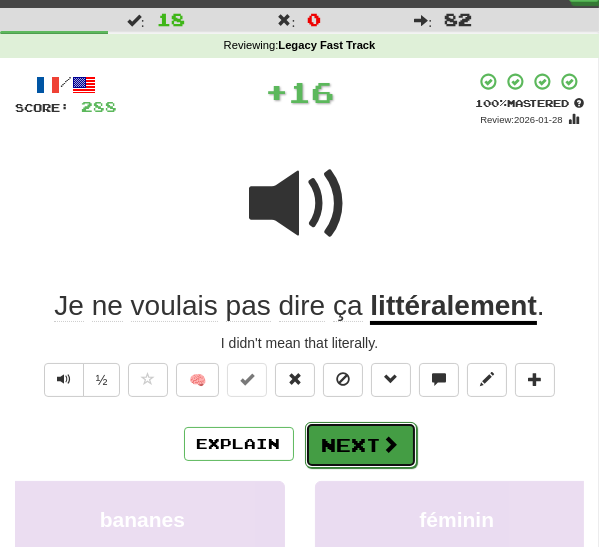 click on "Next" at bounding box center (361, 445) 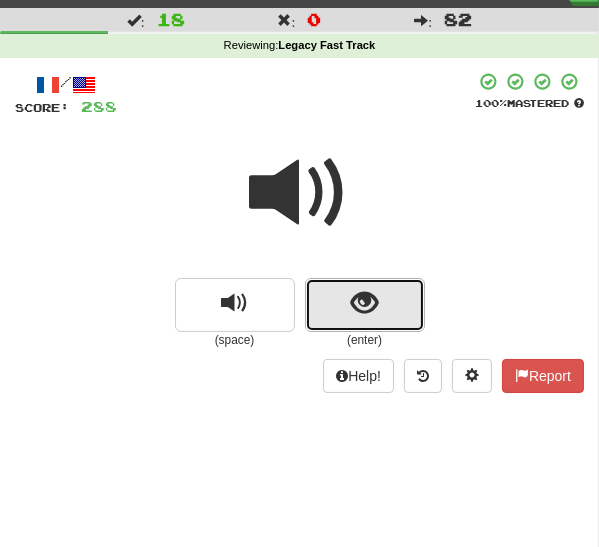 click at bounding box center [364, 303] 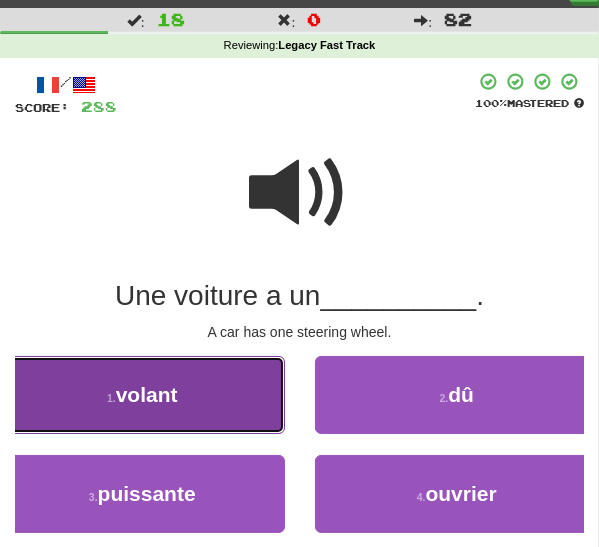 click on "1 .  volant" at bounding box center (142, 395) 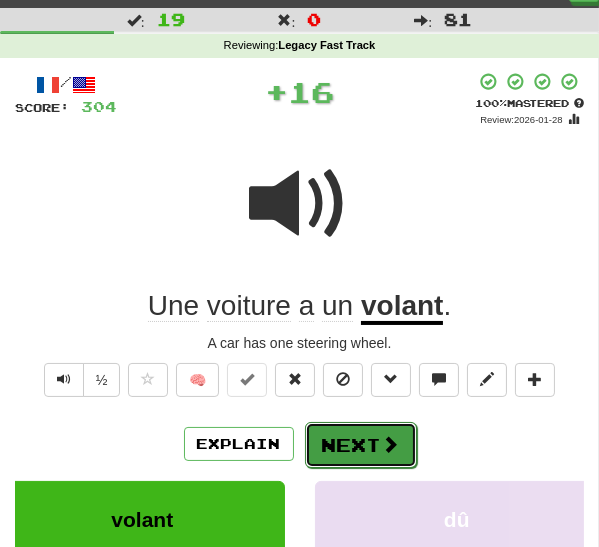click on "Next" at bounding box center [361, 445] 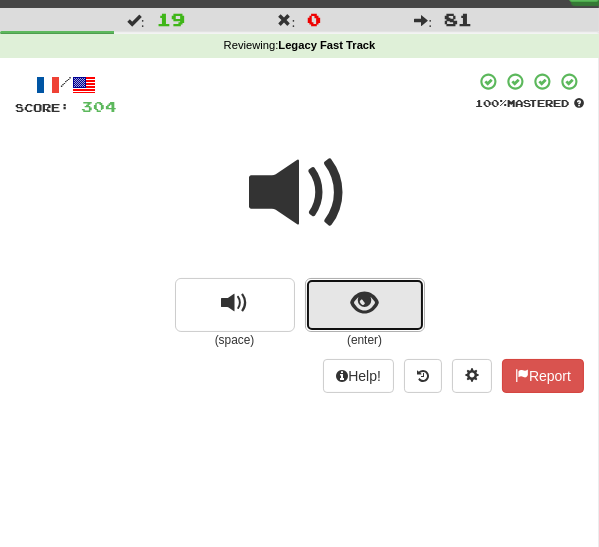 click at bounding box center (365, 305) 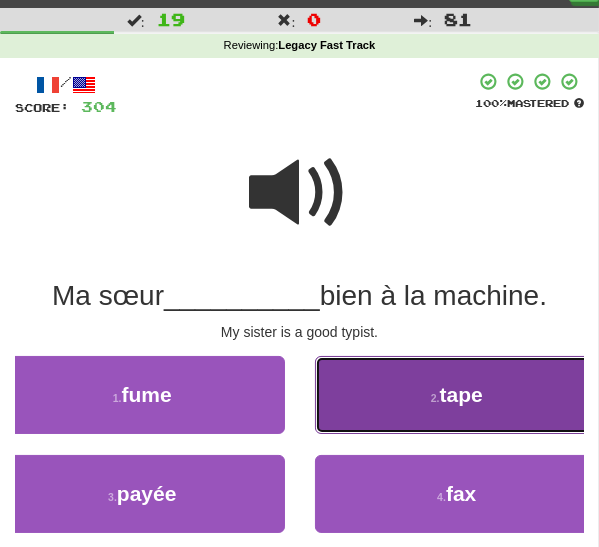 click on "2 .  tape" at bounding box center (457, 395) 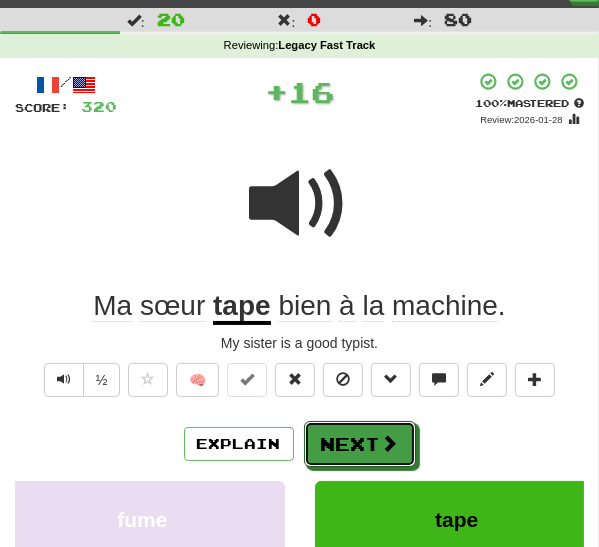 click on "Next" at bounding box center (360, 444) 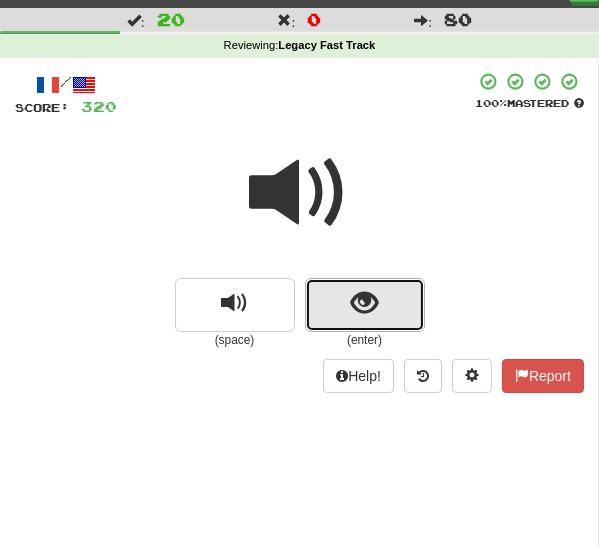 click at bounding box center (365, 305) 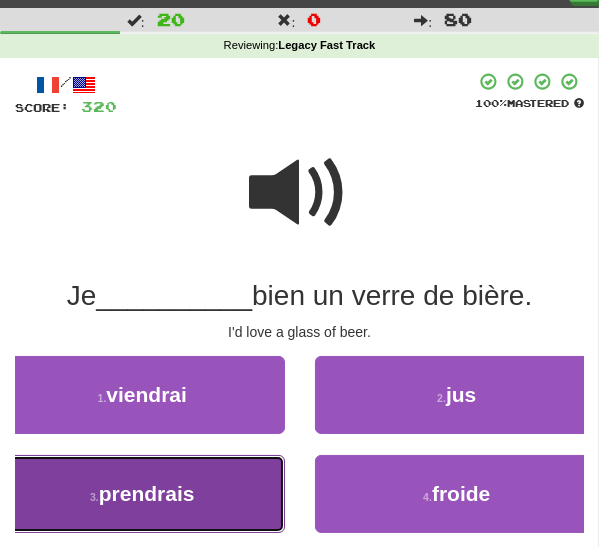 click on "prendrais" at bounding box center [147, 493] 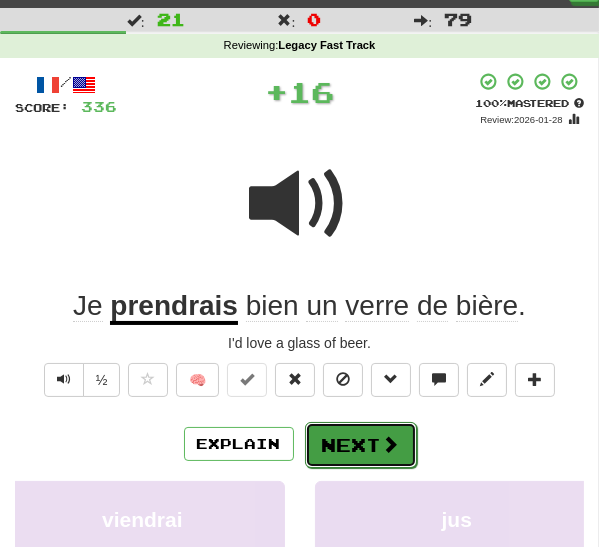 click on "Next" at bounding box center (361, 445) 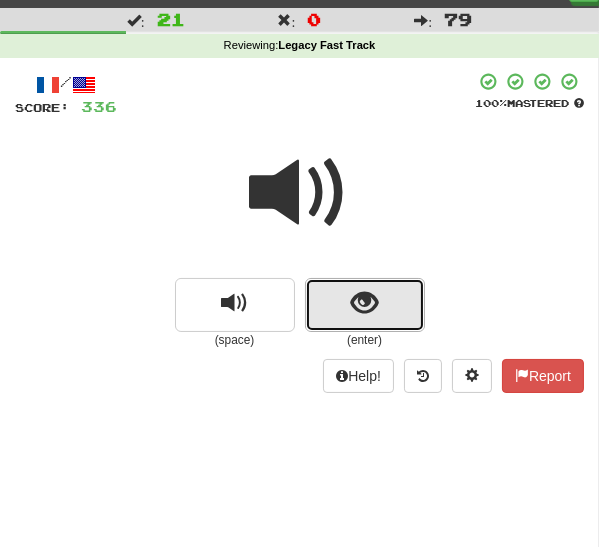 click at bounding box center [364, 303] 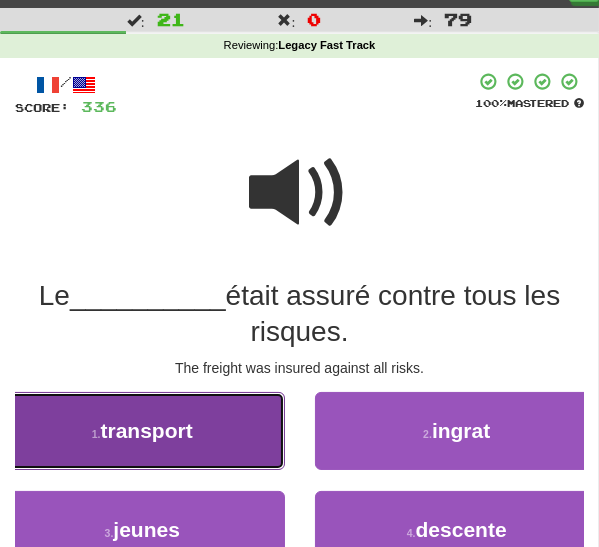 click on "transport" at bounding box center [147, 430] 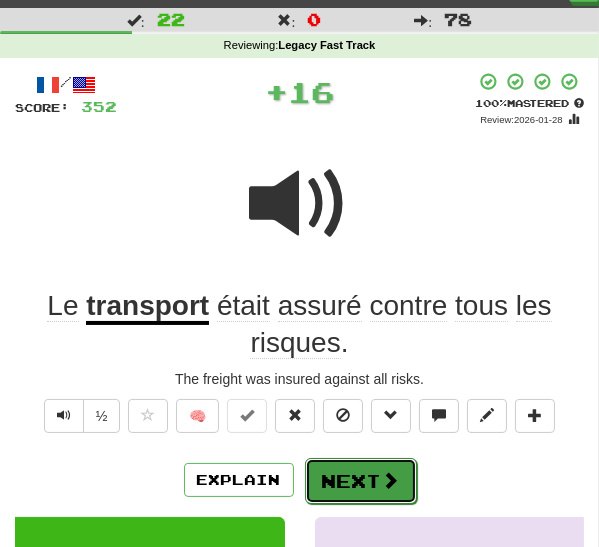 click on "Next" at bounding box center [361, 481] 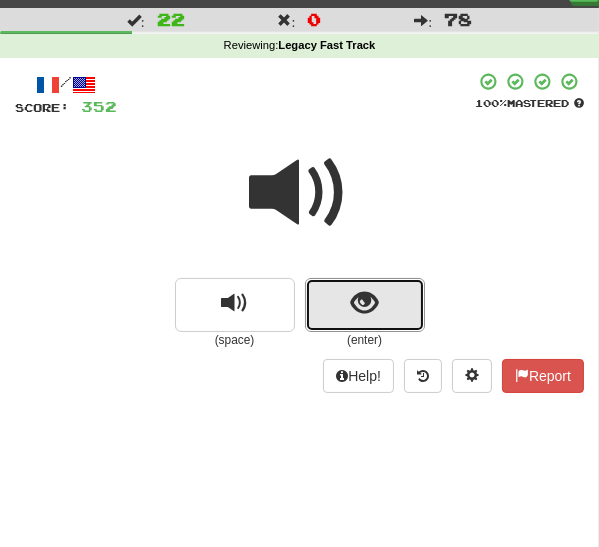 click at bounding box center (364, 303) 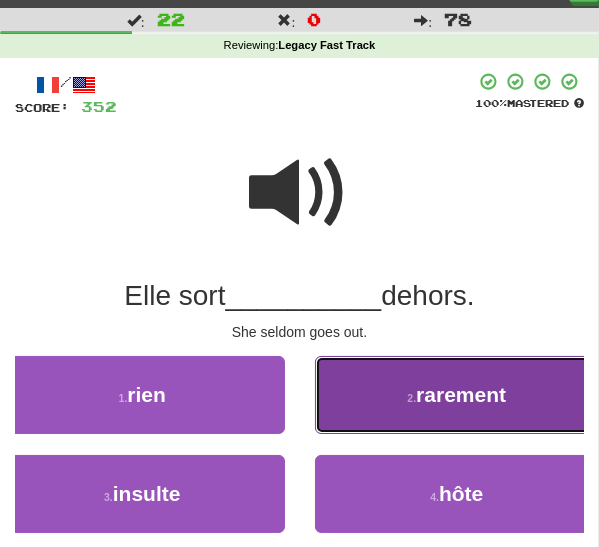 click on "2 .  rarement" at bounding box center (457, 395) 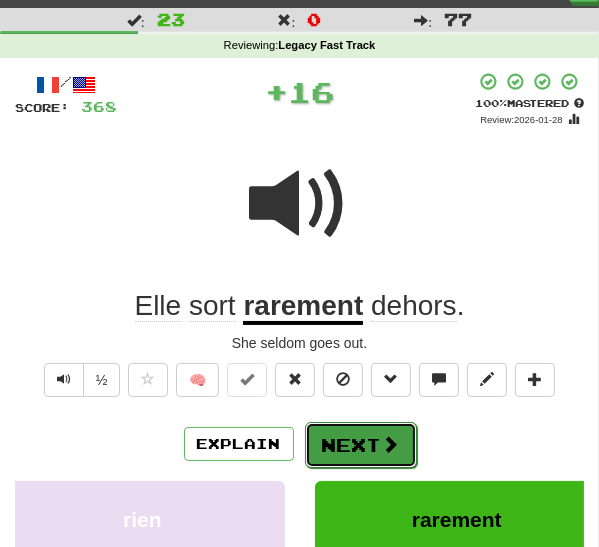 click on "Next" at bounding box center (361, 445) 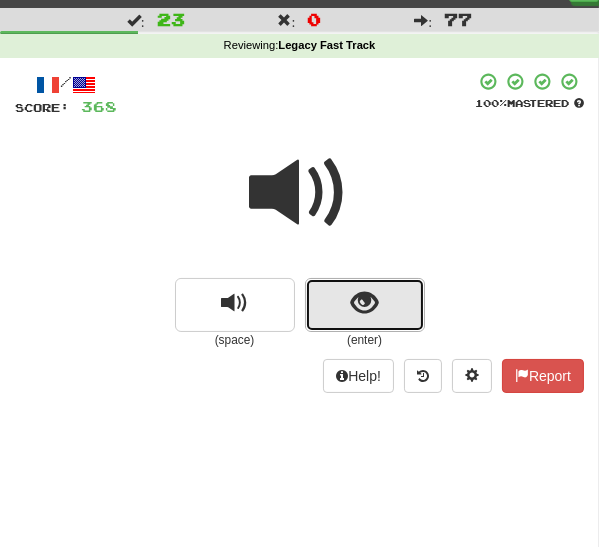 click at bounding box center (365, 305) 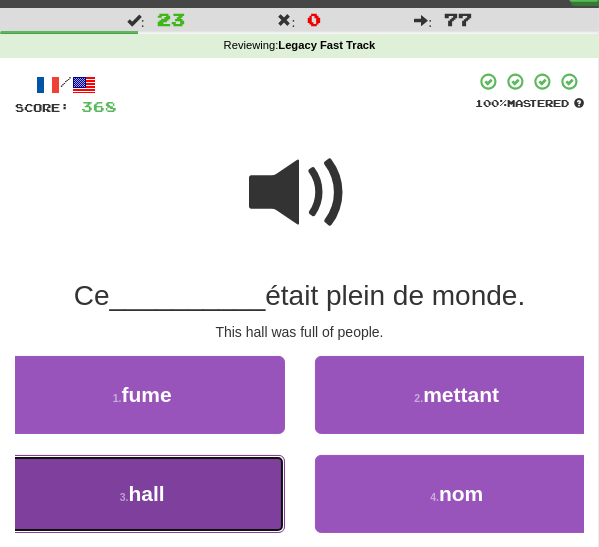 click on "3 .  hall" at bounding box center (142, 494) 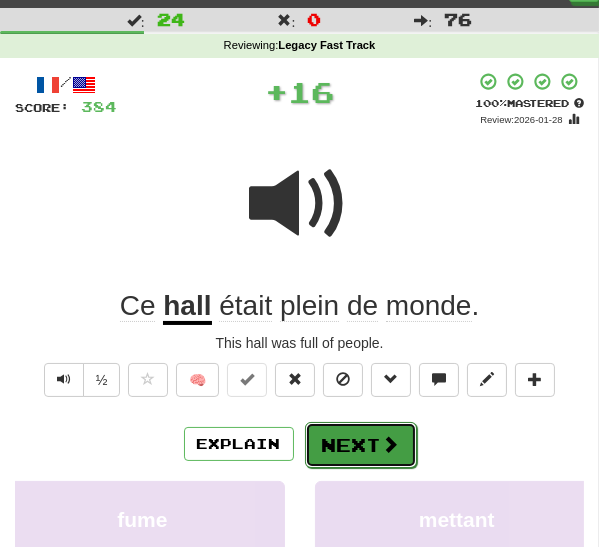 click on "Next" at bounding box center (361, 445) 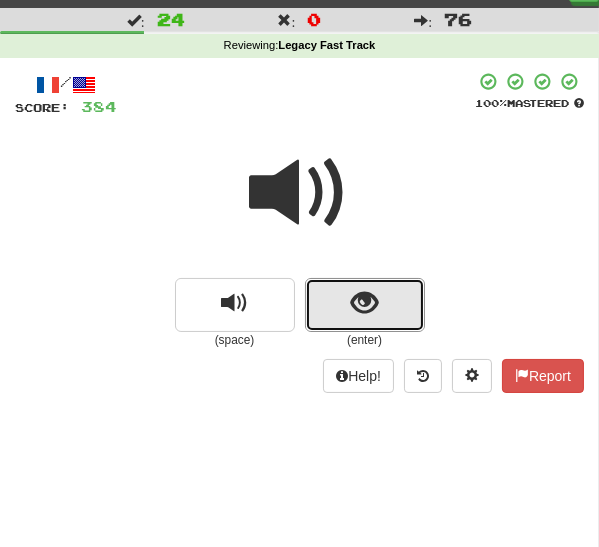 click at bounding box center [364, 303] 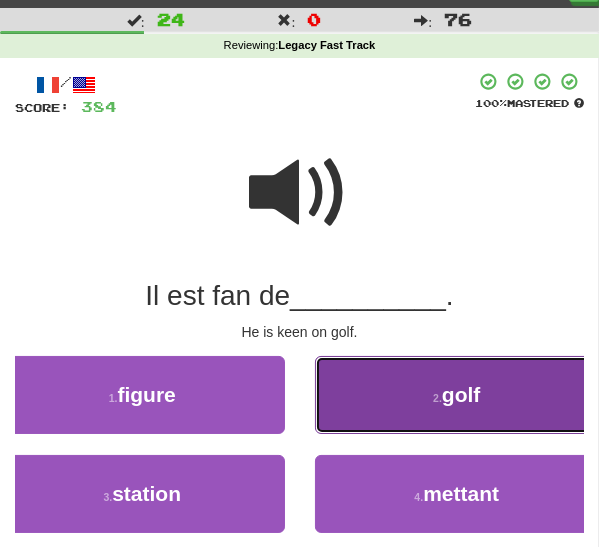 click on "2 .  golf" at bounding box center (457, 395) 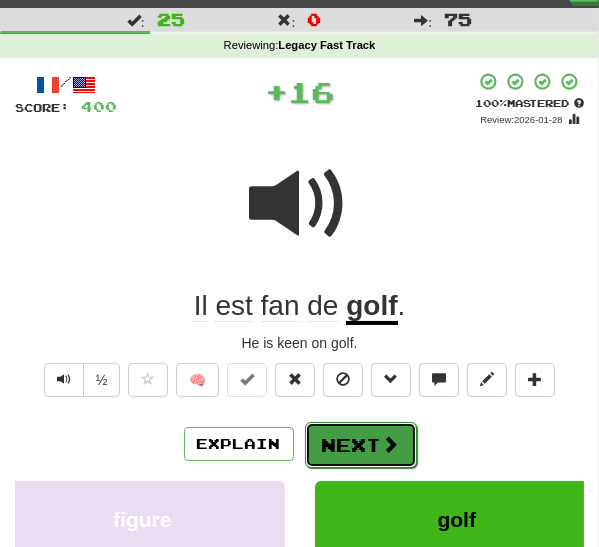 click on "Next" at bounding box center (361, 445) 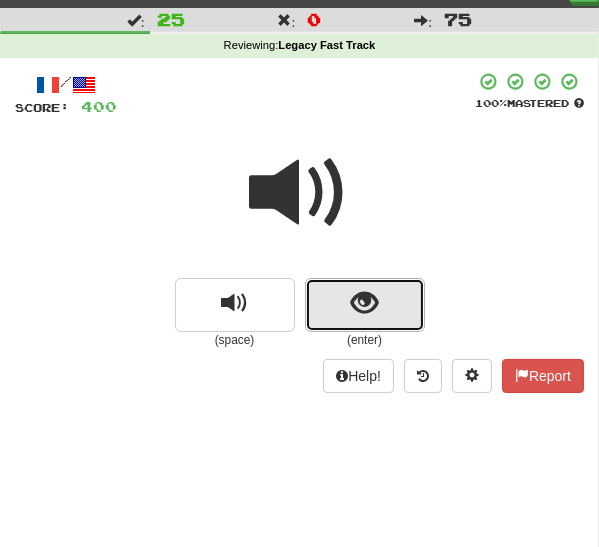 click at bounding box center (364, 303) 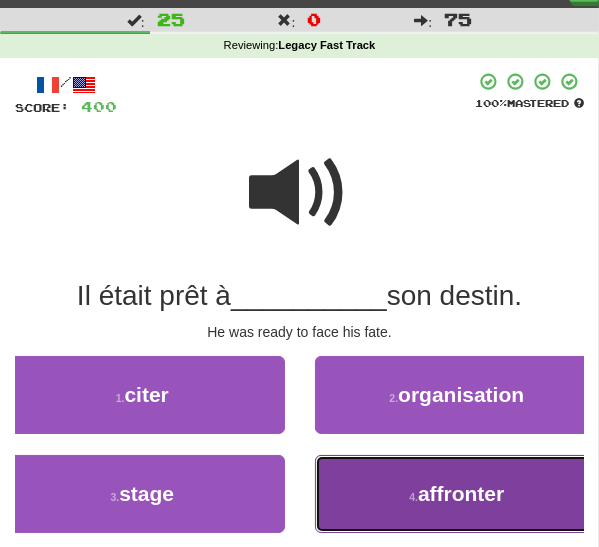 click on "affronter" at bounding box center [461, 493] 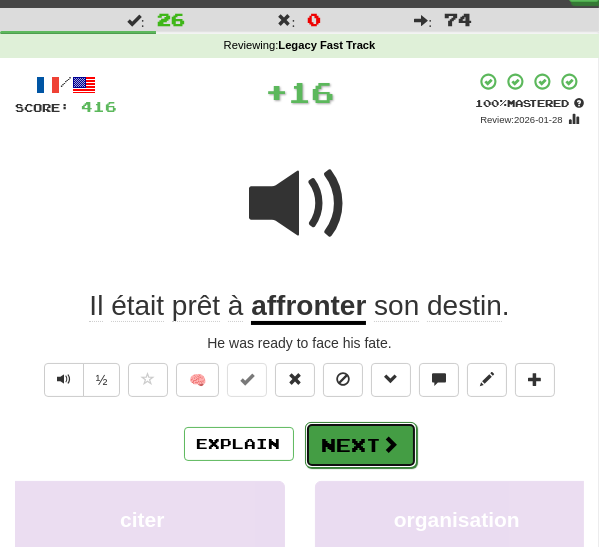 click on "Next" at bounding box center [361, 445] 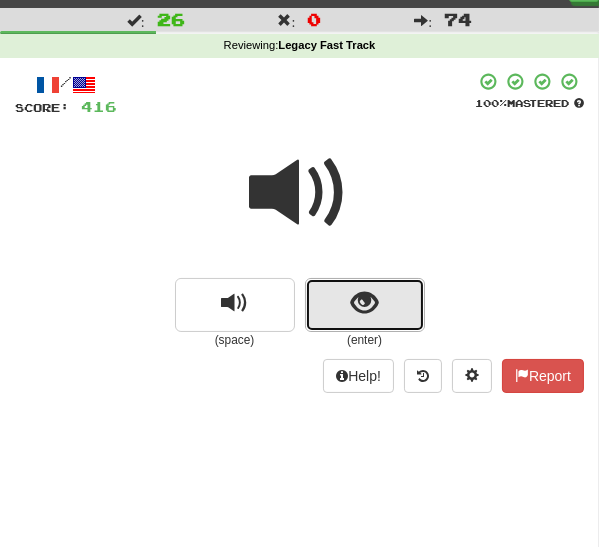 click at bounding box center (364, 303) 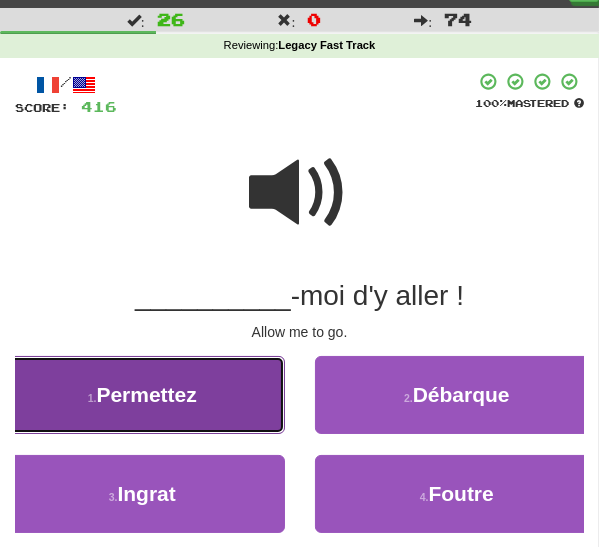 click on "Permettez" at bounding box center (146, 394) 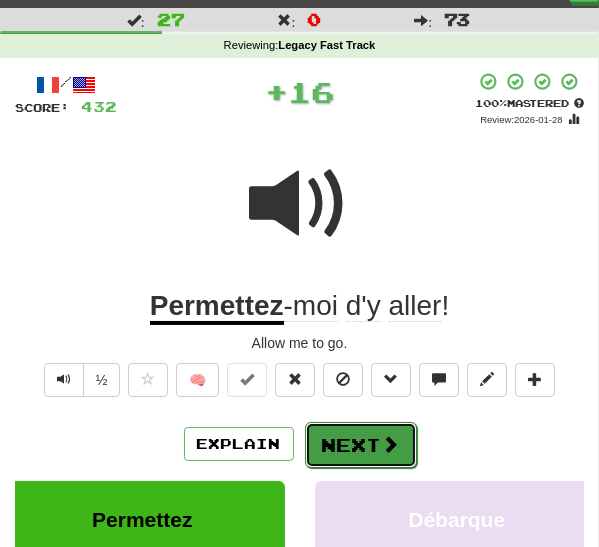 click at bounding box center [391, 444] 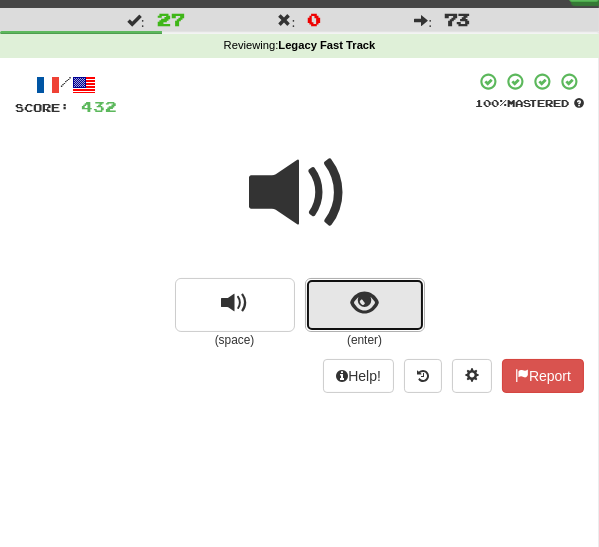 click at bounding box center (365, 305) 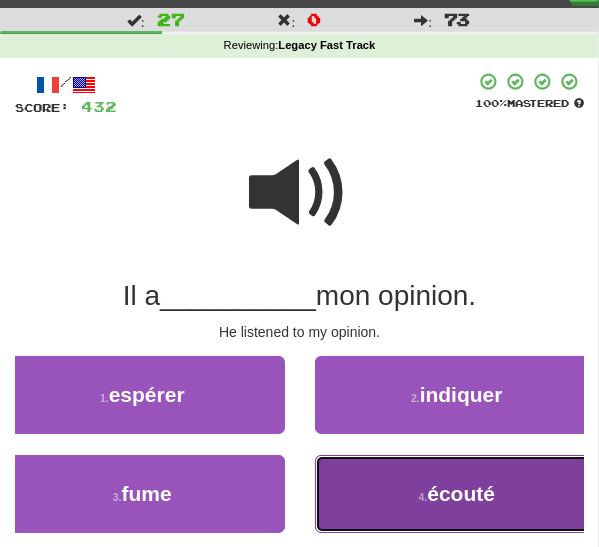 click on "4 .  écouté" at bounding box center [457, 494] 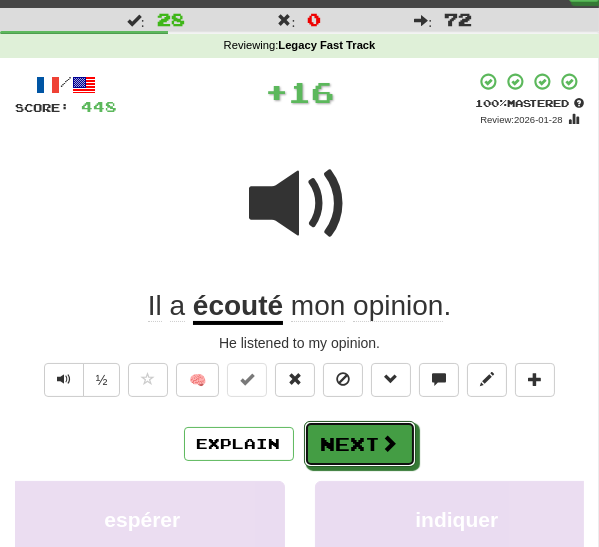 click on "Next" at bounding box center (360, 444) 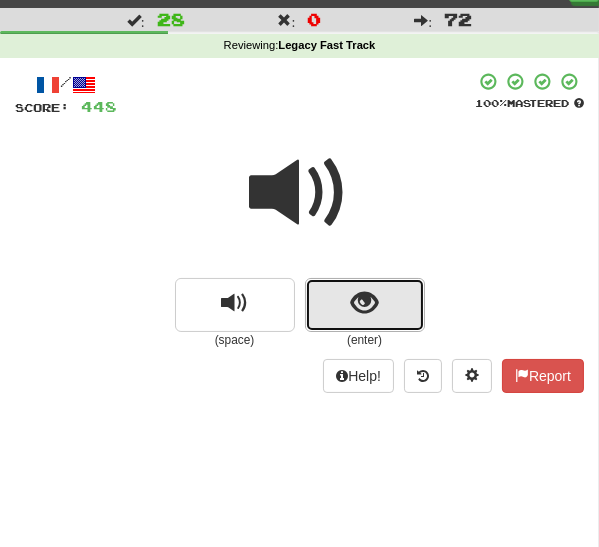 drag, startPoint x: 320, startPoint y: 305, endPoint x: 293, endPoint y: 355, distance: 56.82429 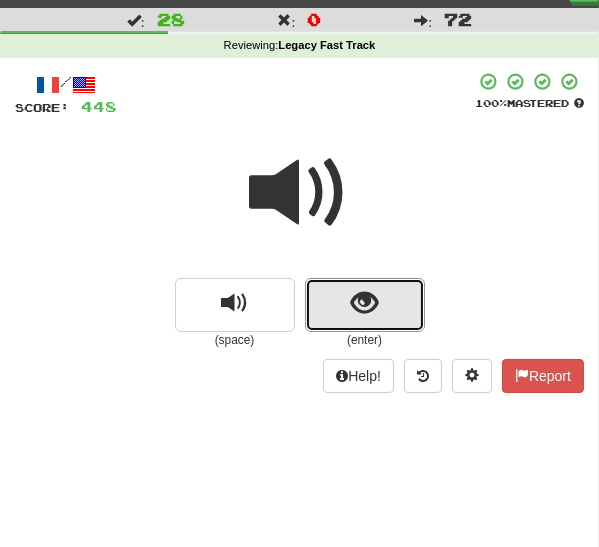 click at bounding box center (365, 305) 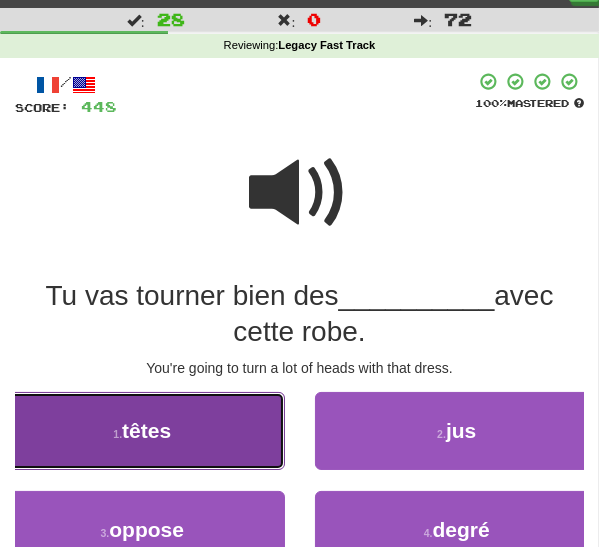 click on "1 .  têtes" at bounding box center (142, 431) 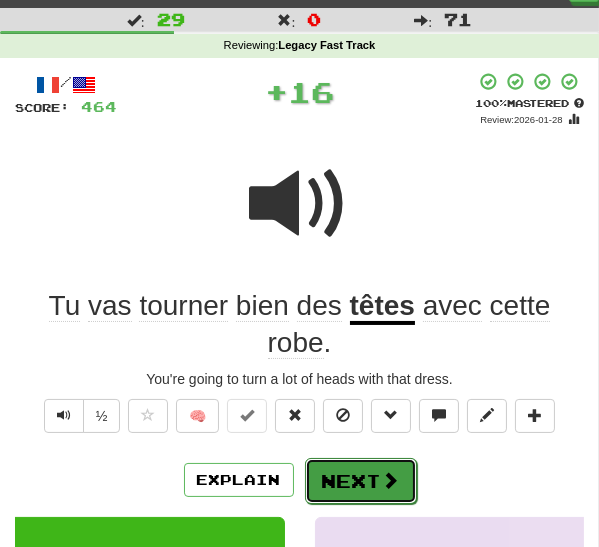 click on "Next" at bounding box center [361, 481] 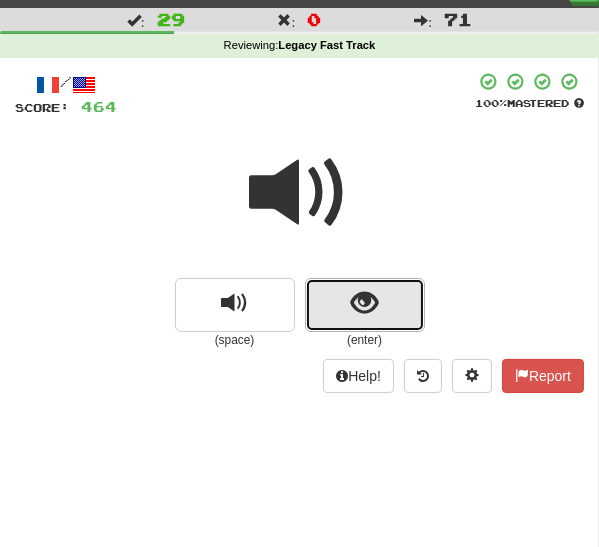 click at bounding box center (364, 303) 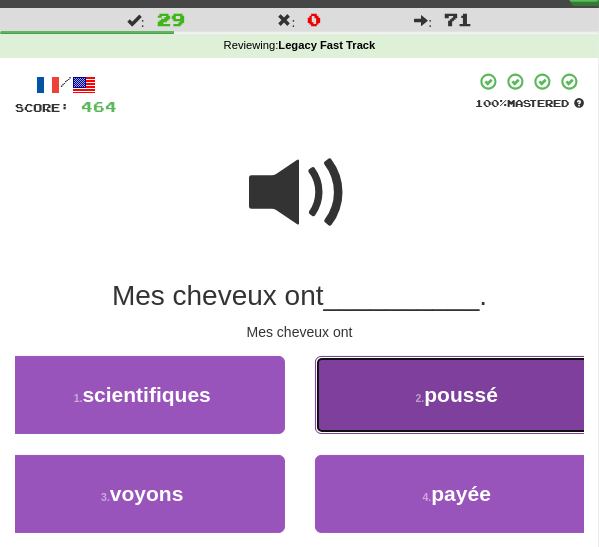 click on "2 ." at bounding box center (420, 398) 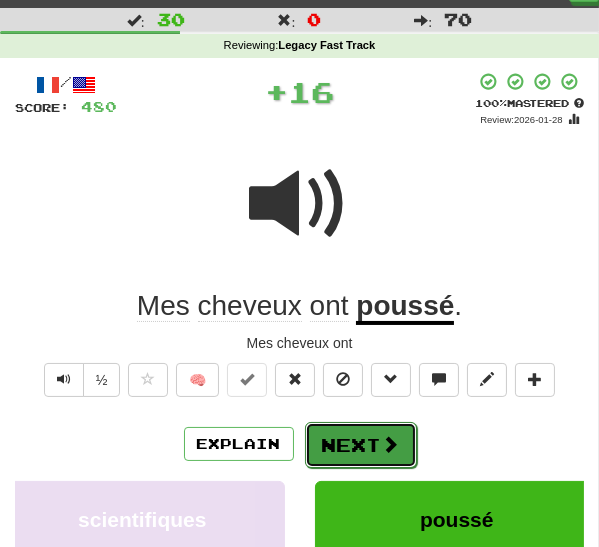 click on "Next" at bounding box center (361, 445) 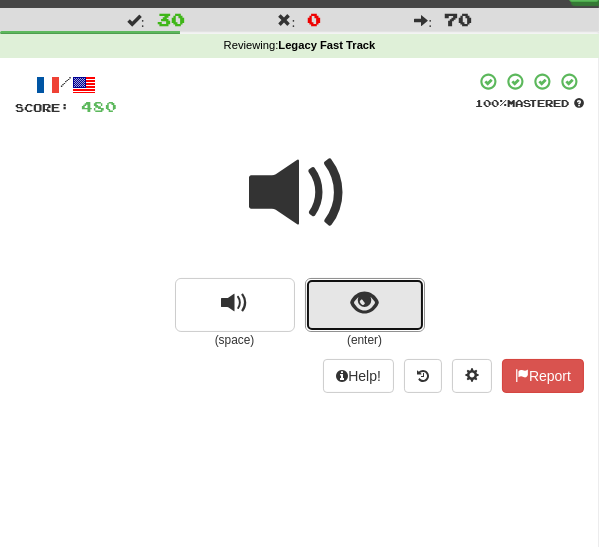 click at bounding box center [364, 303] 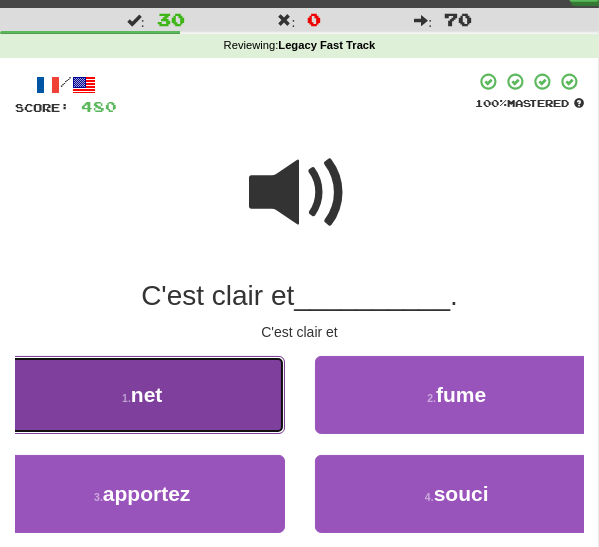 click on "1 .  net" at bounding box center (142, 395) 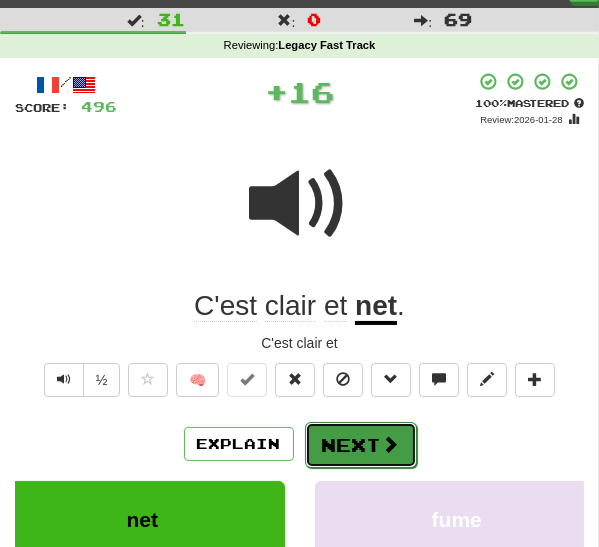 click at bounding box center (391, 444) 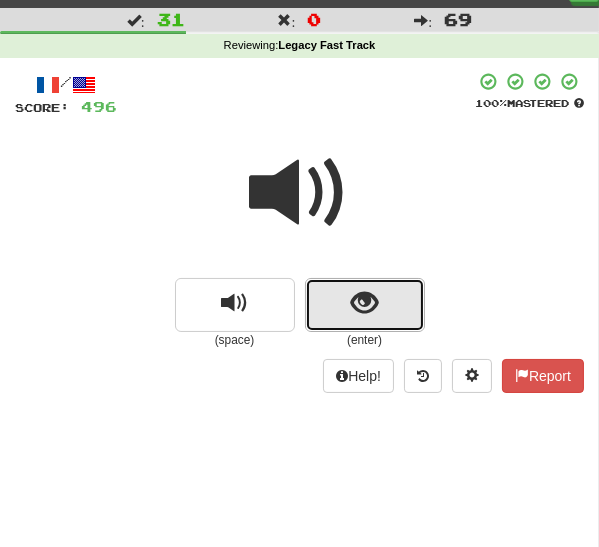 click at bounding box center (364, 303) 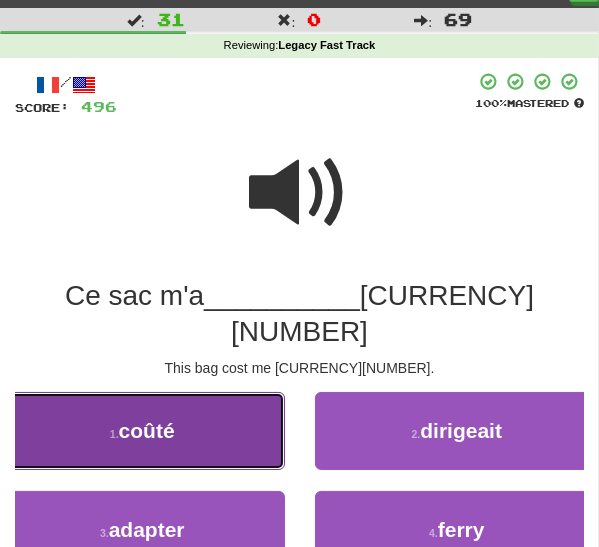 click on "1 .  coûté" at bounding box center [142, 431] 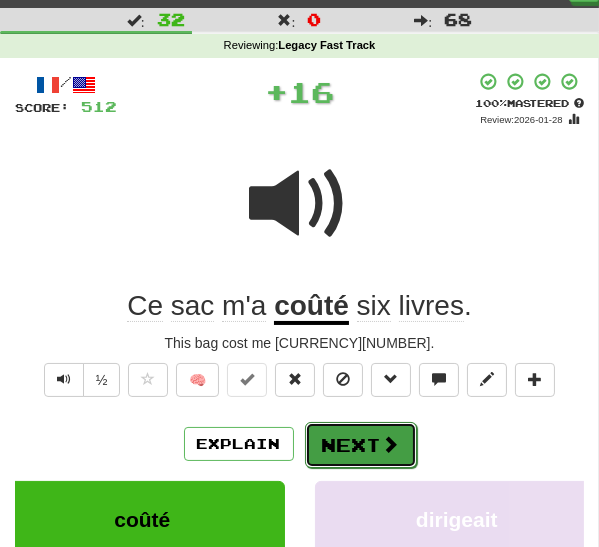 click on "Next" at bounding box center [361, 445] 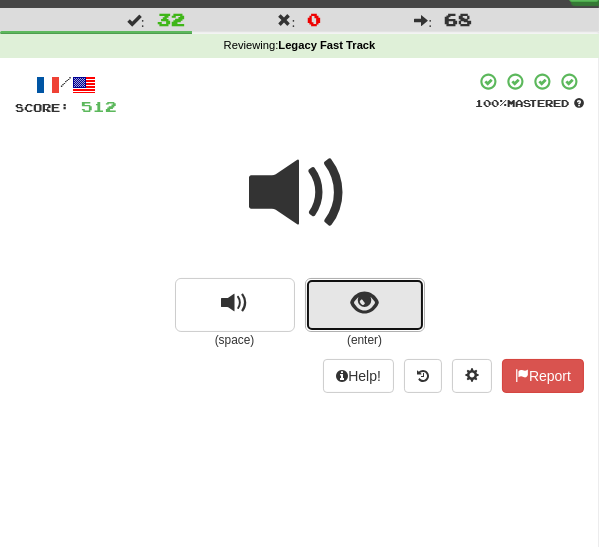 click at bounding box center (364, 303) 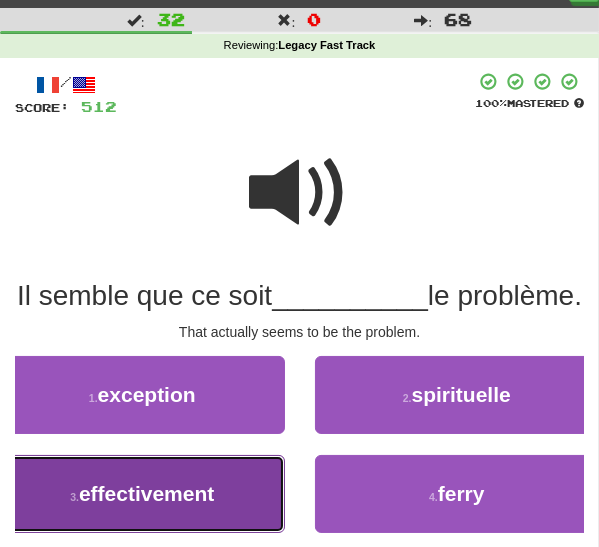 click on "effectivement" at bounding box center [146, 493] 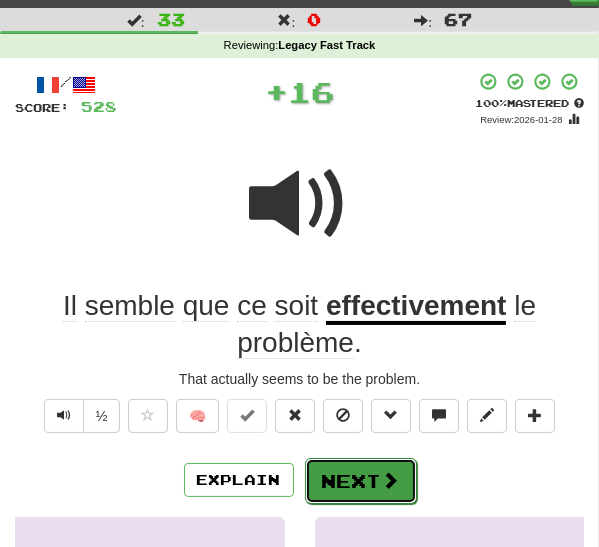 click on "Next" at bounding box center (361, 481) 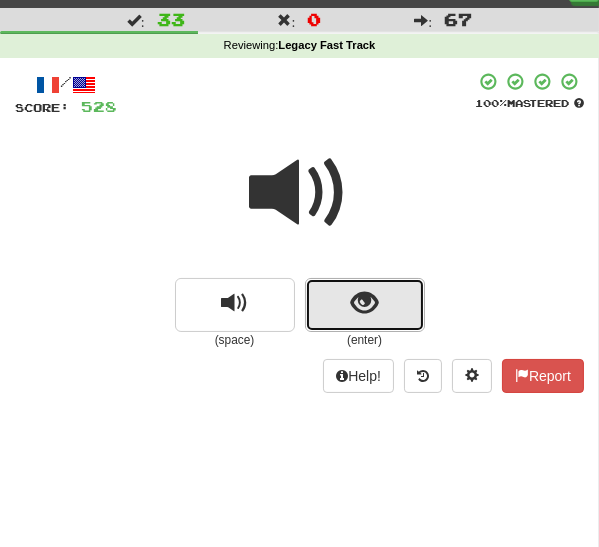 click at bounding box center [364, 303] 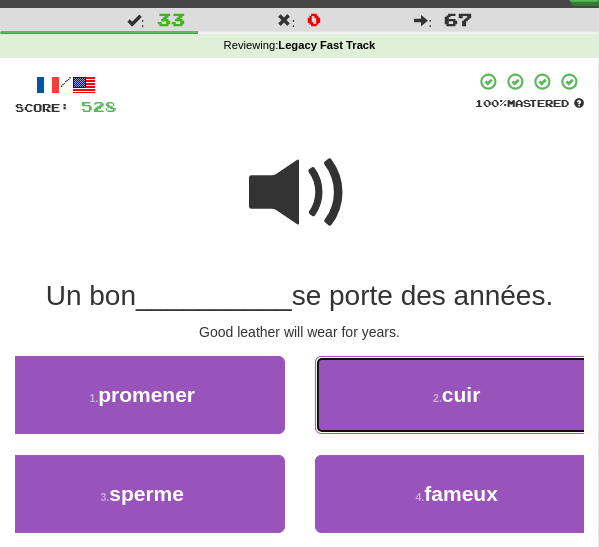 click on "2 .  cuir" at bounding box center [457, 395] 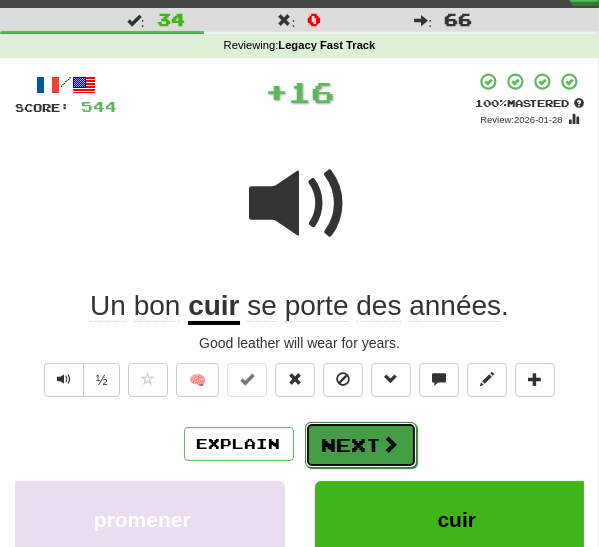 click on "Next" at bounding box center [361, 445] 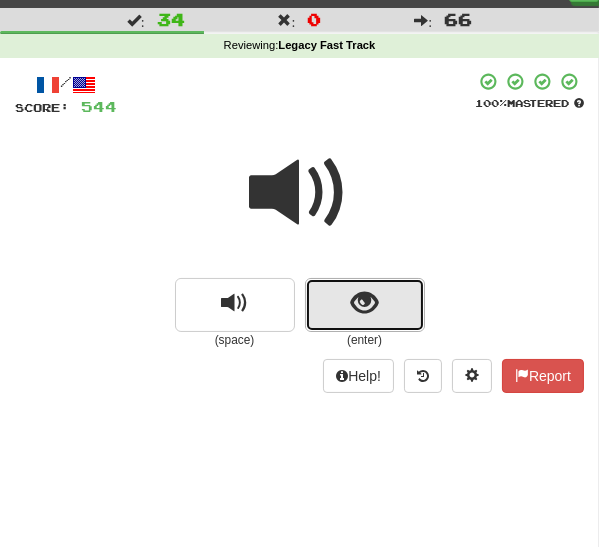 click at bounding box center (365, 305) 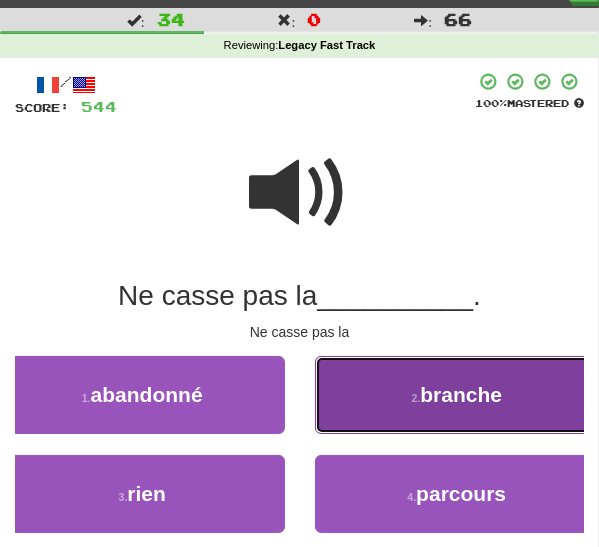 click on "2 .  branche" at bounding box center (457, 395) 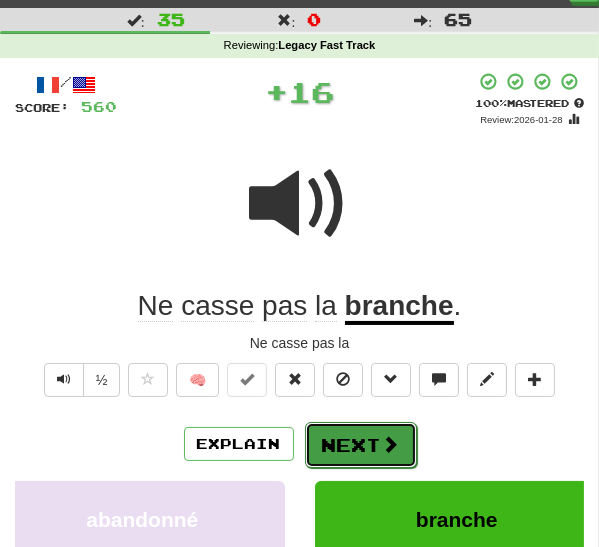 drag, startPoint x: 320, startPoint y: 442, endPoint x: 351, endPoint y: 388, distance: 62.26556 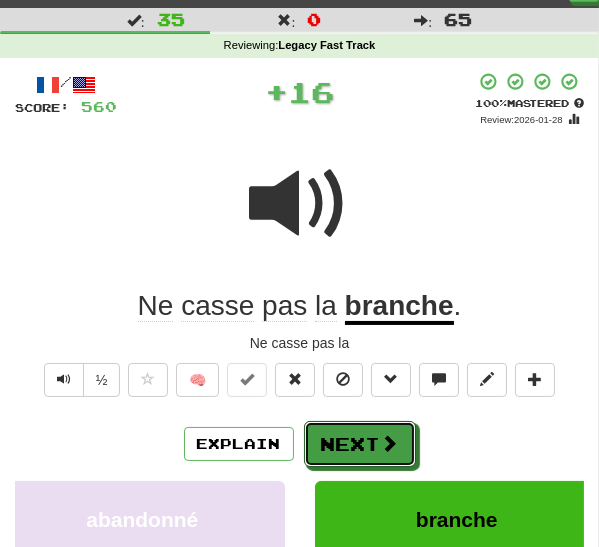 click on "Next" at bounding box center [360, 444] 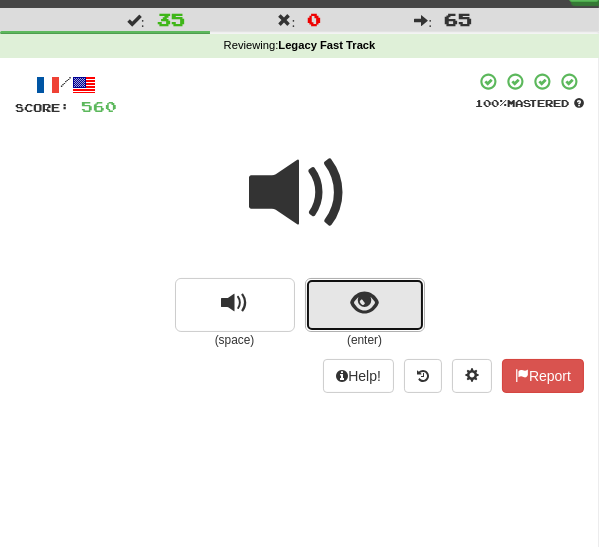 click at bounding box center [365, 305] 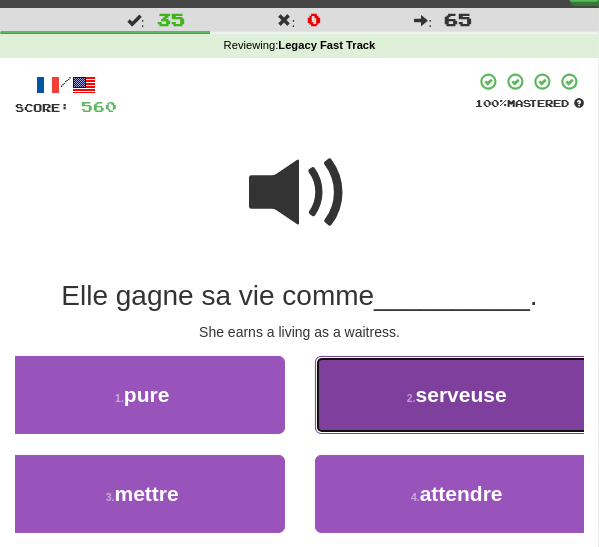 click on "2 .  serveuse" at bounding box center (457, 395) 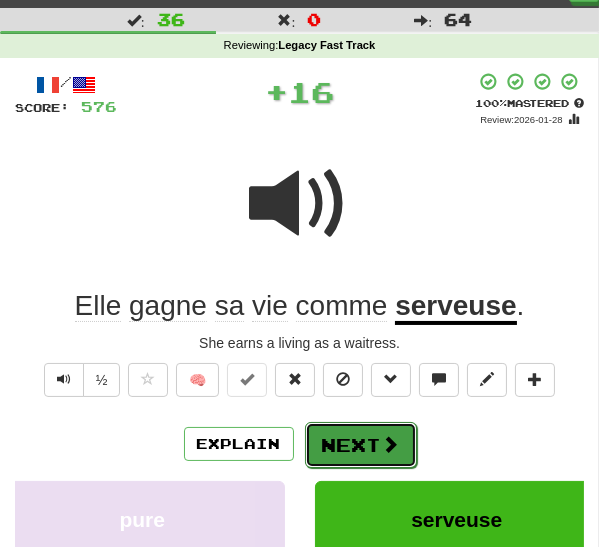 click on "Next" at bounding box center (361, 445) 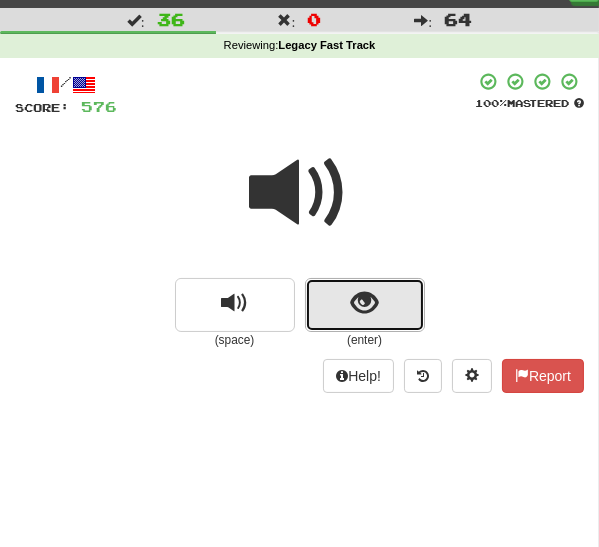 click at bounding box center [364, 303] 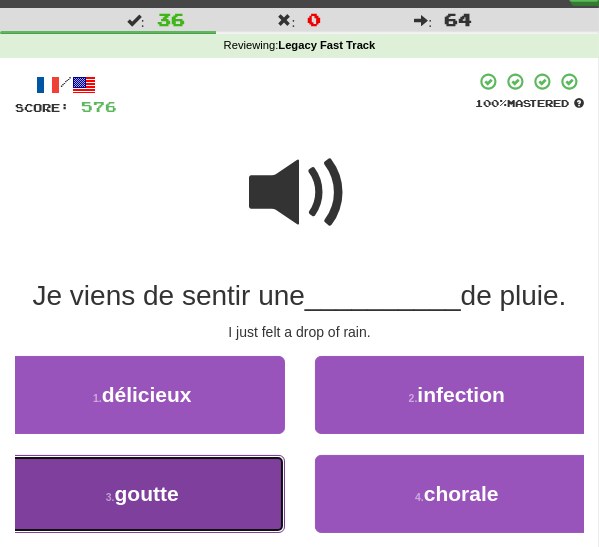 click on "3 .  goutte" at bounding box center (142, 494) 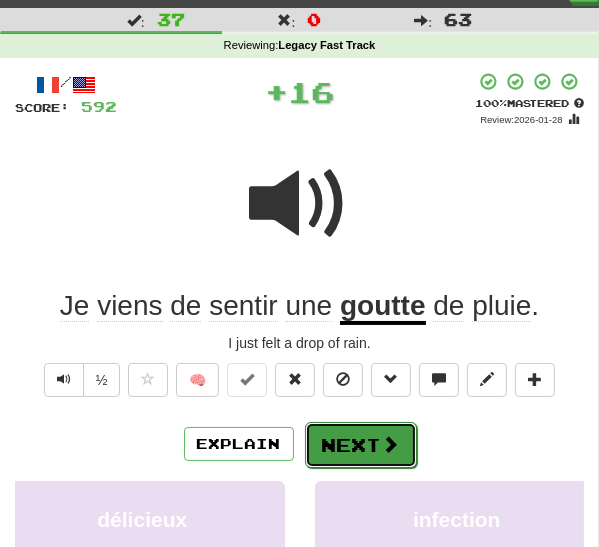 click on "Next" at bounding box center [361, 445] 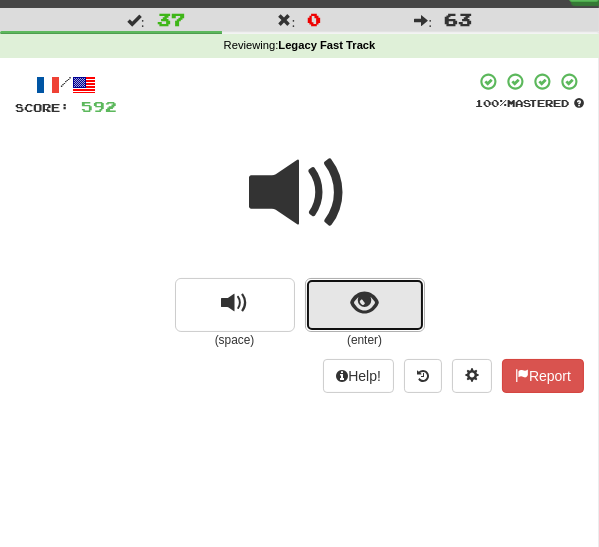 click at bounding box center (364, 303) 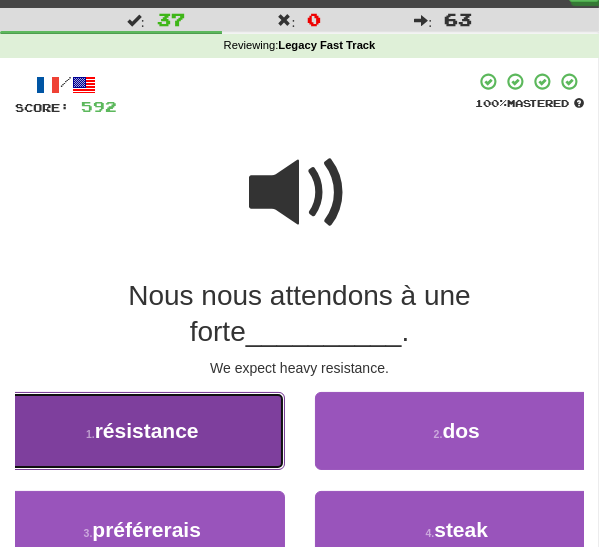 click on "résistance" at bounding box center (147, 430) 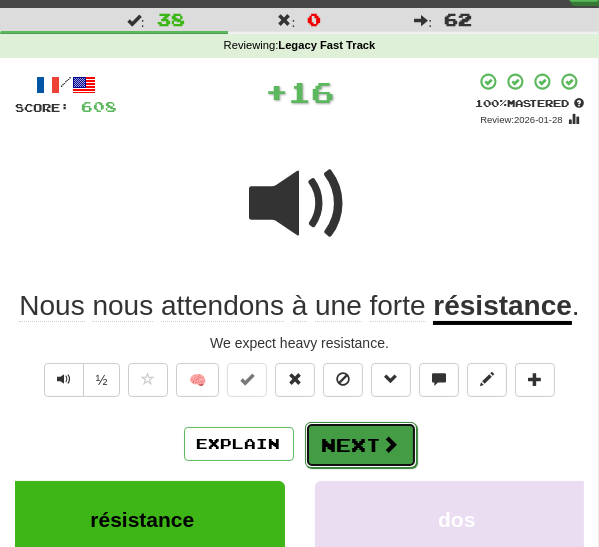 click on "Next" at bounding box center [361, 445] 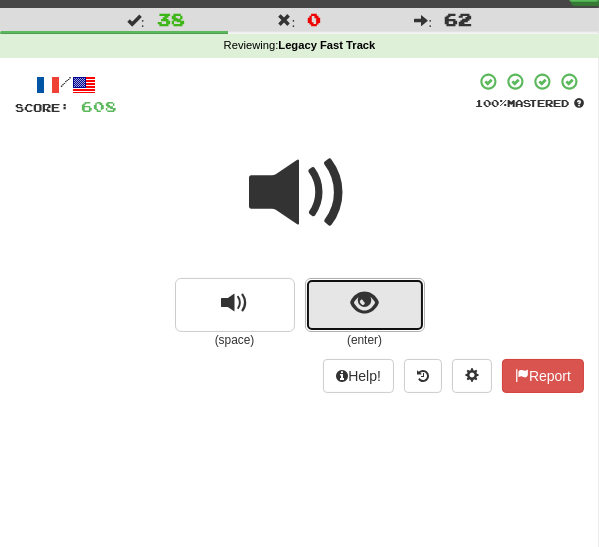 click at bounding box center (365, 305) 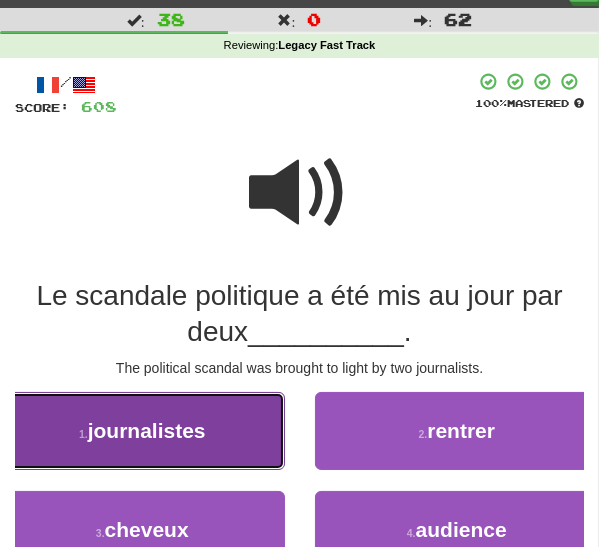 click on "journalistes" at bounding box center [147, 430] 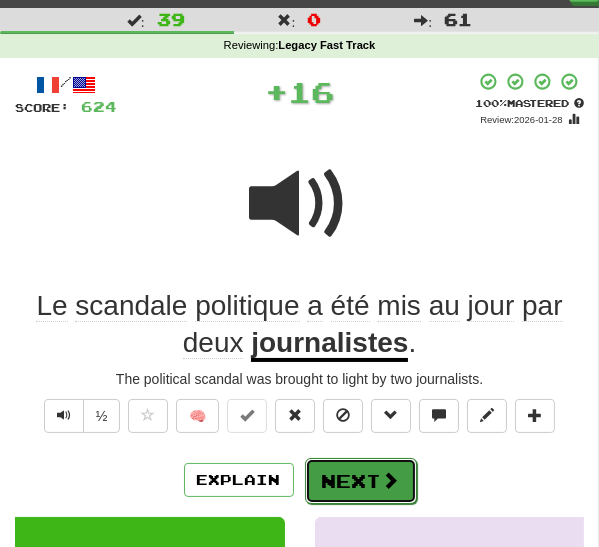 drag, startPoint x: 357, startPoint y: 485, endPoint x: 367, endPoint y: 464, distance: 23.259407 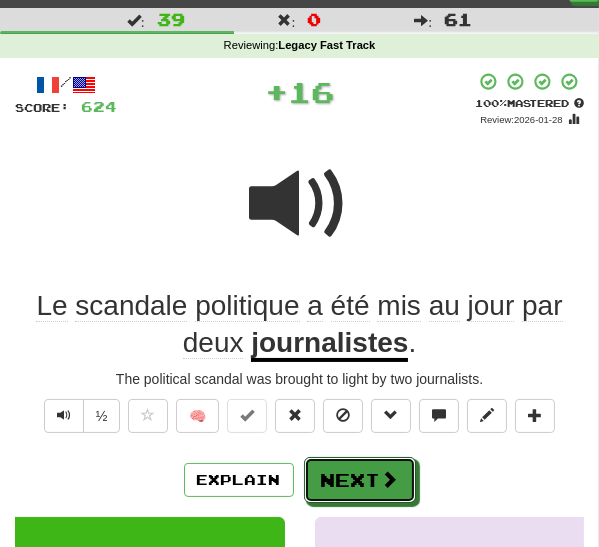 click on "Next" at bounding box center [360, 480] 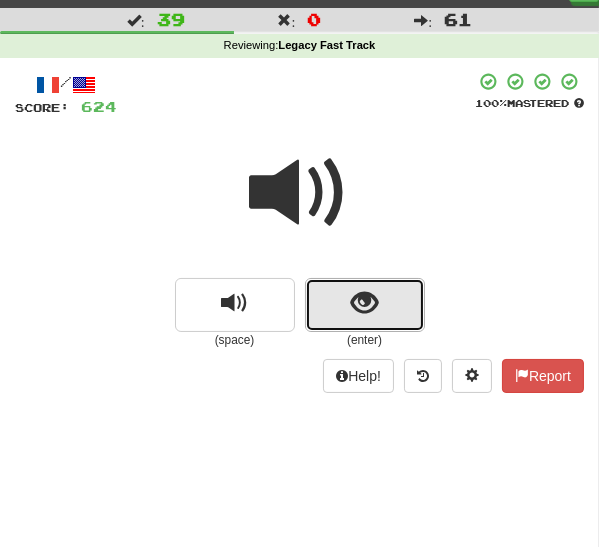 click at bounding box center [364, 303] 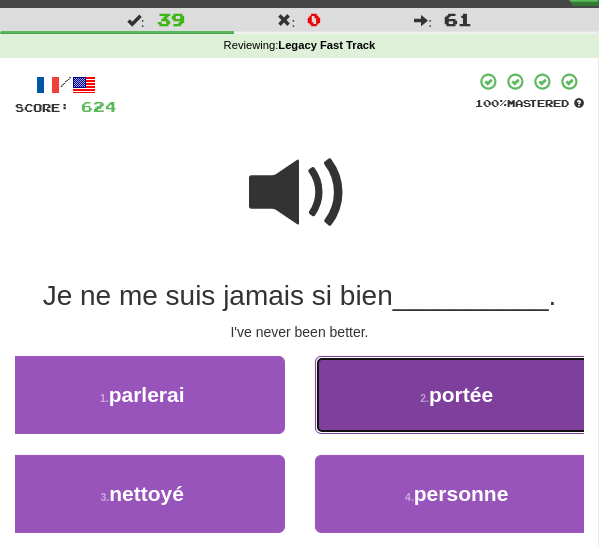 click on "2 .  portée" at bounding box center [457, 395] 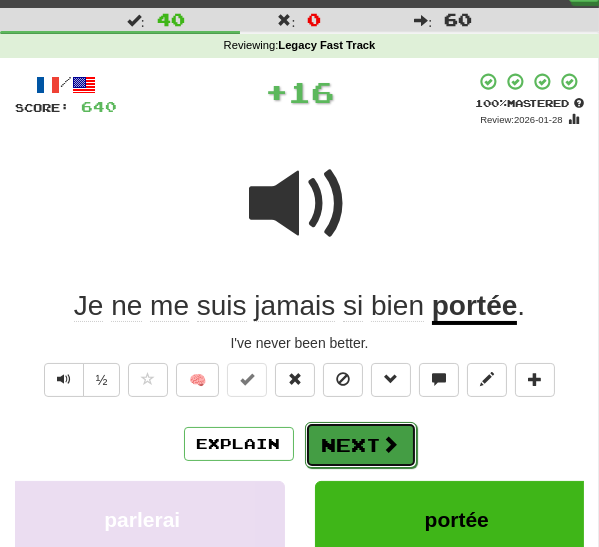 click on "Next" at bounding box center [361, 445] 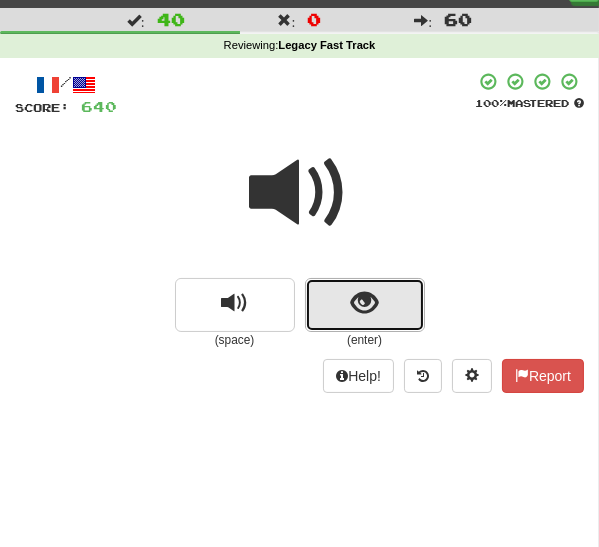 click at bounding box center (365, 305) 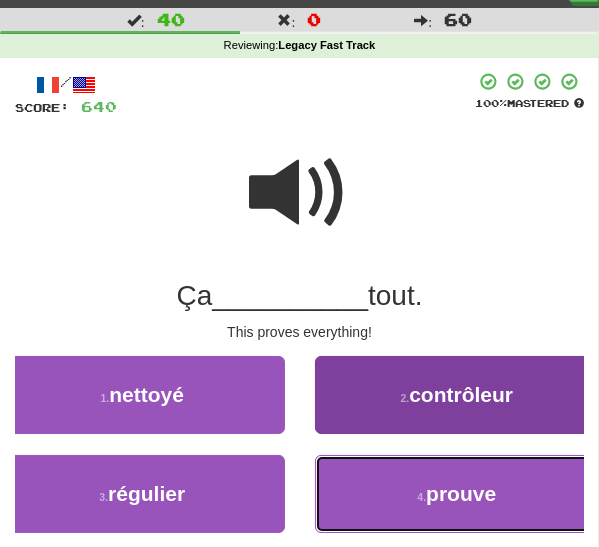 drag, startPoint x: 425, startPoint y: 507, endPoint x: 420, endPoint y: 498, distance: 10.29563 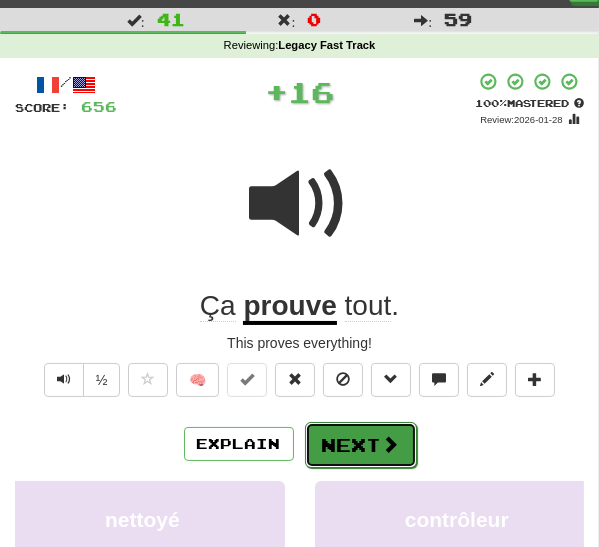 click on "Next" at bounding box center (361, 445) 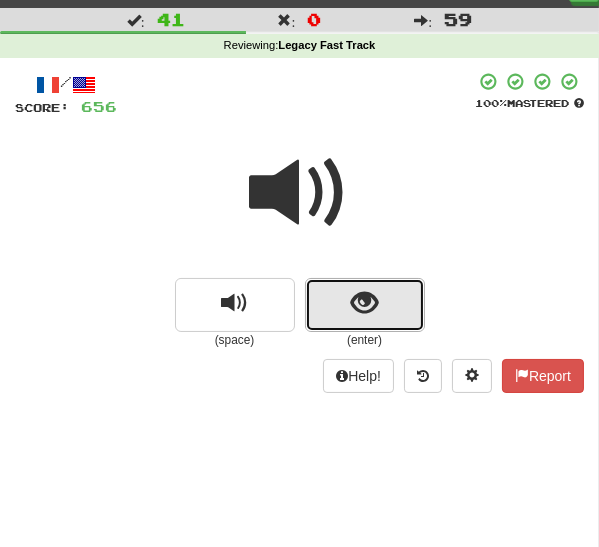 click at bounding box center (365, 305) 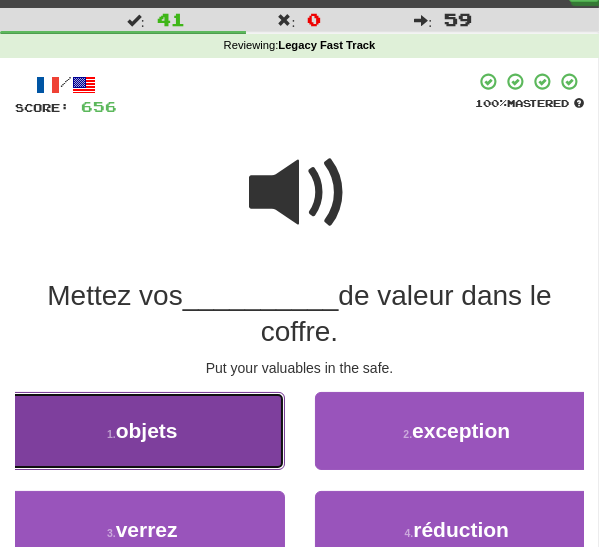 click on "objets" at bounding box center (147, 430) 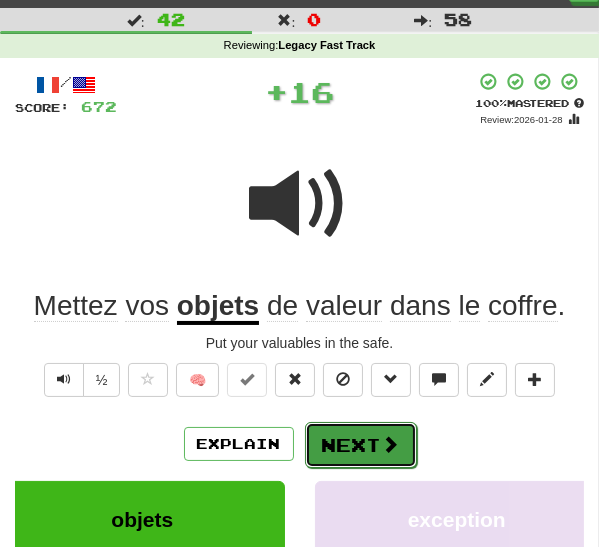 click on "Next" at bounding box center (361, 445) 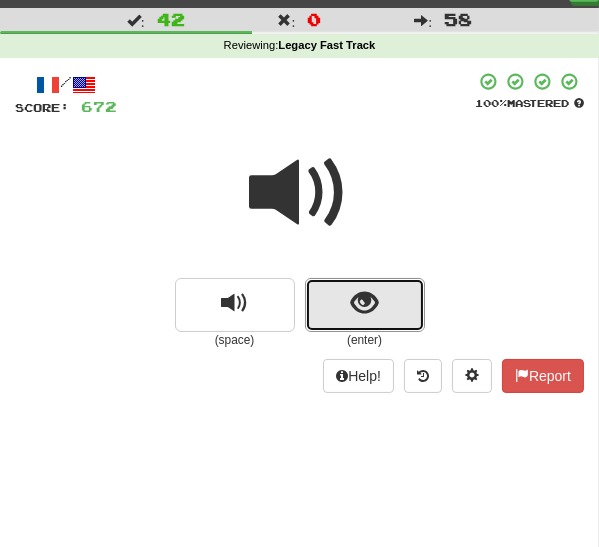 drag, startPoint x: 345, startPoint y: 298, endPoint x: 328, endPoint y: 320, distance: 27.802877 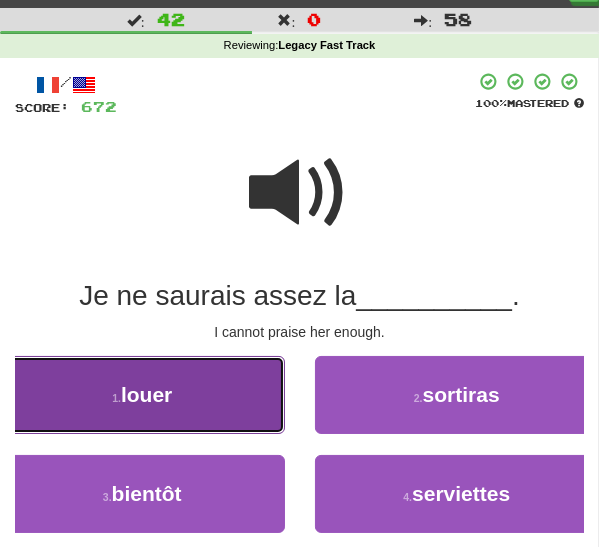 click on "louer" at bounding box center (146, 394) 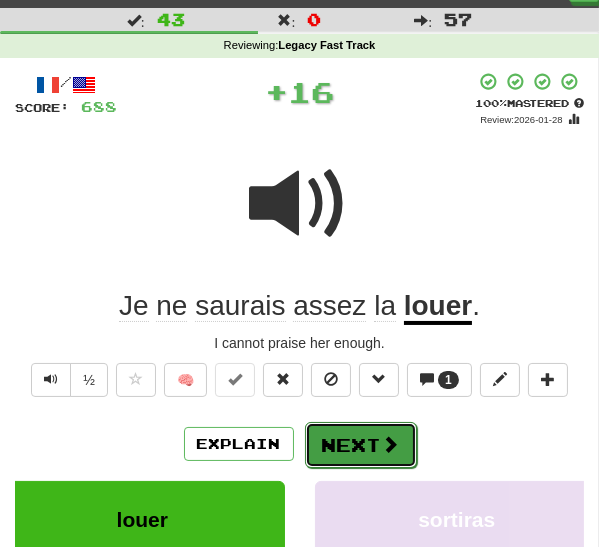 click at bounding box center [391, 444] 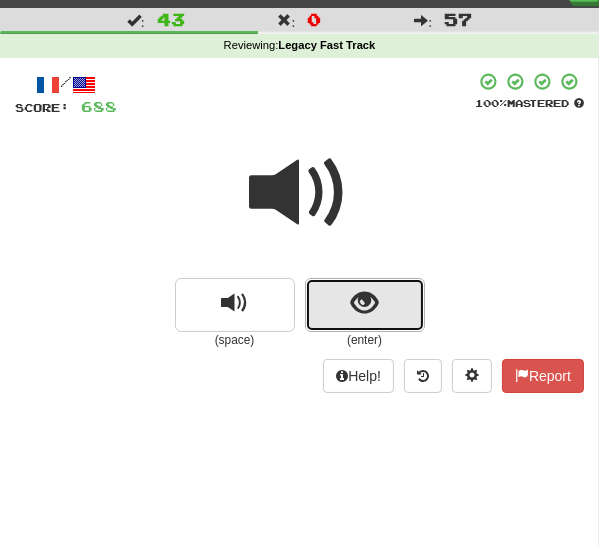 click at bounding box center [364, 303] 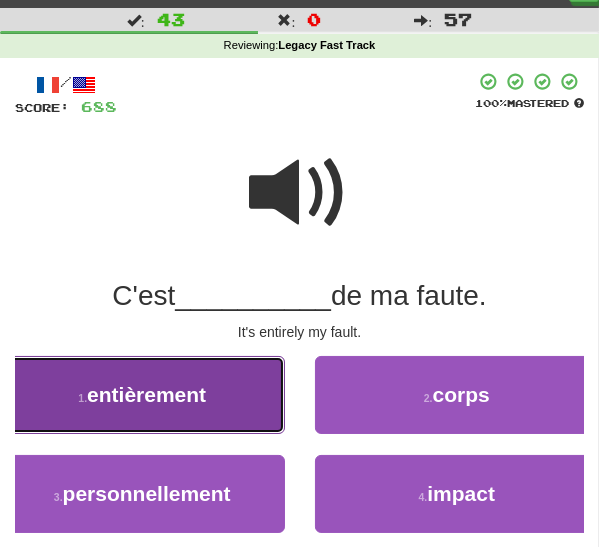 click on "1 .  entièrement" at bounding box center (142, 395) 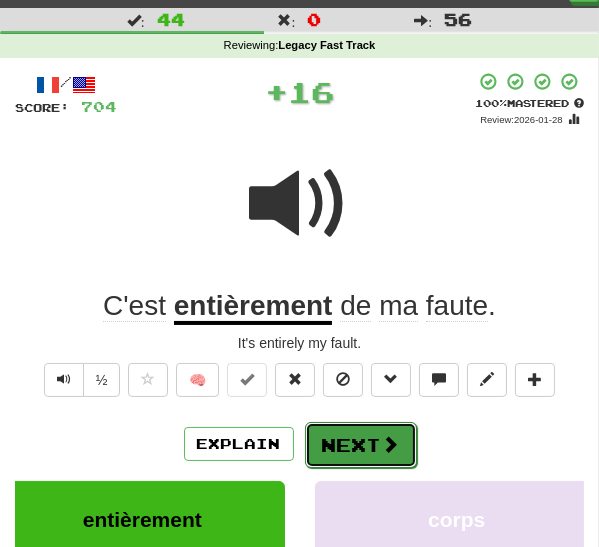 click on "Next" at bounding box center (361, 445) 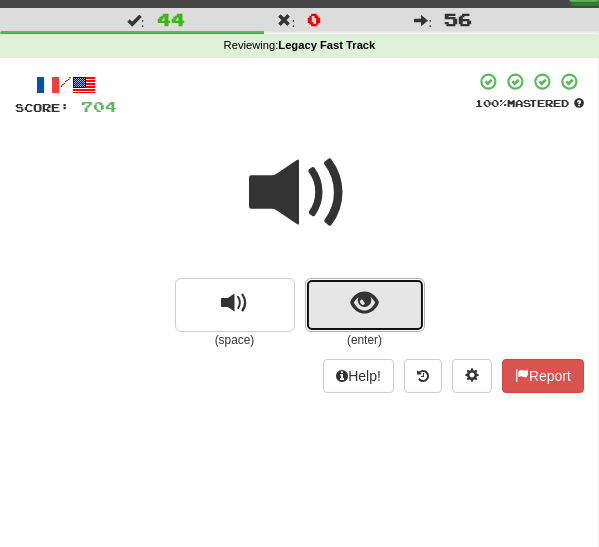 click at bounding box center (365, 305) 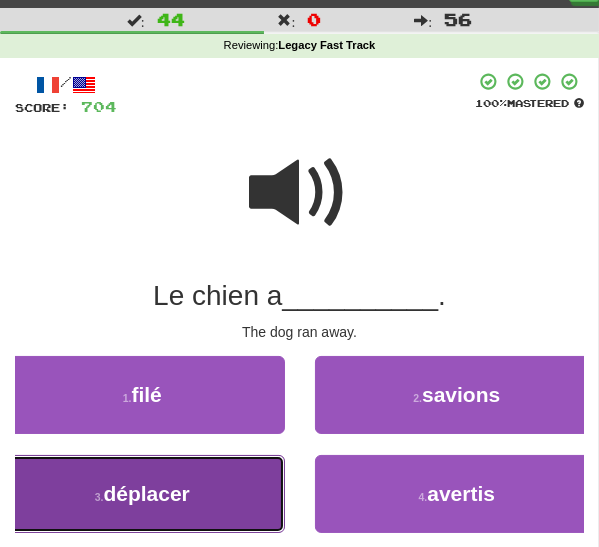 click on "déplacer" at bounding box center [146, 493] 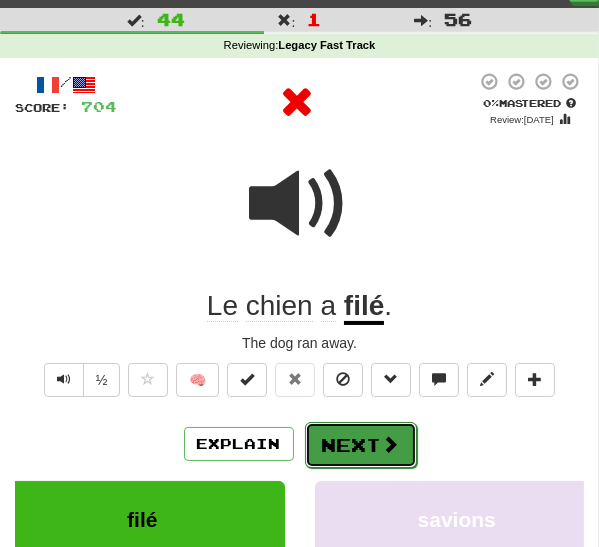 click on "Next" at bounding box center [361, 445] 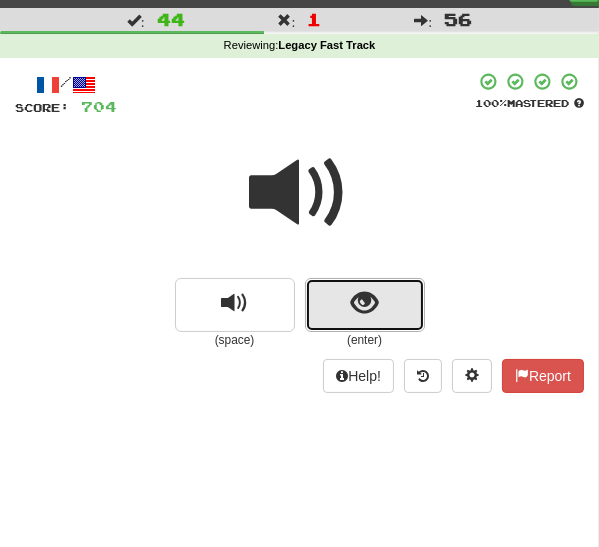 click at bounding box center (364, 303) 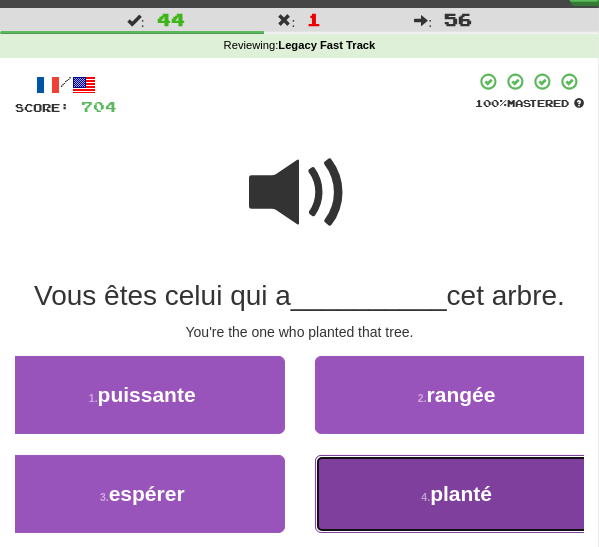 click on "4 .  planté" at bounding box center (457, 494) 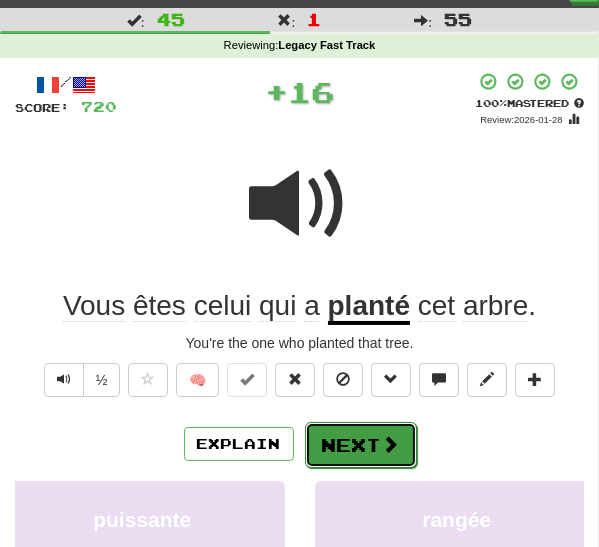click on "Next" at bounding box center [361, 445] 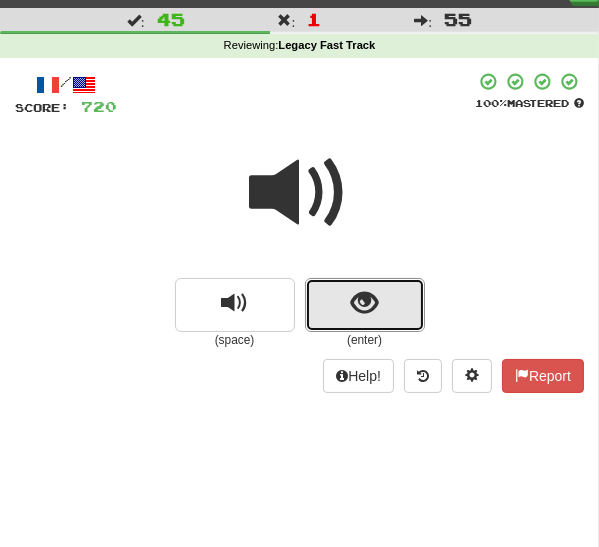 drag, startPoint x: 362, startPoint y: 288, endPoint x: 346, endPoint y: 320, distance: 35.77709 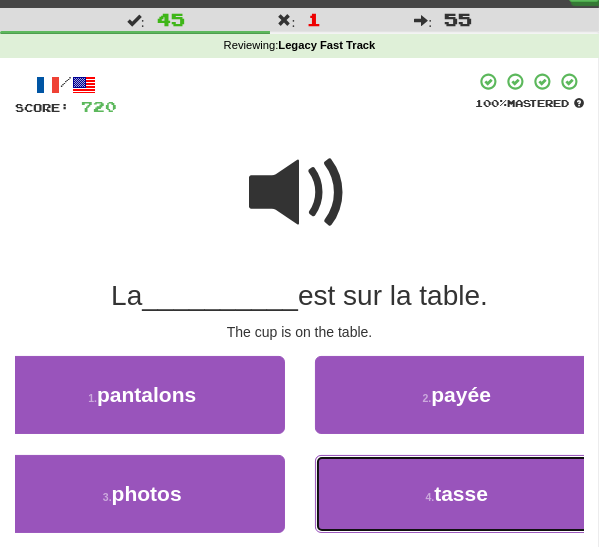 drag, startPoint x: 367, startPoint y: 509, endPoint x: 350, endPoint y: 467, distance: 45.310043 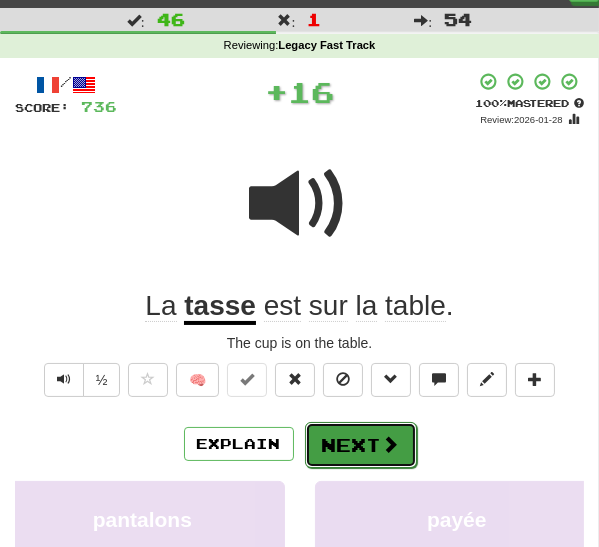 click on "Next" at bounding box center (361, 445) 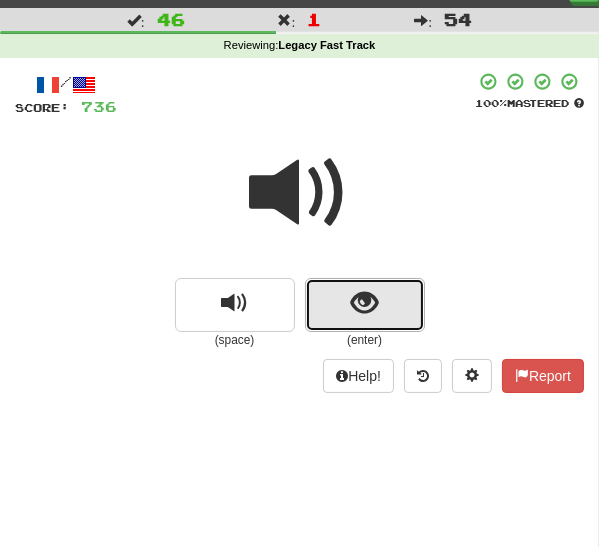 click at bounding box center (365, 305) 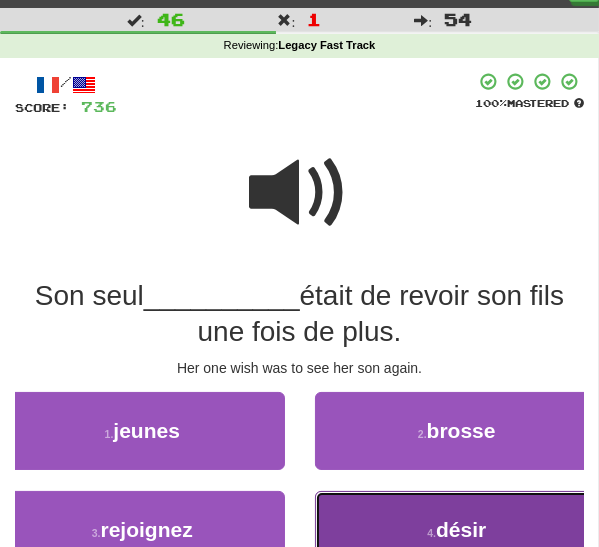 click on "4 .  désir" at bounding box center [457, 530] 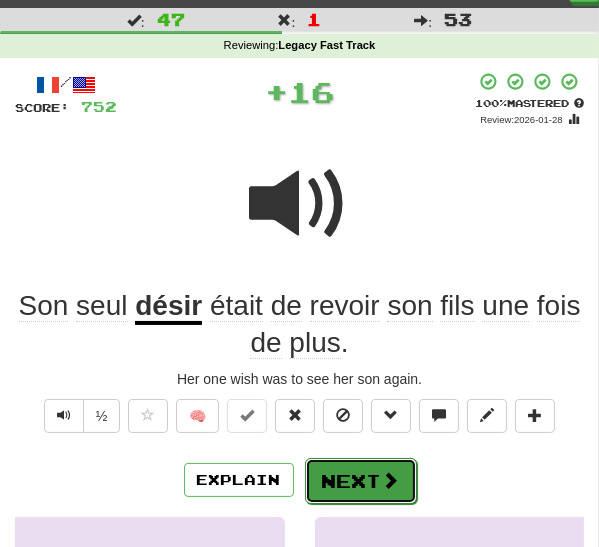 click on "Next" at bounding box center (361, 481) 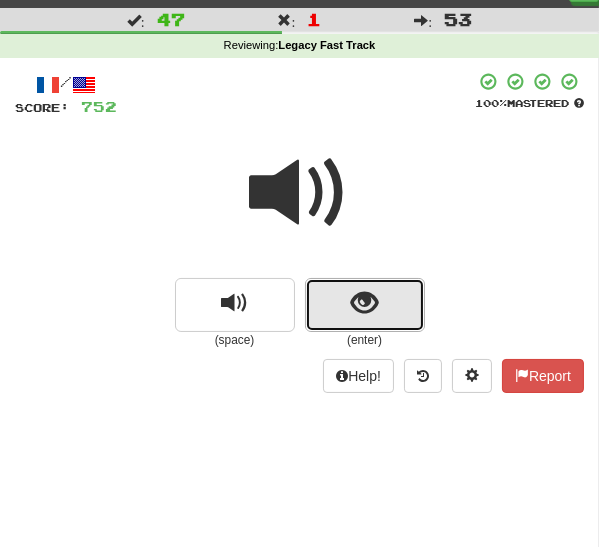 click at bounding box center [364, 303] 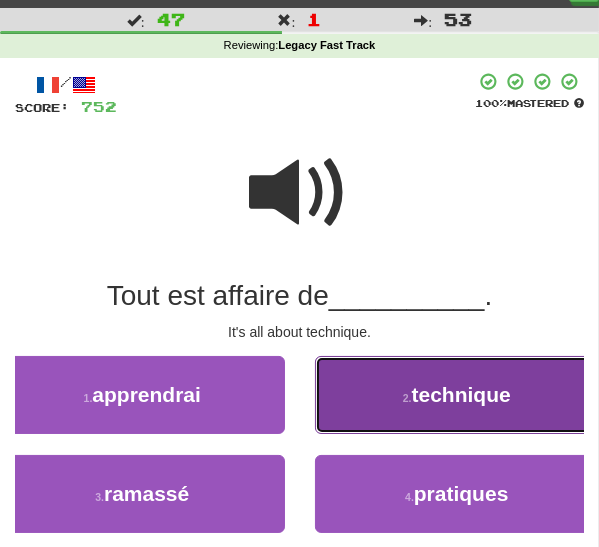 click on "technique" at bounding box center [461, 394] 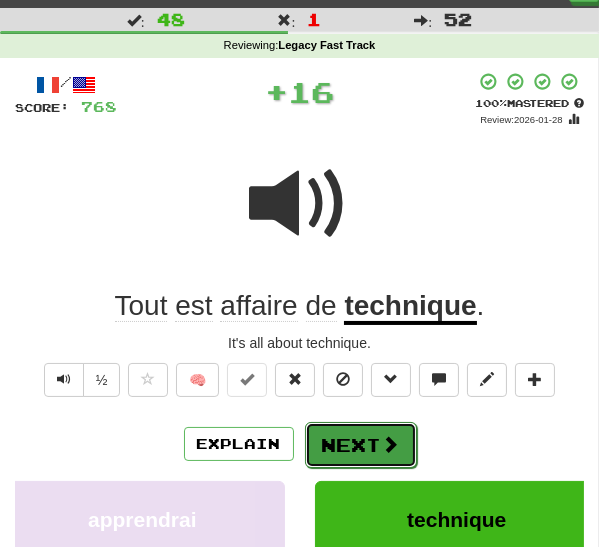 click on "Next" at bounding box center (361, 445) 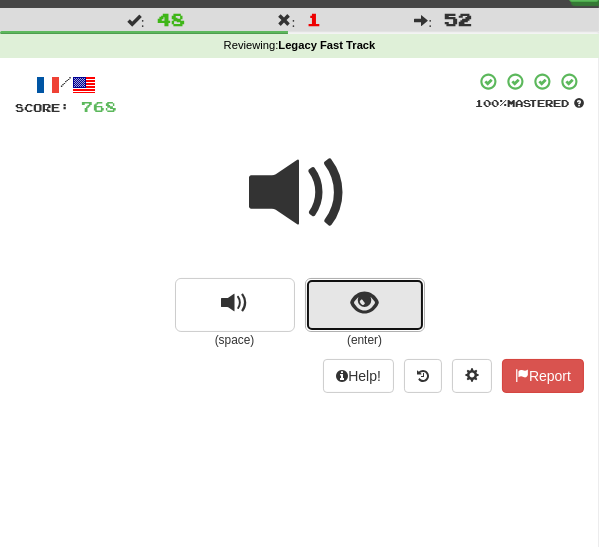 drag, startPoint x: 336, startPoint y: 310, endPoint x: 330, endPoint y: 320, distance: 11.661903 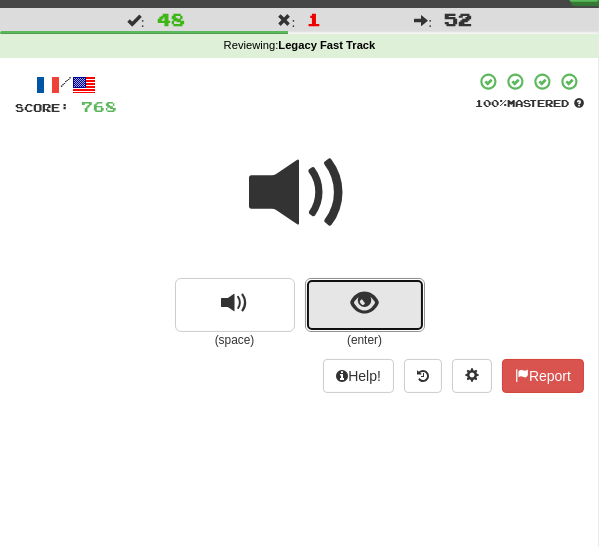 click at bounding box center [365, 305] 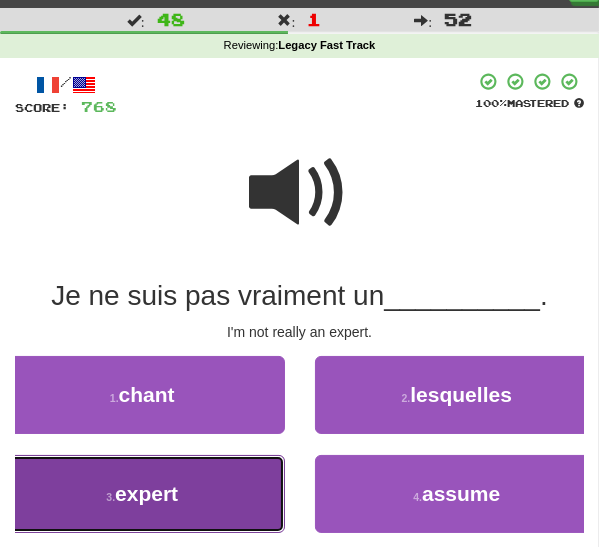 click on "expert" at bounding box center (146, 493) 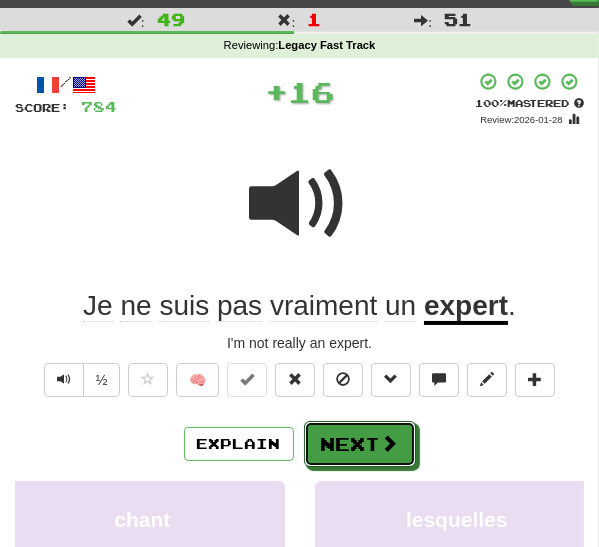 click on "Next" at bounding box center (360, 444) 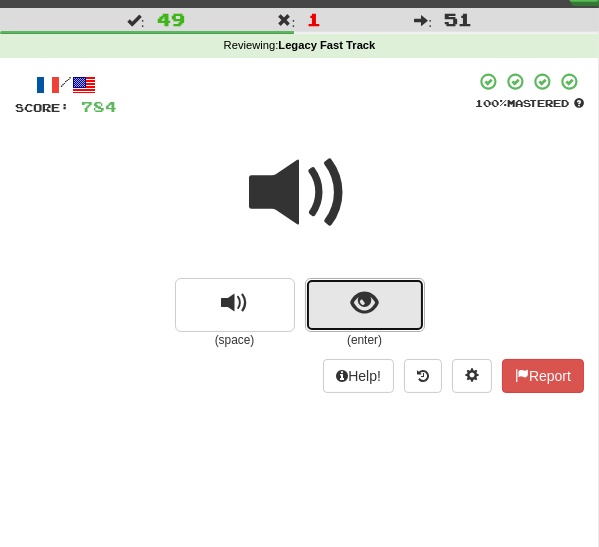 click at bounding box center (365, 305) 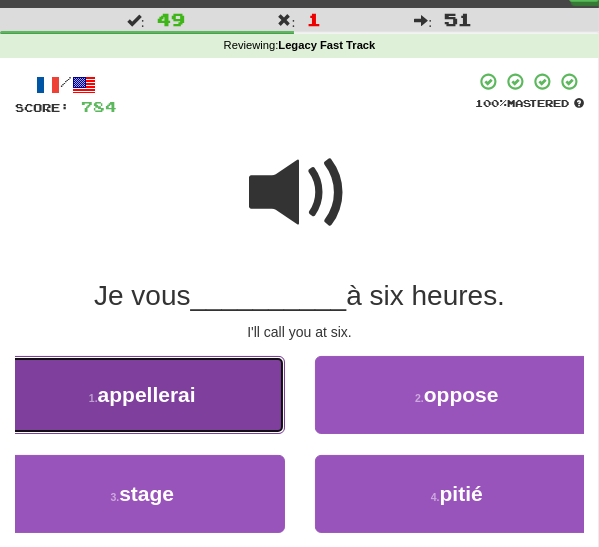 click on "1 .  appellerai" at bounding box center [142, 395] 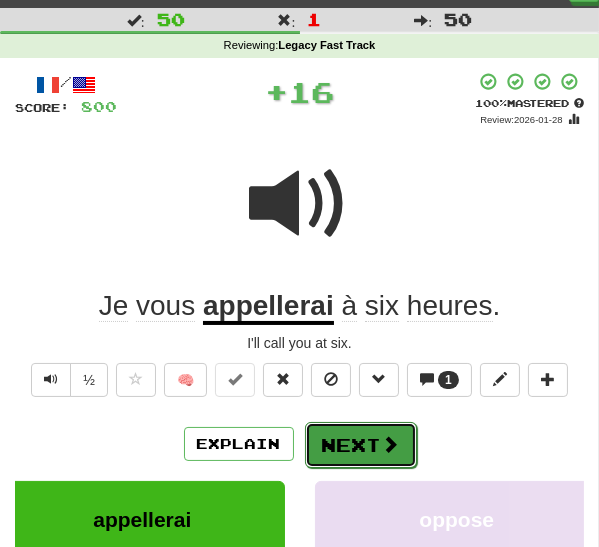 click on "Next" at bounding box center (361, 445) 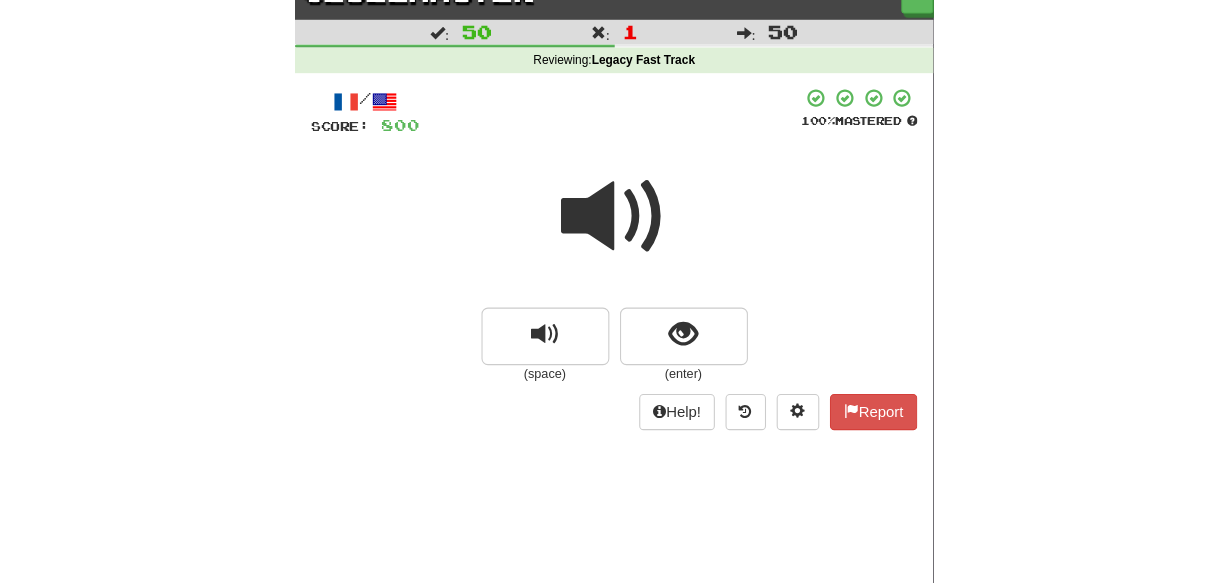 scroll, scrollTop: 0, scrollLeft: 0, axis: both 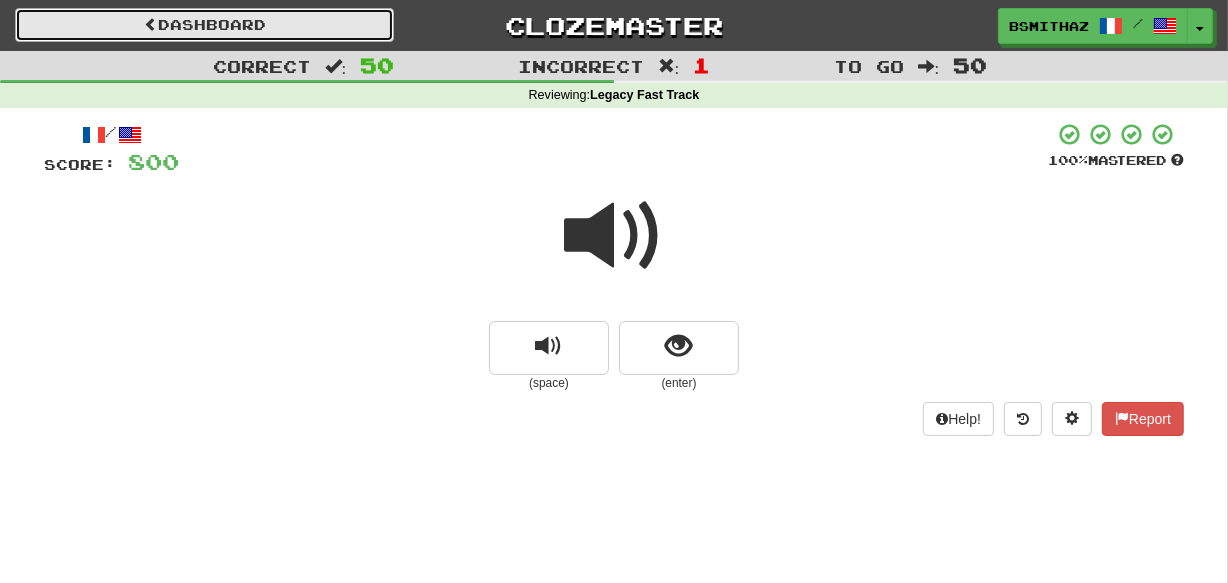 click on "Dashboard" at bounding box center (204, 25) 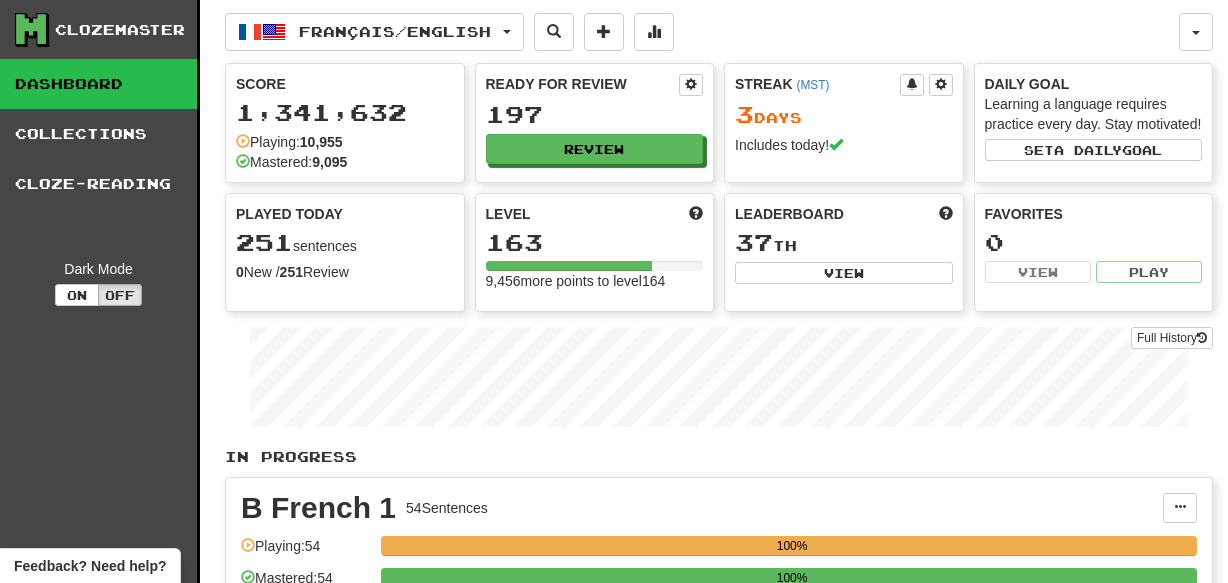 scroll, scrollTop: 0, scrollLeft: 0, axis: both 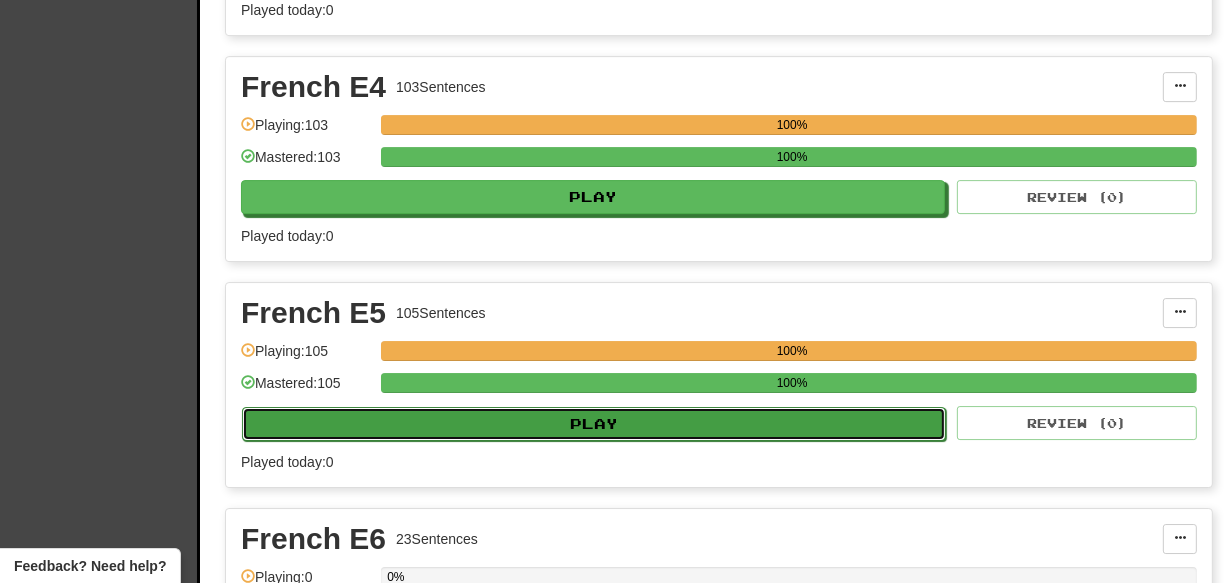 click on "Play" at bounding box center [594, 424] 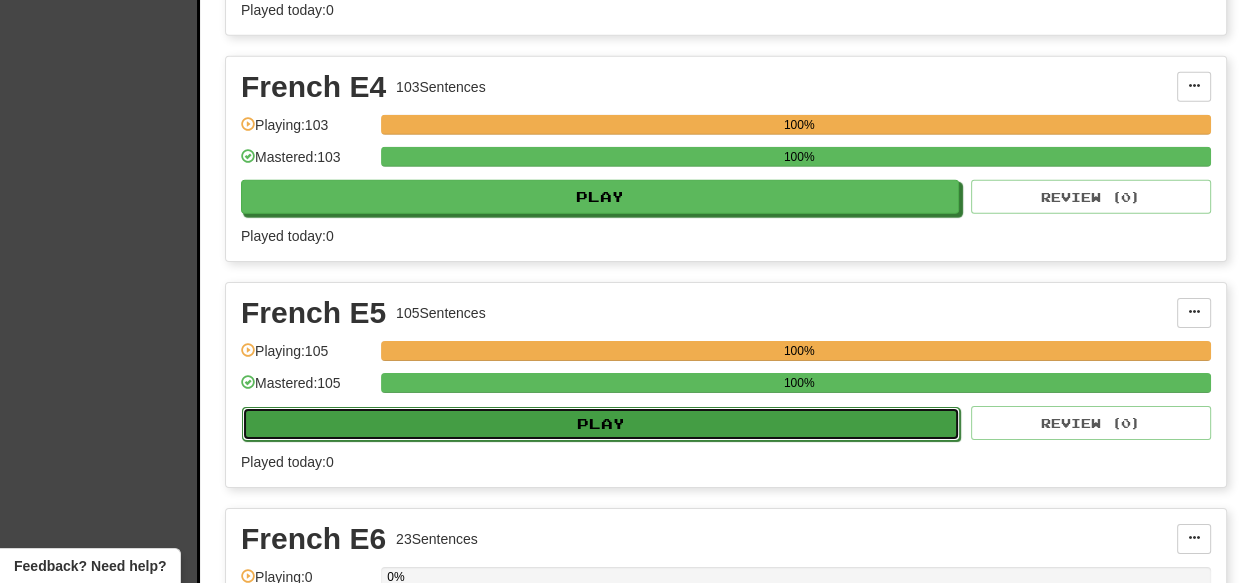 select on "***" 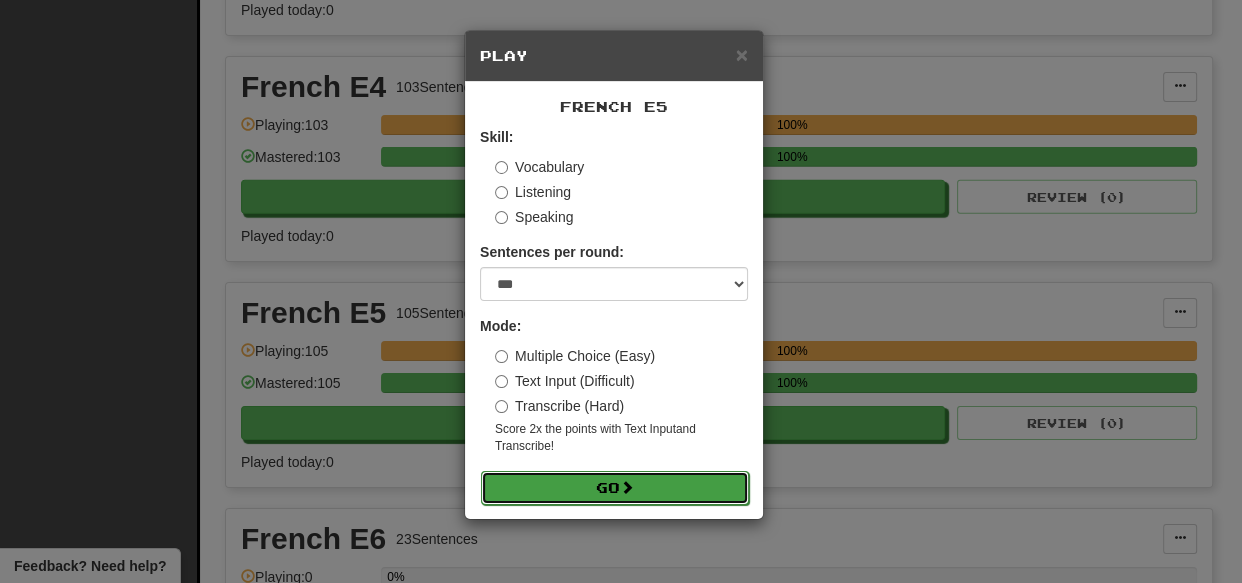 click on "Go" at bounding box center [615, 488] 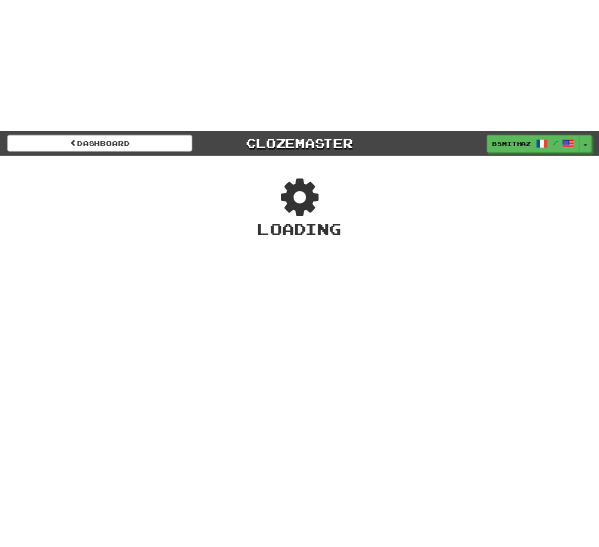 scroll, scrollTop: 0, scrollLeft: 0, axis: both 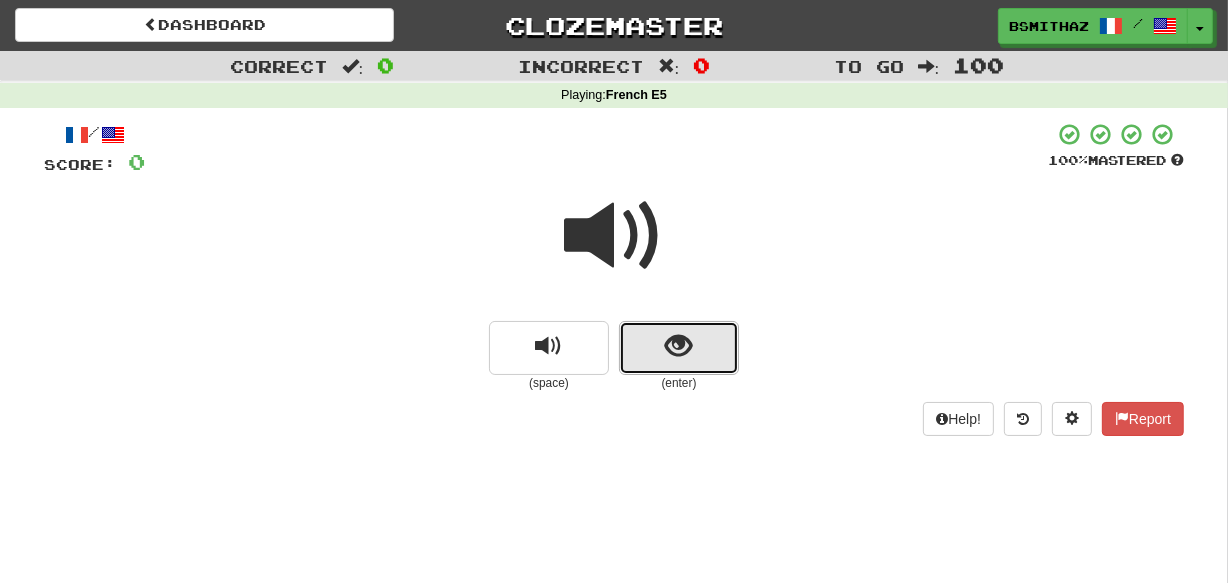 click at bounding box center (679, 348) 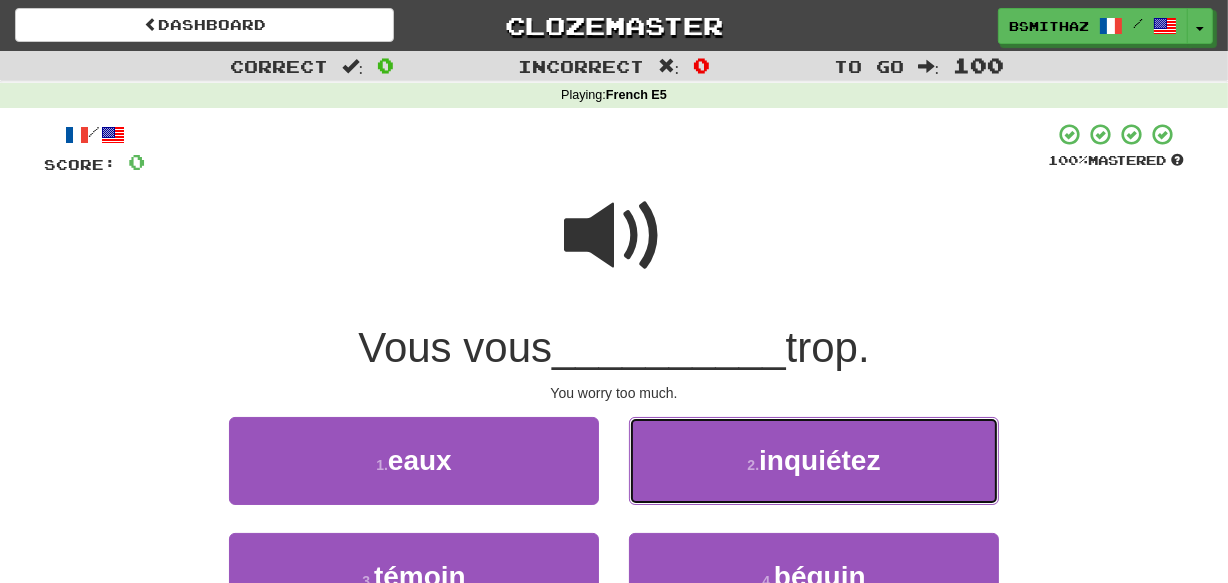 click on "inquiétez" at bounding box center [819, 460] 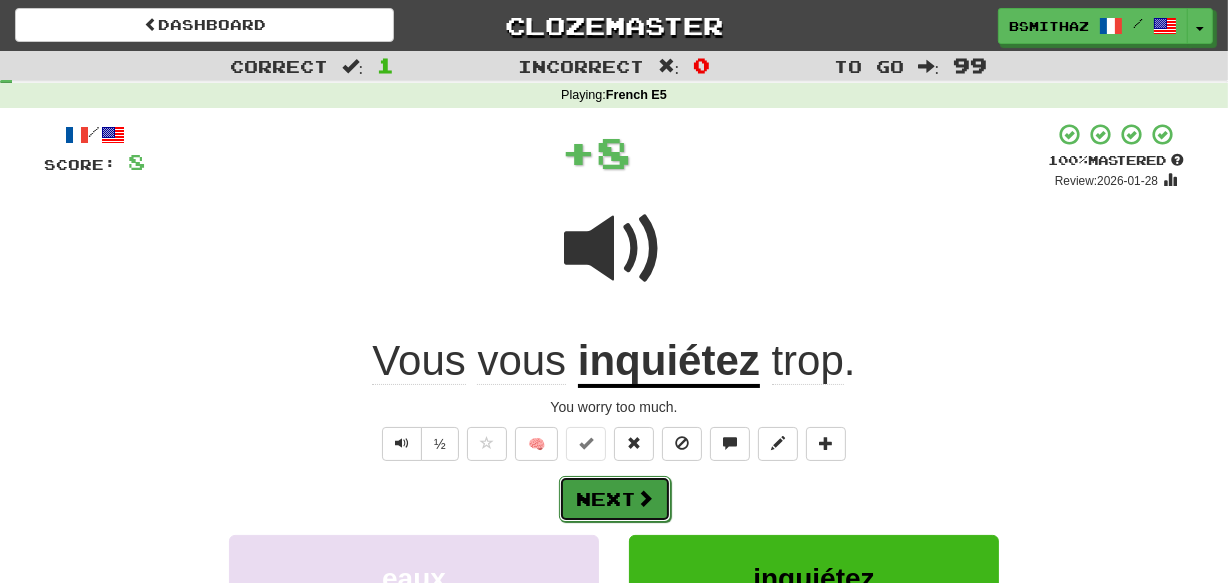 click on "Next" at bounding box center [615, 499] 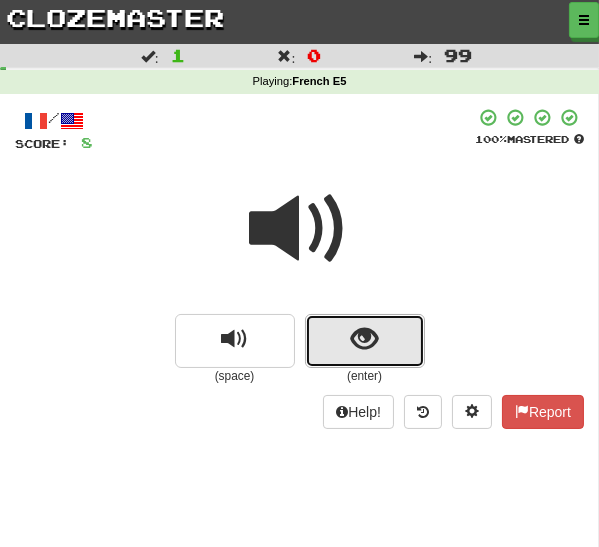 click at bounding box center (365, 341) 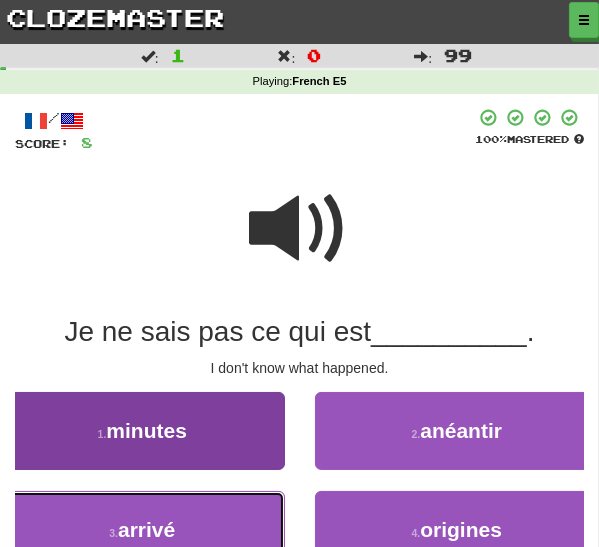 click on "arrivé" at bounding box center [146, 529] 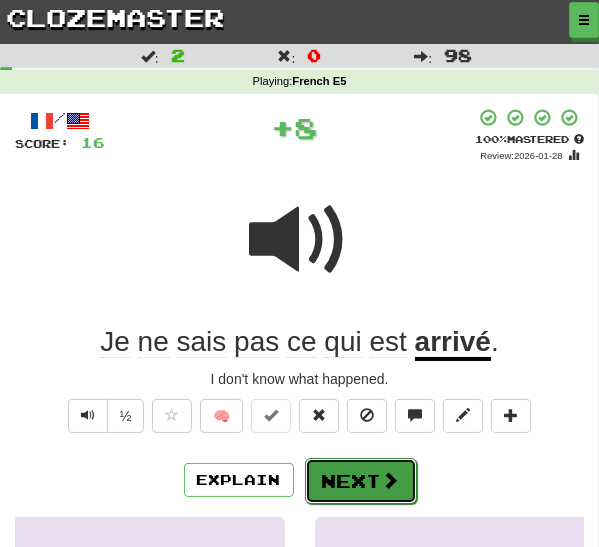 click on "Next" at bounding box center (361, 481) 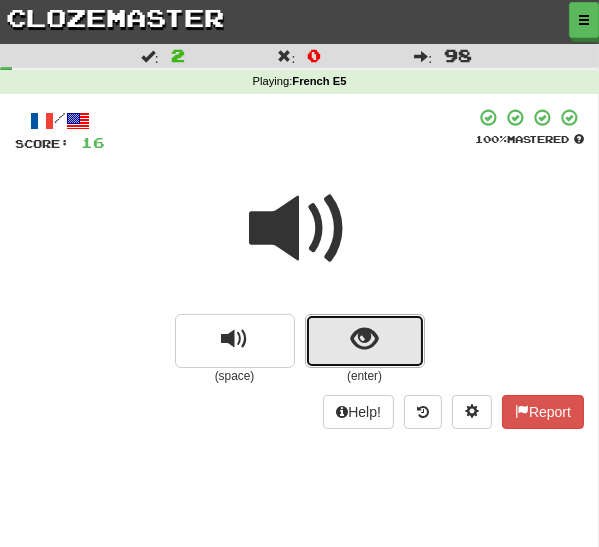 click at bounding box center (365, 341) 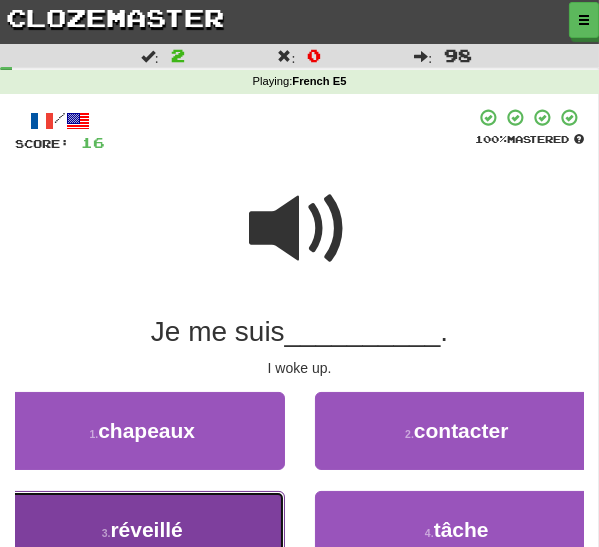 click on "3 .  réveillé" at bounding box center [142, 530] 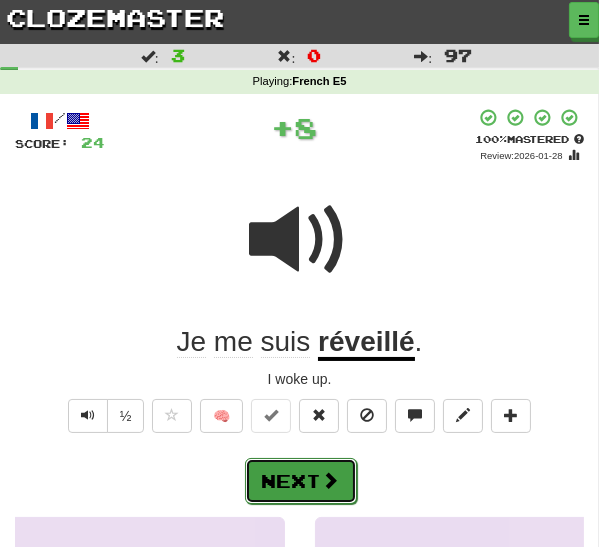 click on "Next" at bounding box center (301, 481) 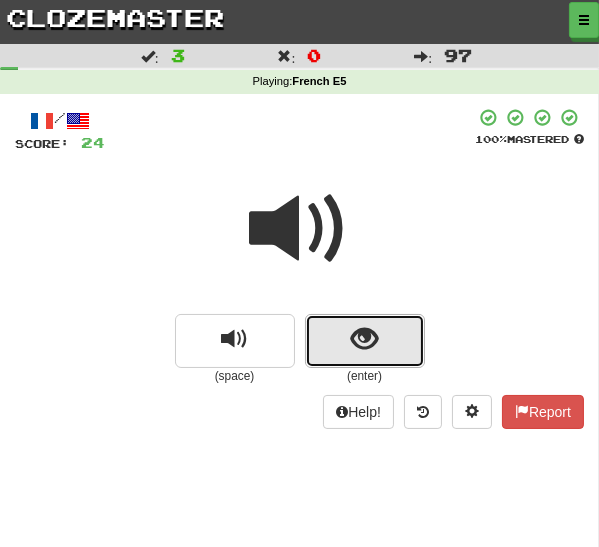 click at bounding box center [365, 341] 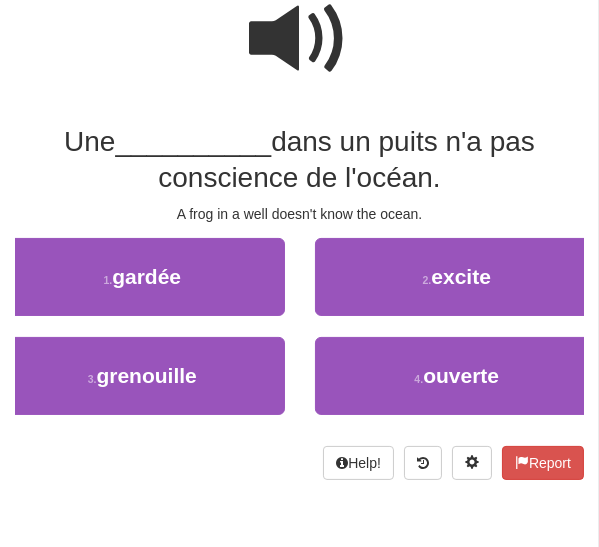 scroll, scrollTop: 200, scrollLeft: 0, axis: vertical 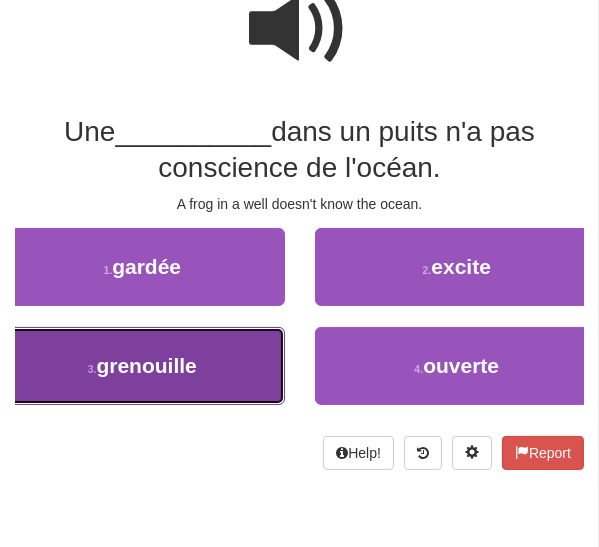 click on "3 .  grenouille" at bounding box center (142, 366) 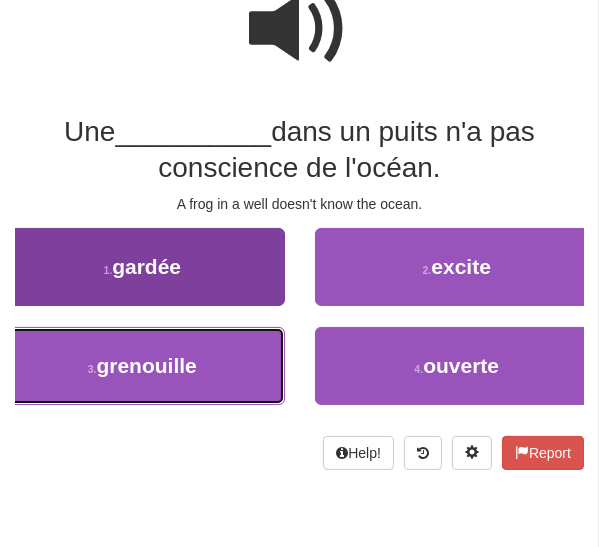 scroll, scrollTop: 210, scrollLeft: 0, axis: vertical 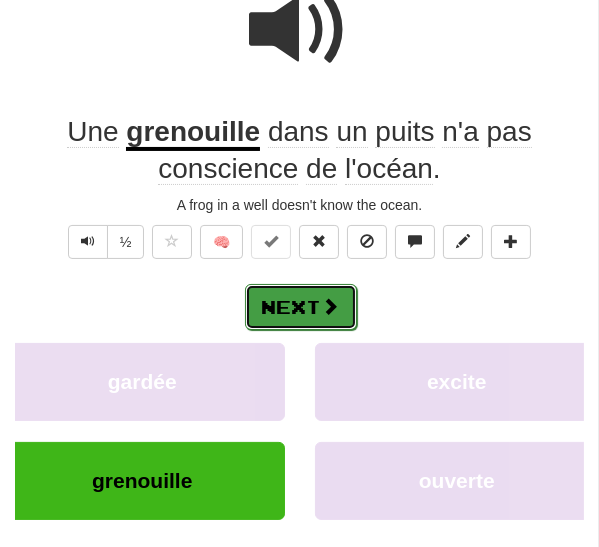 click on "Next" at bounding box center [301, 307] 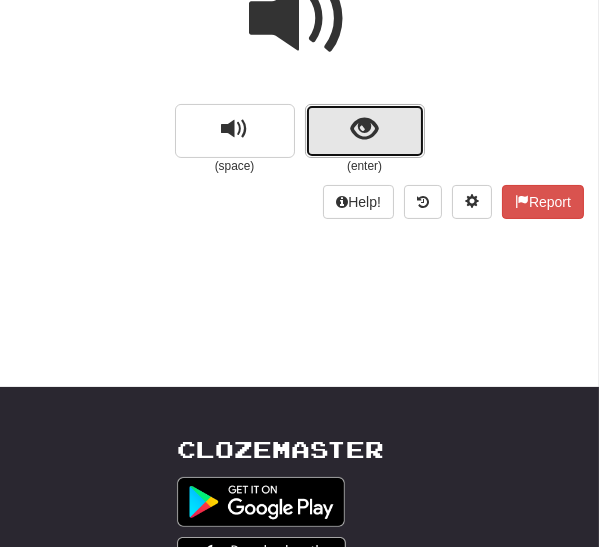 click at bounding box center [364, 129] 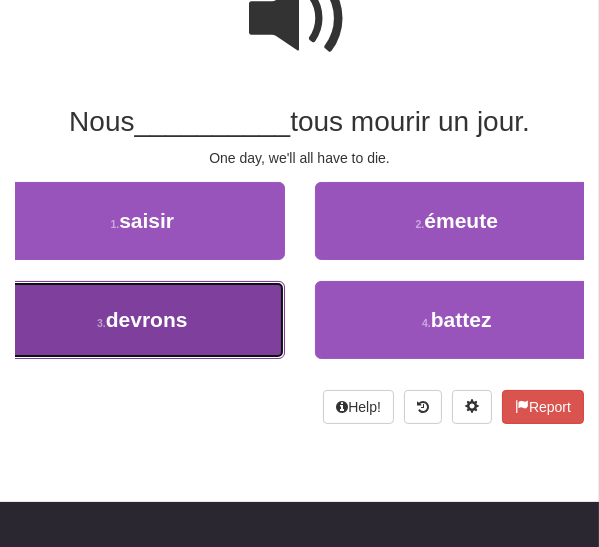 click on "devrons" at bounding box center [147, 319] 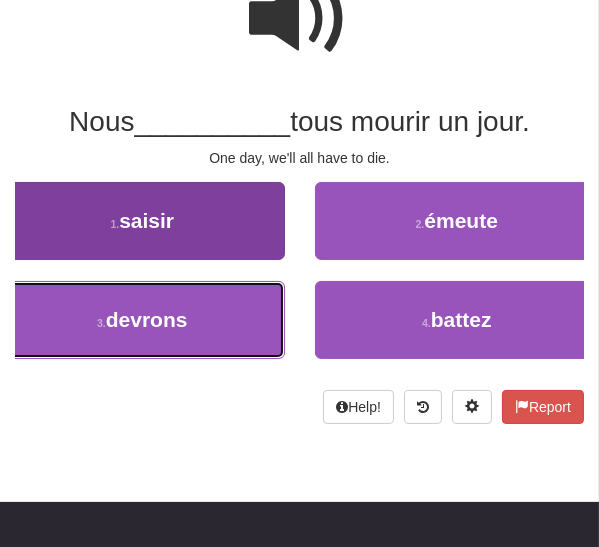 scroll, scrollTop: 220, scrollLeft: 0, axis: vertical 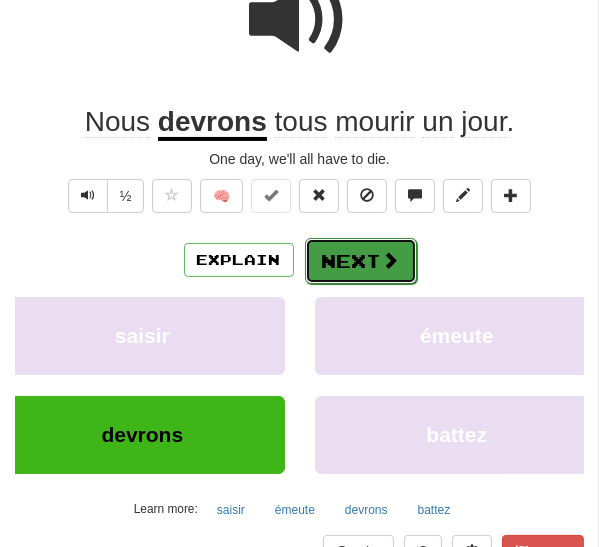 click on "Next" at bounding box center (361, 261) 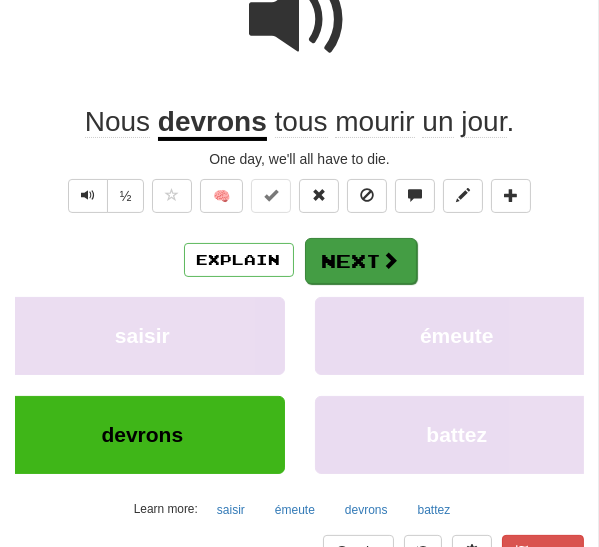 scroll, scrollTop: 0, scrollLeft: 0, axis: both 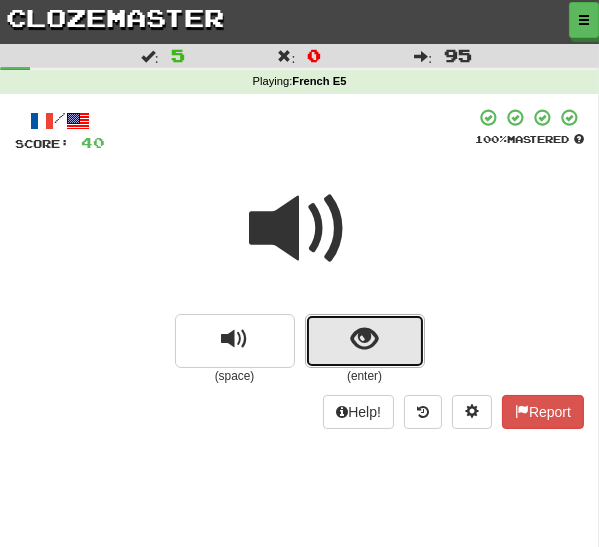 click at bounding box center (365, 341) 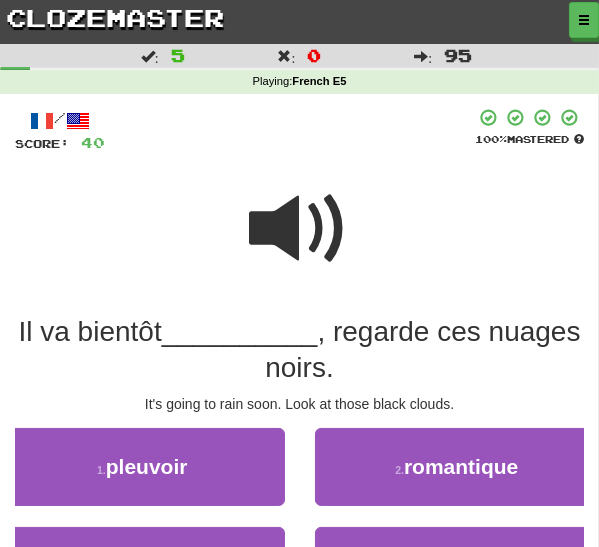 click at bounding box center (300, 229) 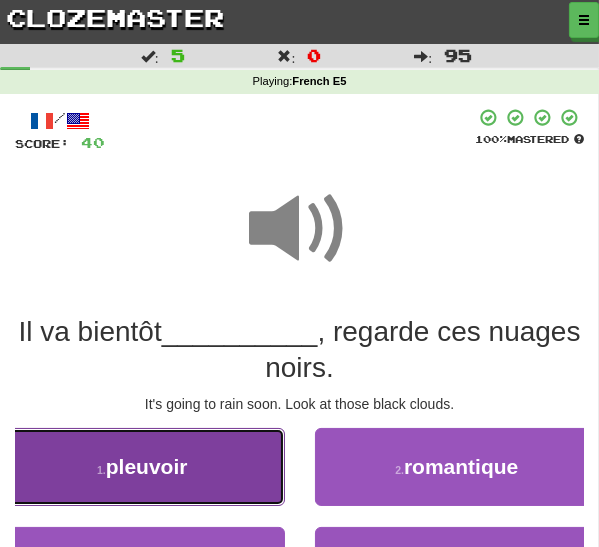 click on "pleuvoir" at bounding box center (147, 466) 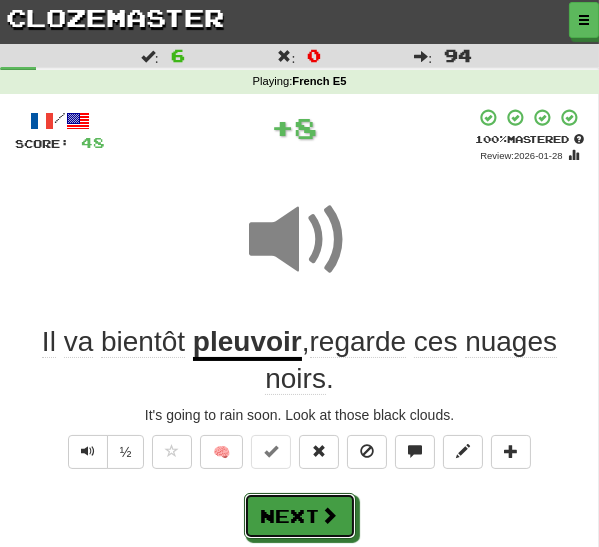 drag, startPoint x: 301, startPoint y: 517, endPoint x: 343, endPoint y: 465, distance: 66.8431 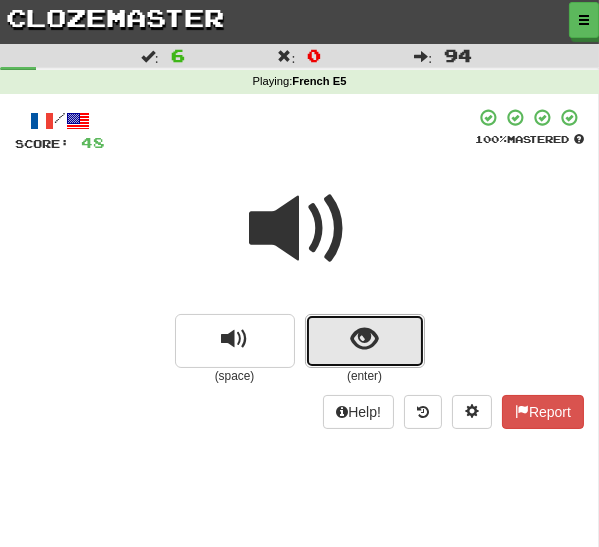 drag, startPoint x: 339, startPoint y: 342, endPoint x: 329, endPoint y: 354, distance: 15.6205 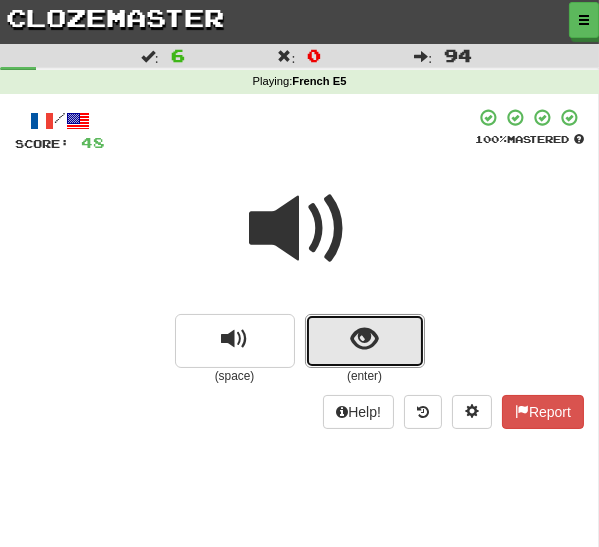click at bounding box center (365, 341) 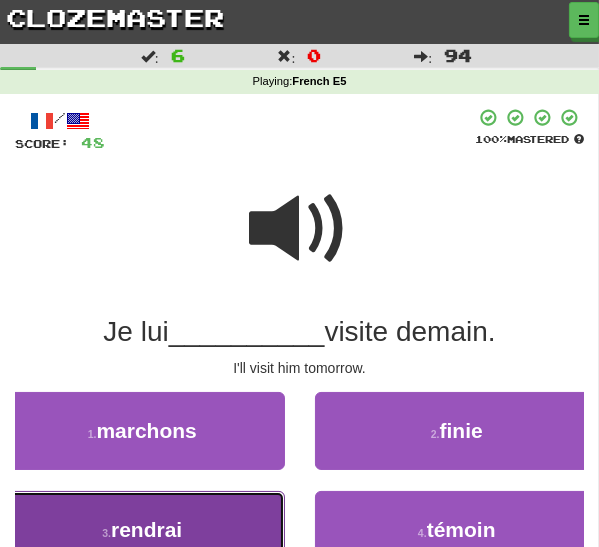 click on "3 .  rendrai" at bounding box center (142, 530) 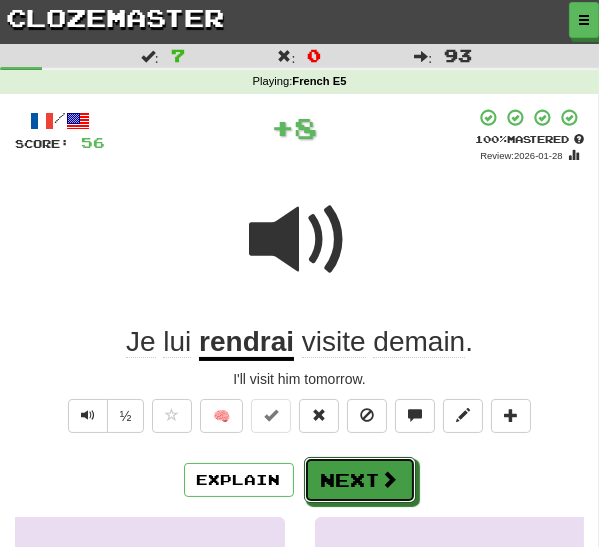click on "Next" at bounding box center [360, 480] 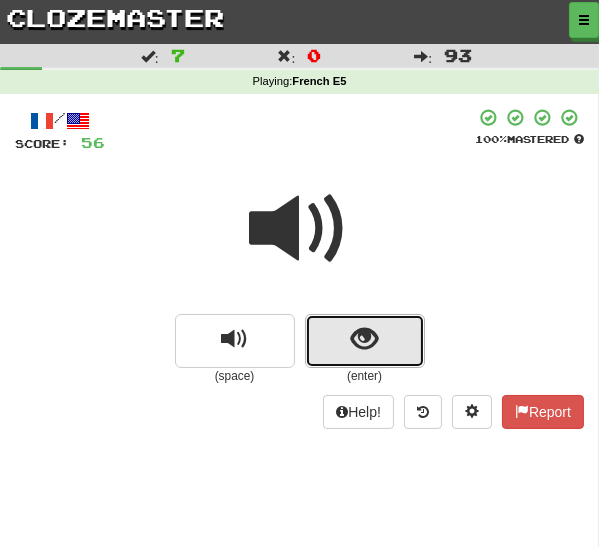 click at bounding box center [365, 341] 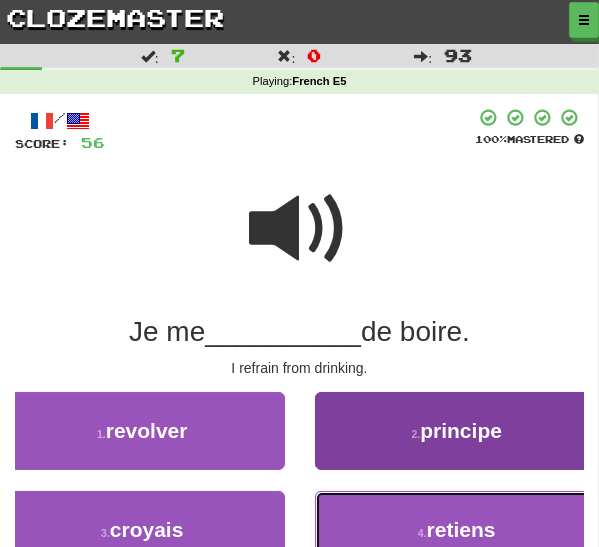 click on "4 .  retiens" at bounding box center (457, 530) 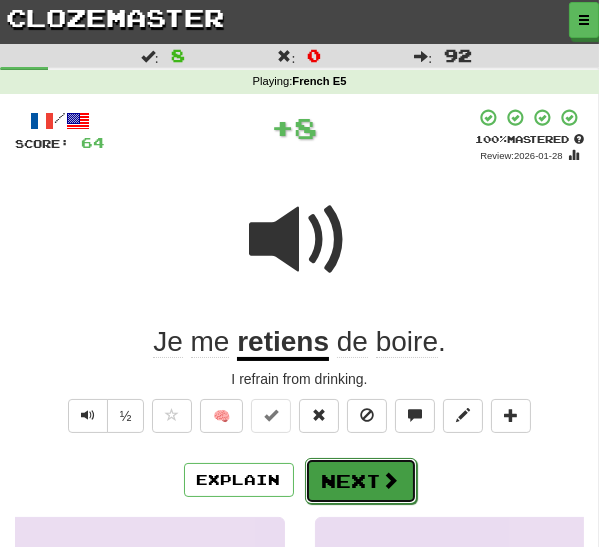 click on "Next" at bounding box center [361, 481] 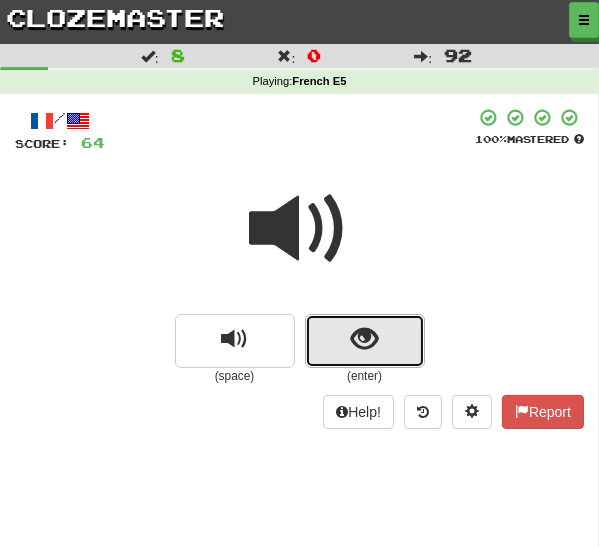 click at bounding box center [365, 341] 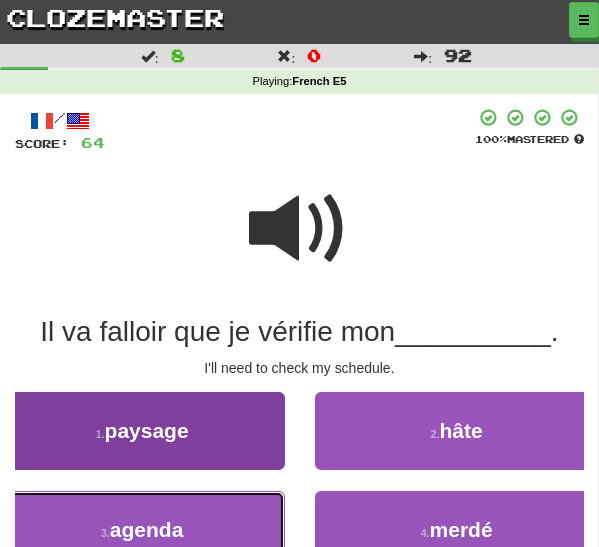 drag, startPoint x: 191, startPoint y: 516, endPoint x: 217, endPoint y: 525, distance: 27.513634 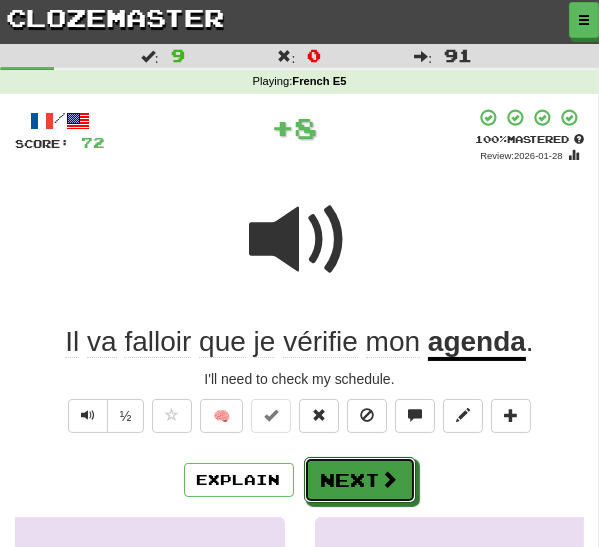 drag, startPoint x: 373, startPoint y: 482, endPoint x: 399, endPoint y: 428, distance: 59.933296 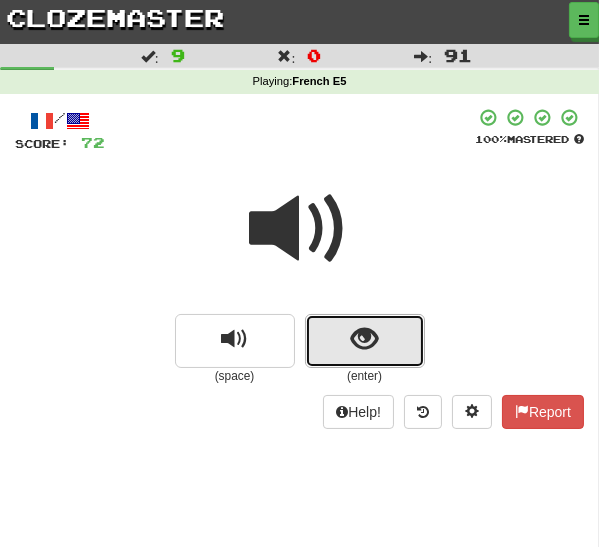 click at bounding box center [365, 341] 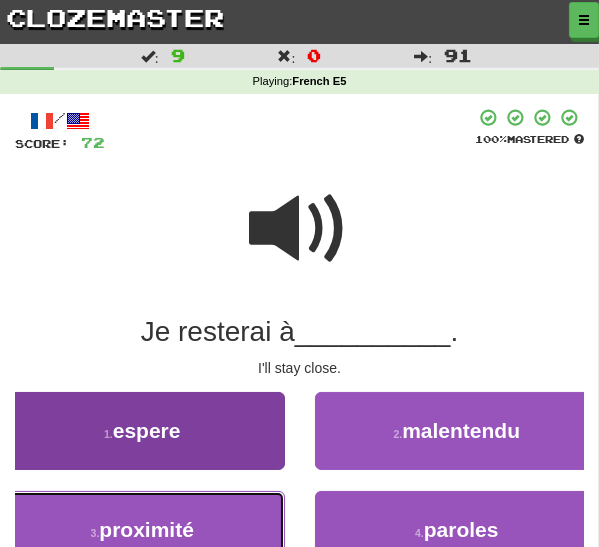drag, startPoint x: 177, startPoint y: 521, endPoint x: 195, endPoint y: 525, distance: 18.439089 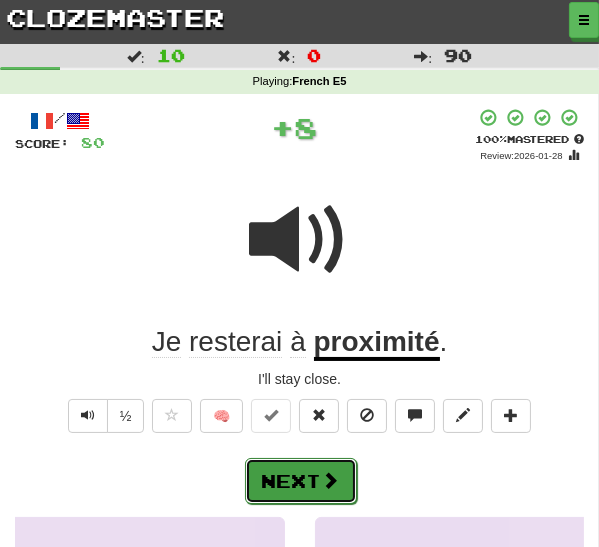 click on "Next" at bounding box center (301, 481) 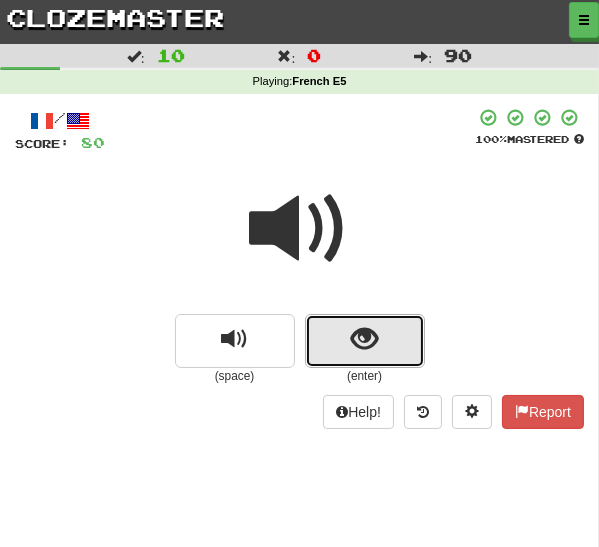 click at bounding box center (365, 341) 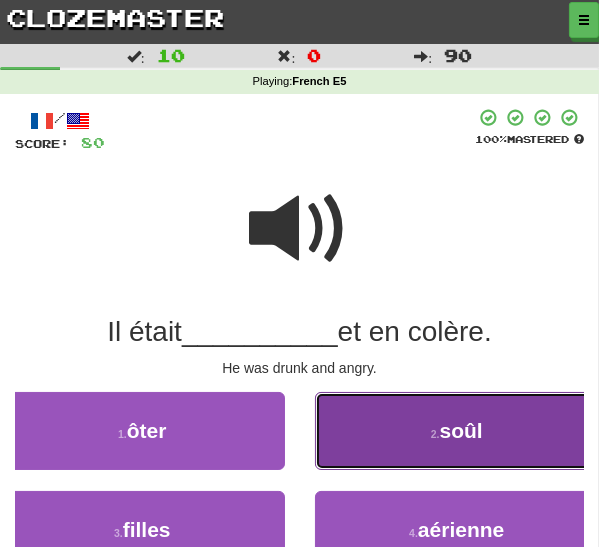 click on "2 .  soûl" at bounding box center (457, 431) 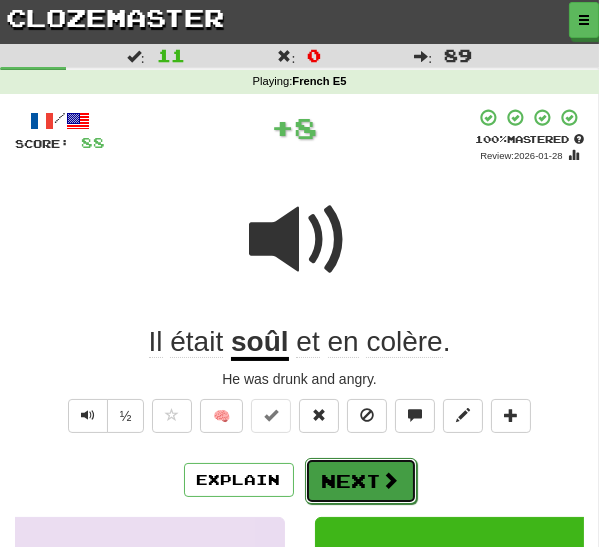 click on "Next" at bounding box center (361, 481) 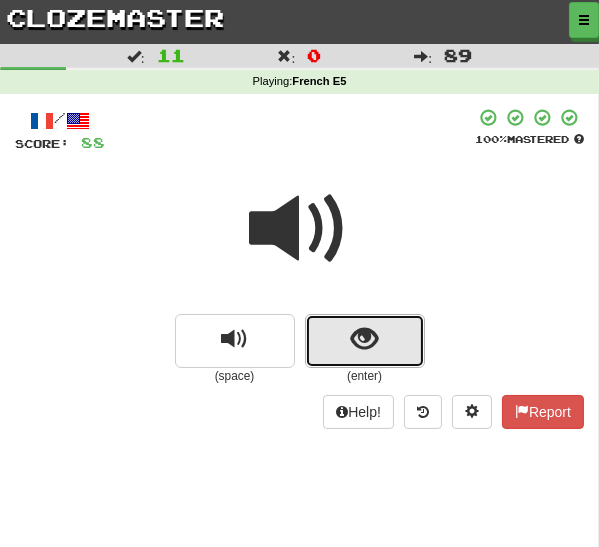click at bounding box center [364, 339] 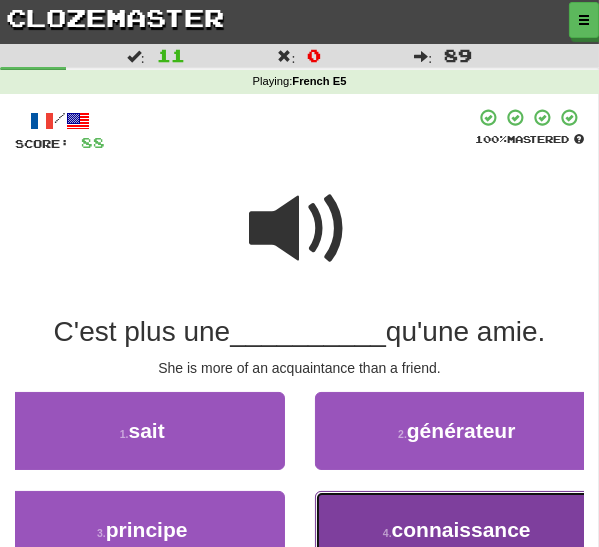 click on "4 ." at bounding box center [387, 533] 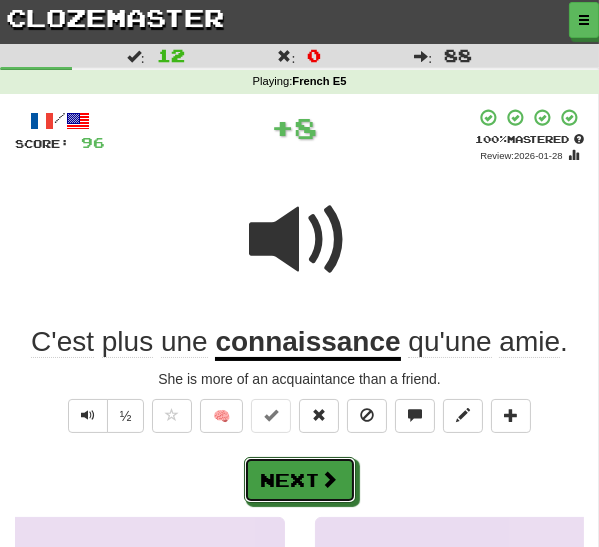 drag, startPoint x: 315, startPoint y: 478, endPoint x: 323, endPoint y: 469, distance: 12.0415945 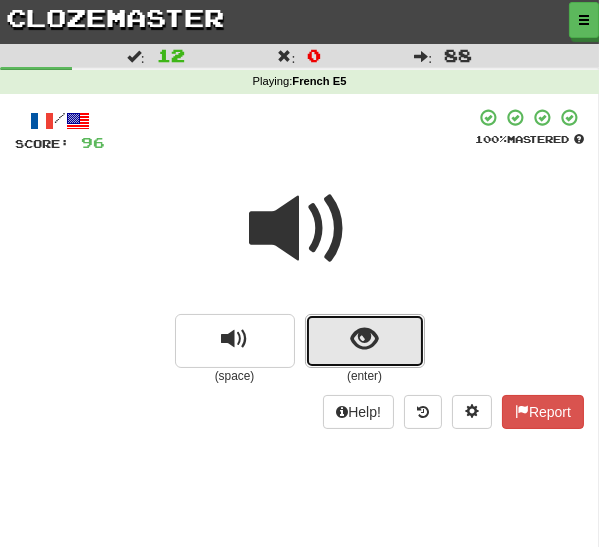 click at bounding box center [364, 339] 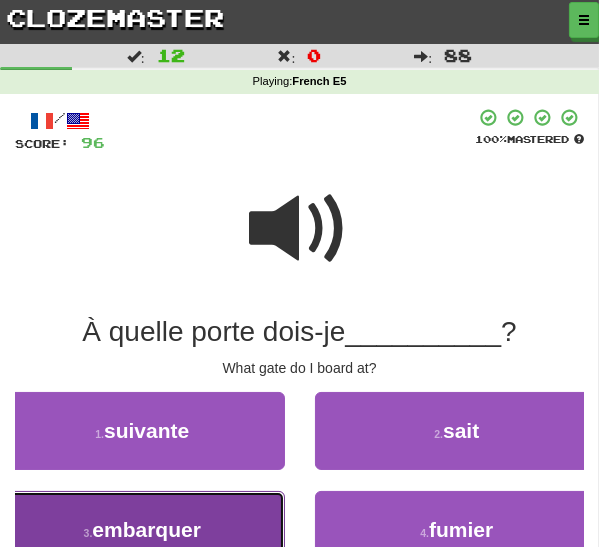 click on "embarquer" at bounding box center [146, 529] 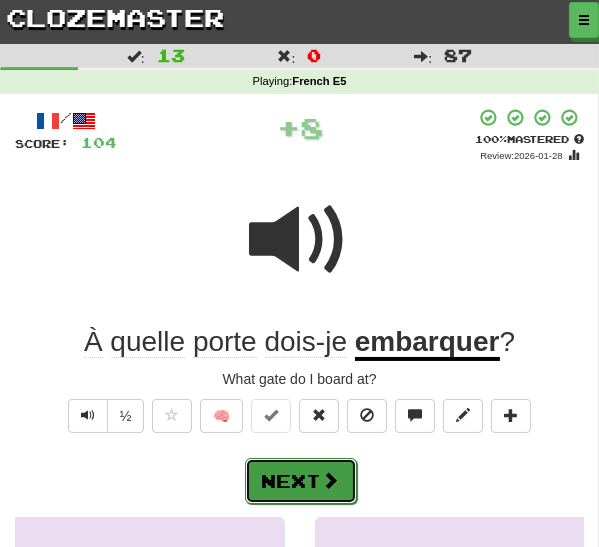 click on "Next" at bounding box center [301, 481] 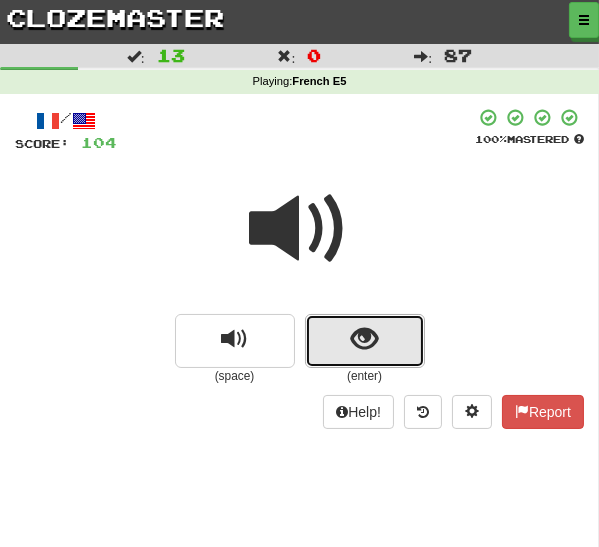 click at bounding box center (364, 339) 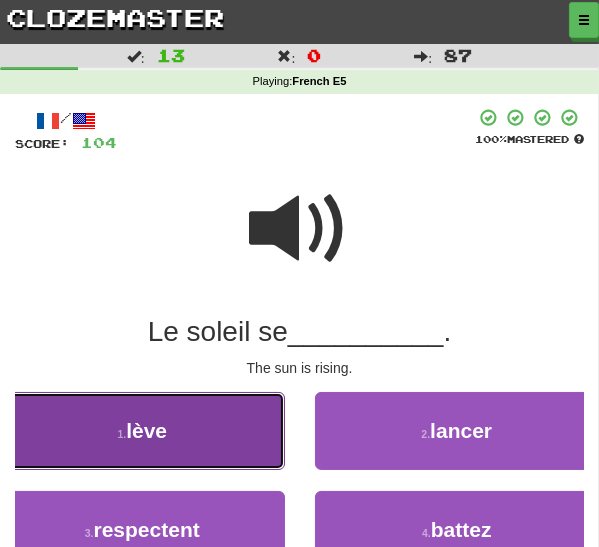click on "1 .  lève" at bounding box center (142, 431) 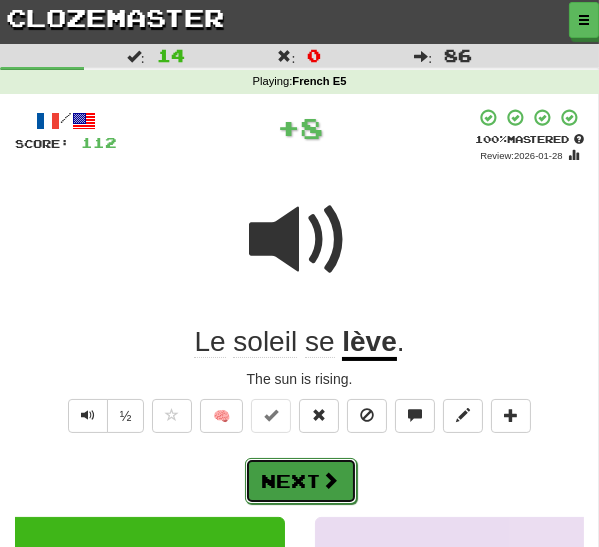 click on "Next" at bounding box center (301, 481) 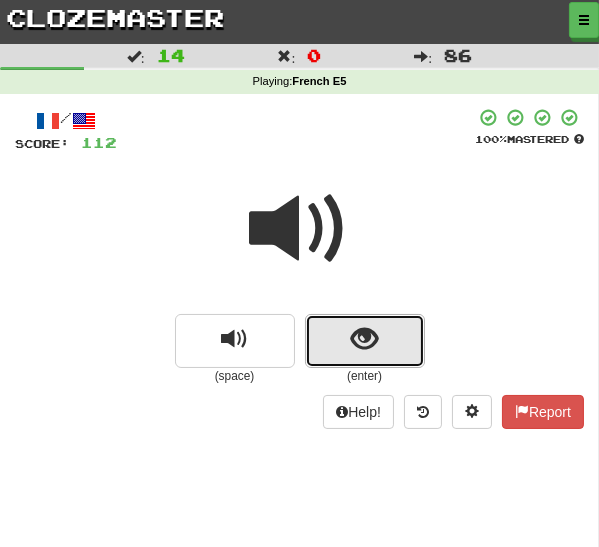 click at bounding box center (364, 339) 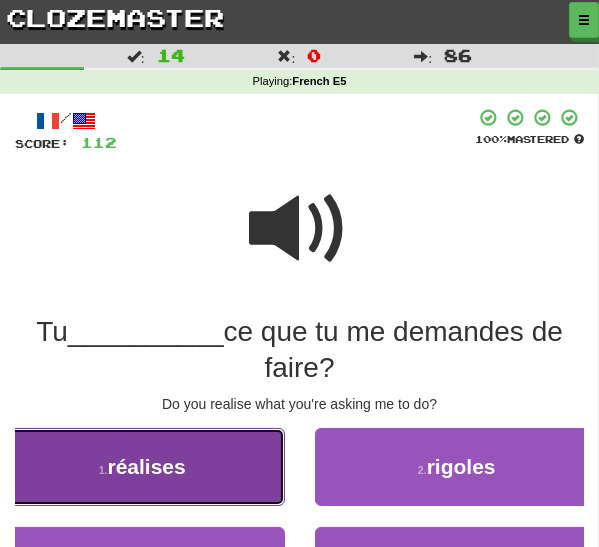 click on "réalises" at bounding box center (147, 466) 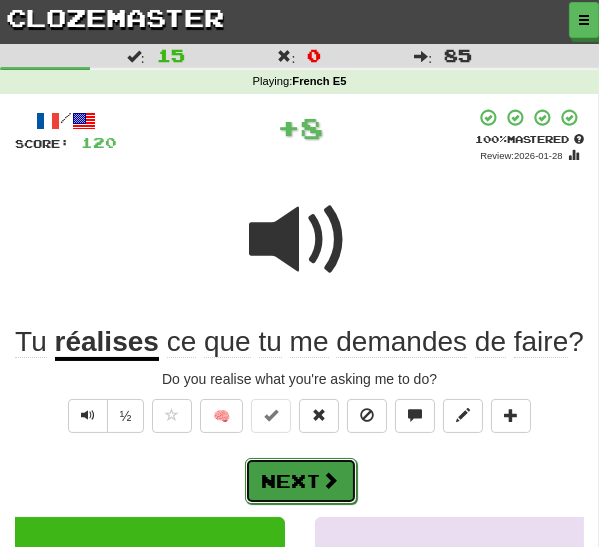 click on "Next" at bounding box center [301, 481] 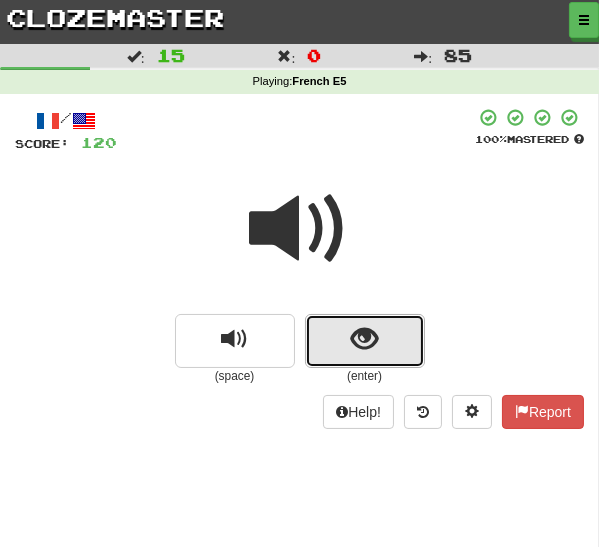 click at bounding box center [364, 339] 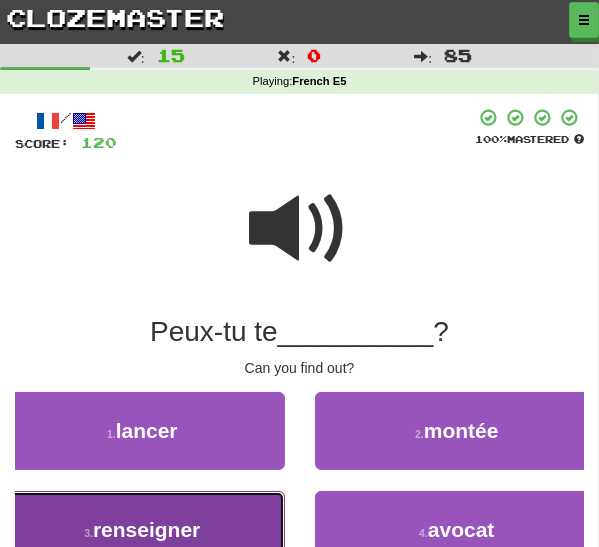 click on "renseigner" at bounding box center [146, 529] 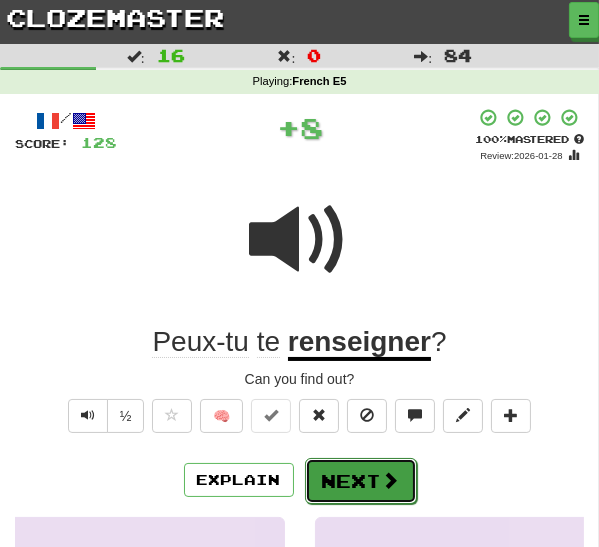 click on "Next" at bounding box center (361, 481) 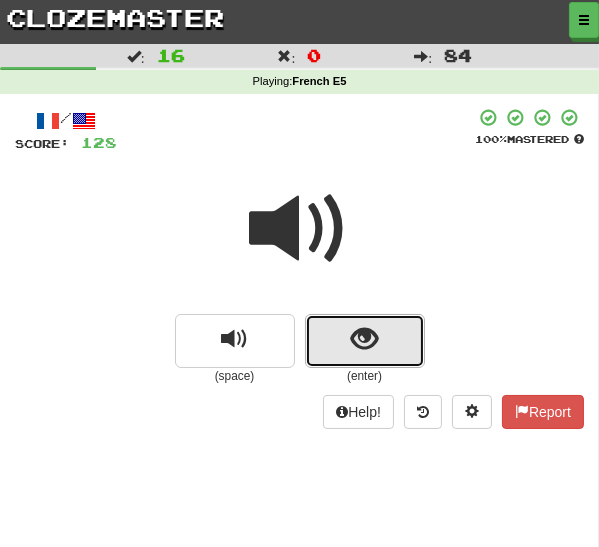 click at bounding box center [364, 339] 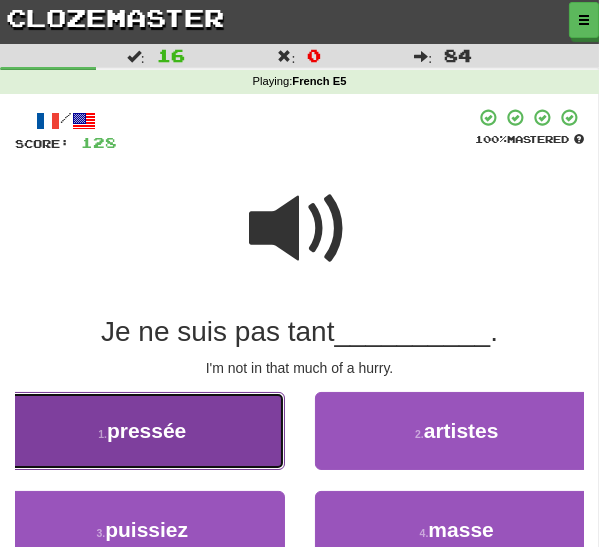 click on "1 .  pressée" at bounding box center [142, 431] 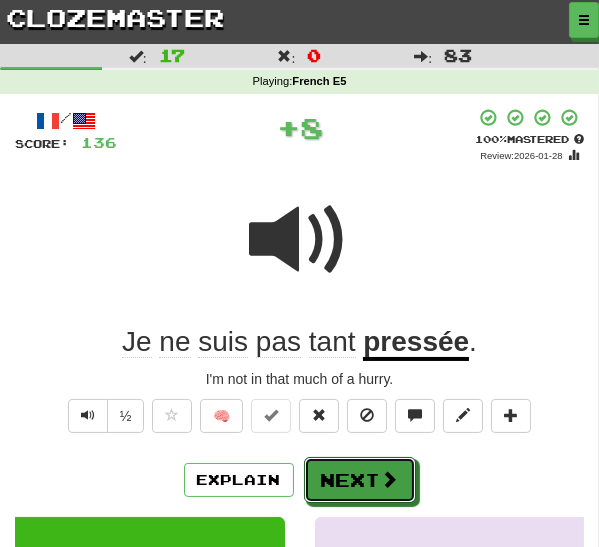 click on "Next" at bounding box center [360, 480] 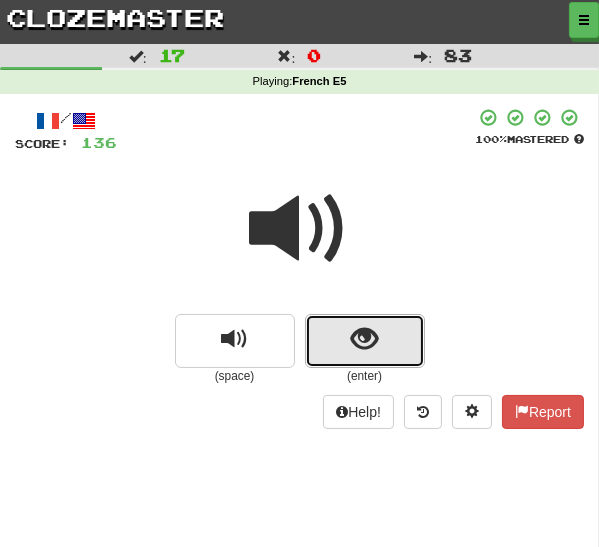 click at bounding box center (365, 341) 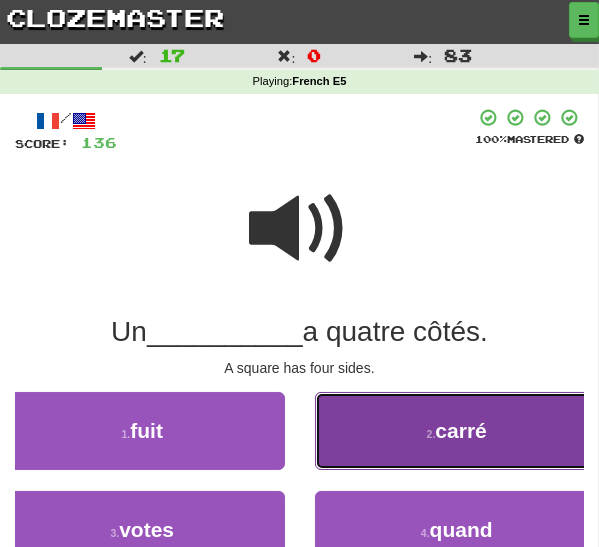 click on "2 ." at bounding box center [431, 434] 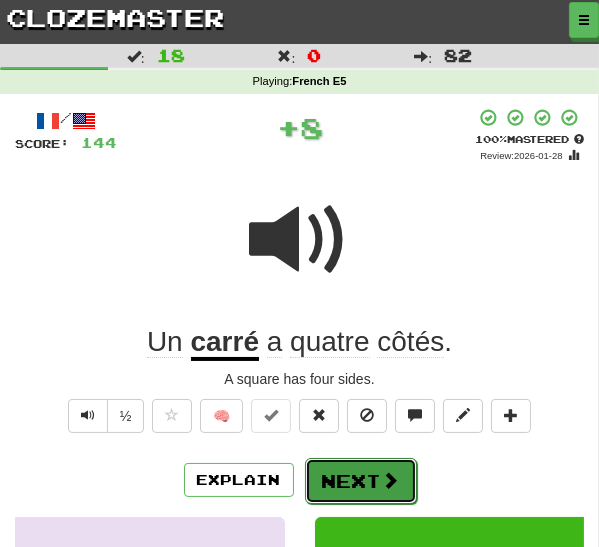 click on "Next" at bounding box center (361, 481) 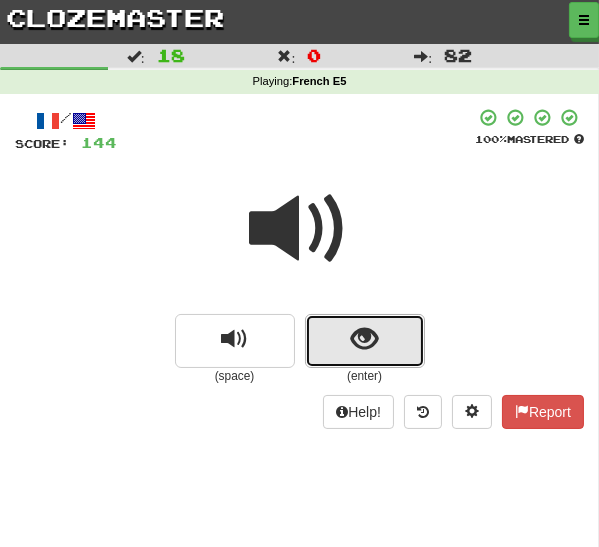 click at bounding box center [364, 339] 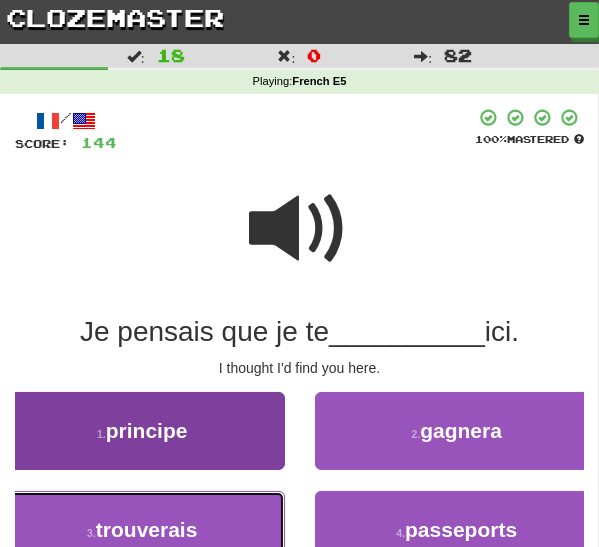 drag, startPoint x: 200, startPoint y: 517, endPoint x: 219, endPoint y: 516, distance: 19.026299 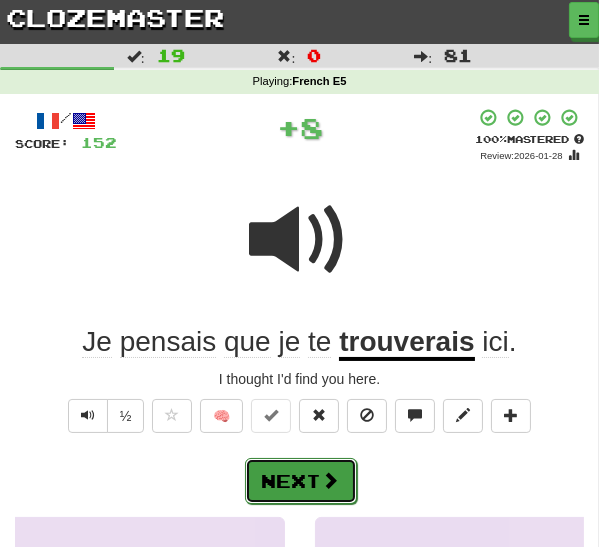 click at bounding box center (331, 480) 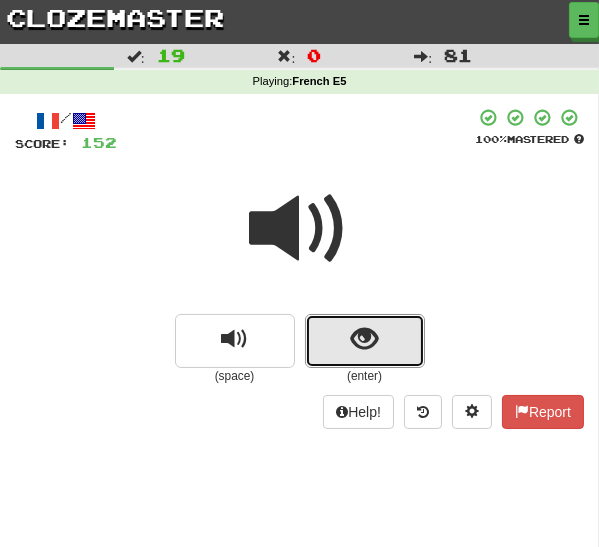 drag, startPoint x: 337, startPoint y: 340, endPoint x: 330, endPoint y: 356, distance: 17.464249 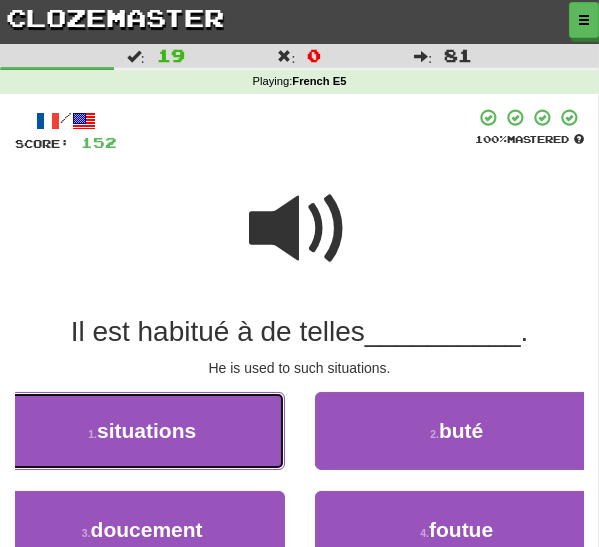 drag, startPoint x: 225, startPoint y: 443, endPoint x: 237, endPoint y: 454, distance: 16.27882 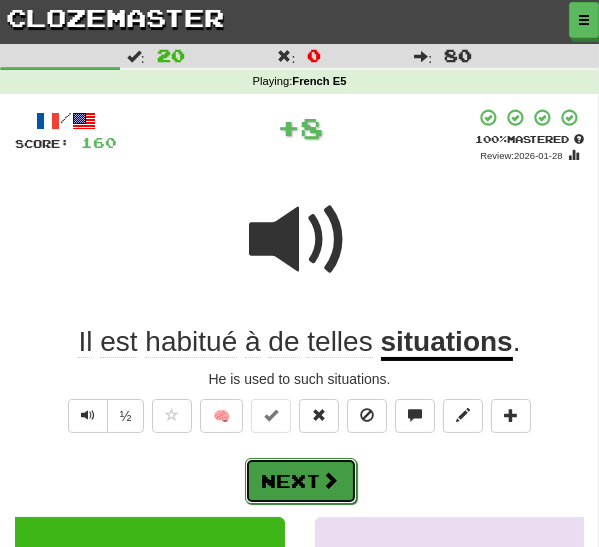 click on "Next" at bounding box center [301, 481] 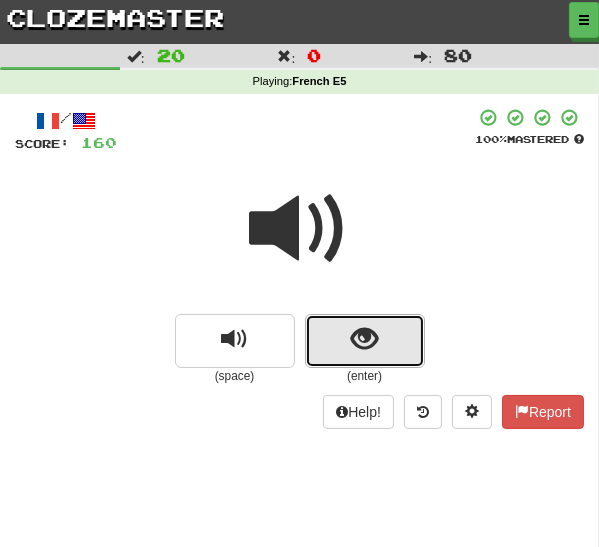 click at bounding box center (365, 341) 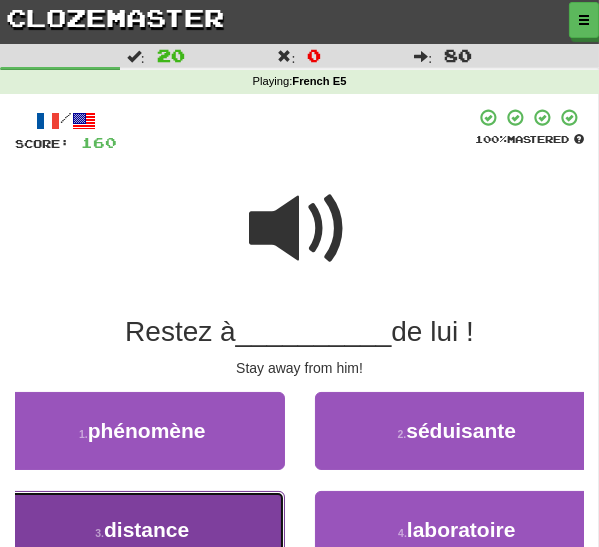 click on "3 .  distance" at bounding box center (142, 530) 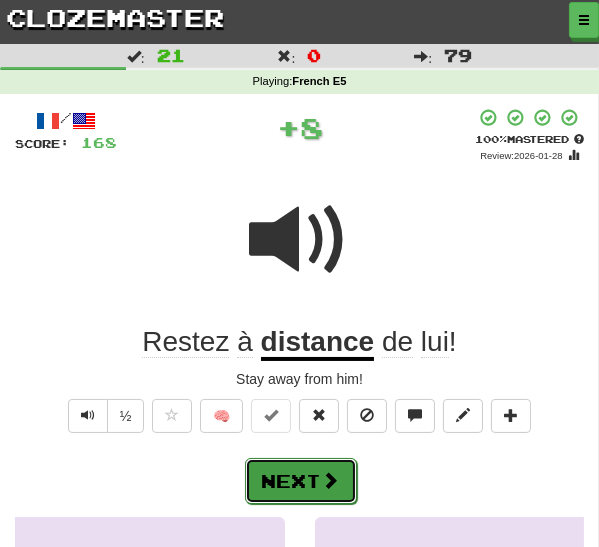 click on "Next" at bounding box center [301, 481] 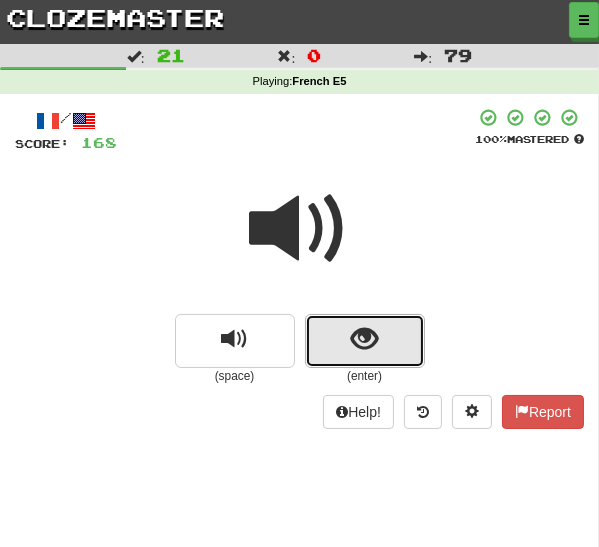 click at bounding box center [364, 339] 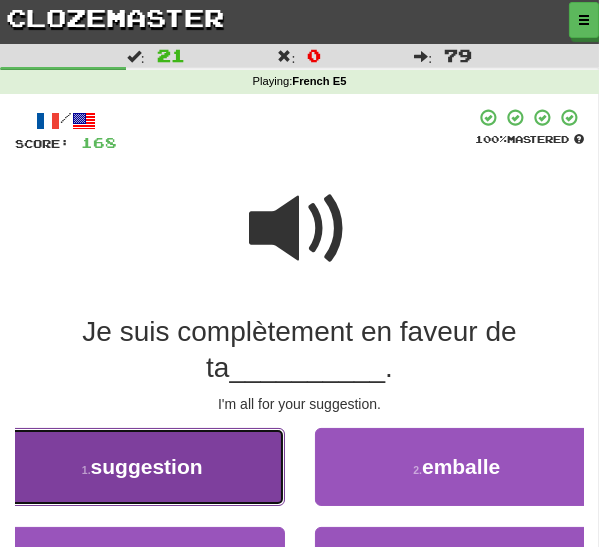 click on "1 .  suggestion" at bounding box center (142, 467) 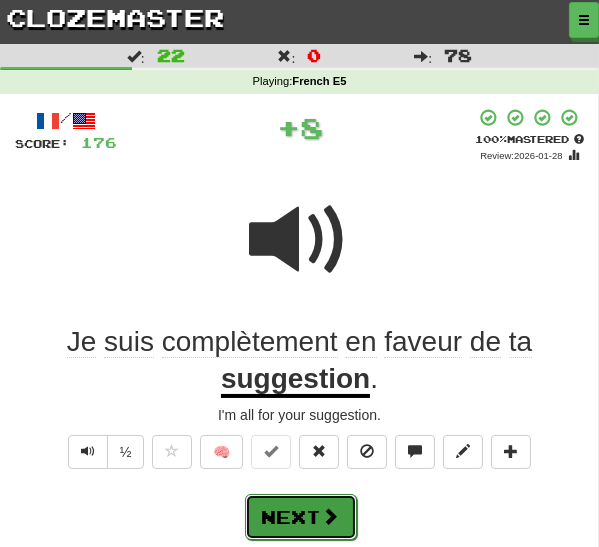 click on "Next" at bounding box center (301, 517) 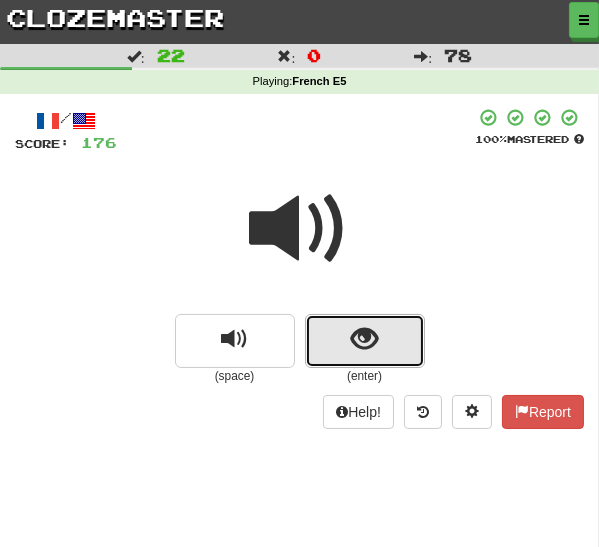 click at bounding box center (364, 339) 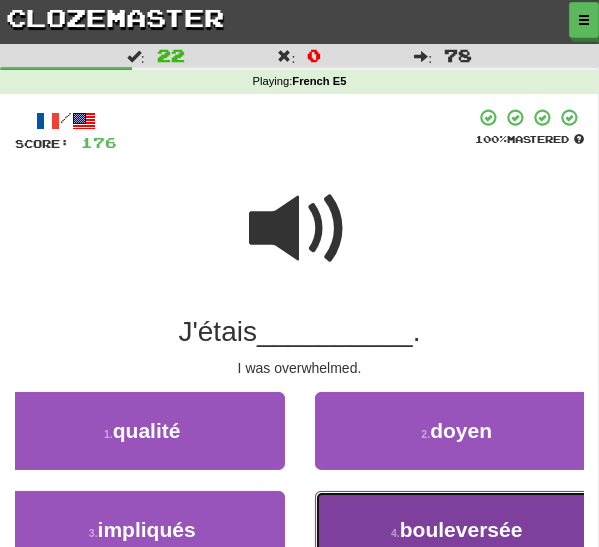 click on "4 .  bouleversée" at bounding box center [457, 530] 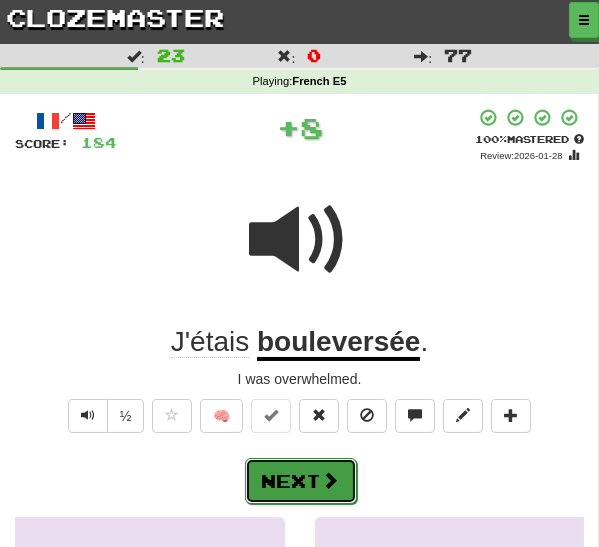 click at bounding box center (331, 480) 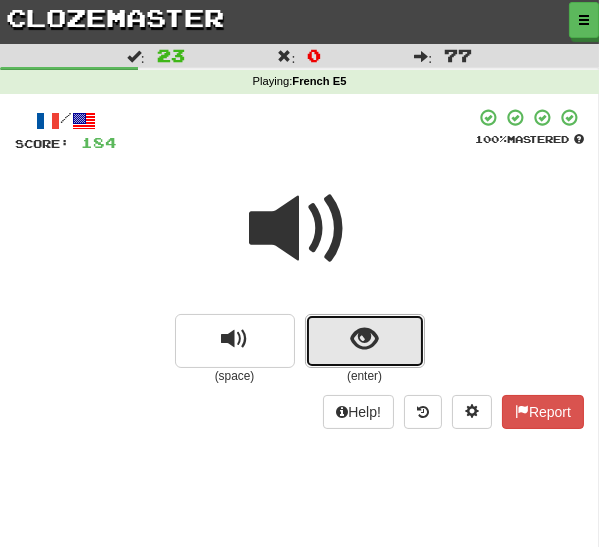 click at bounding box center (365, 341) 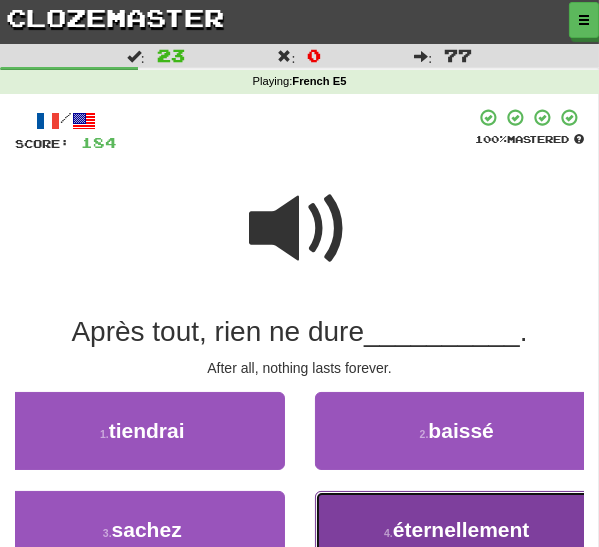 click on "4 .  éternellement" at bounding box center [457, 530] 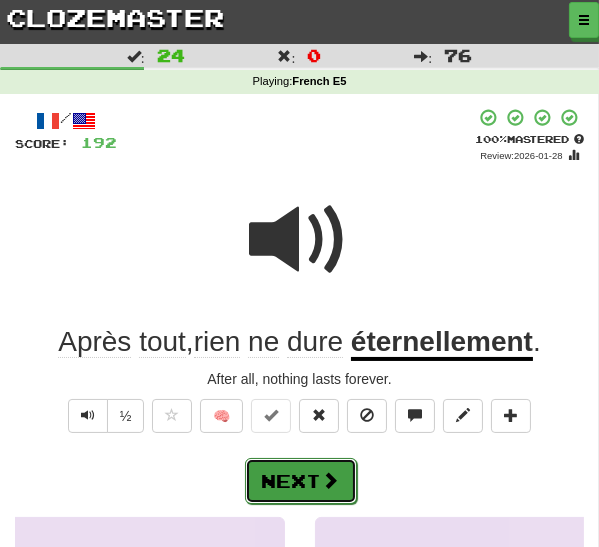 click on "Next" at bounding box center (301, 481) 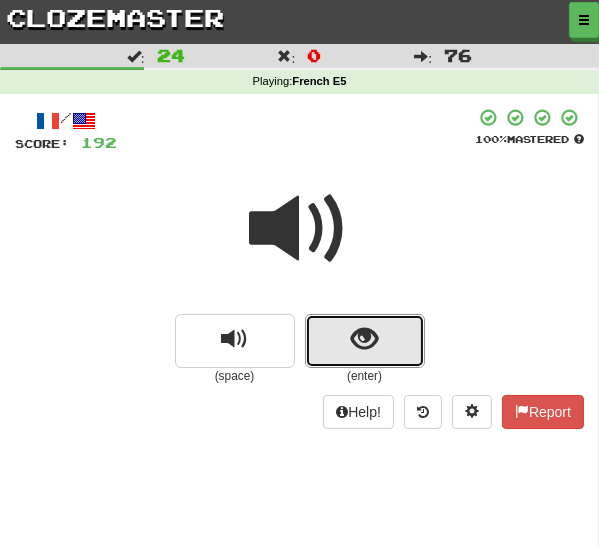 drag, startPoint x: 373, startPoint y: 351, endPoint x: 364, endPoint y: 357, distance: 10.816654 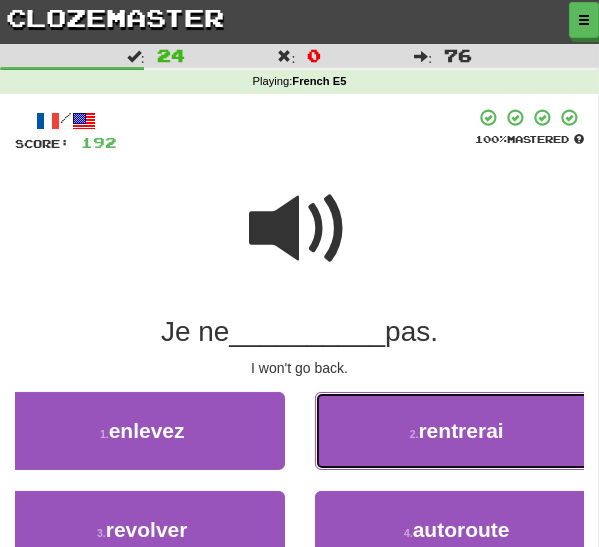 click on "rentrerai" at bounding box center (461, 430) 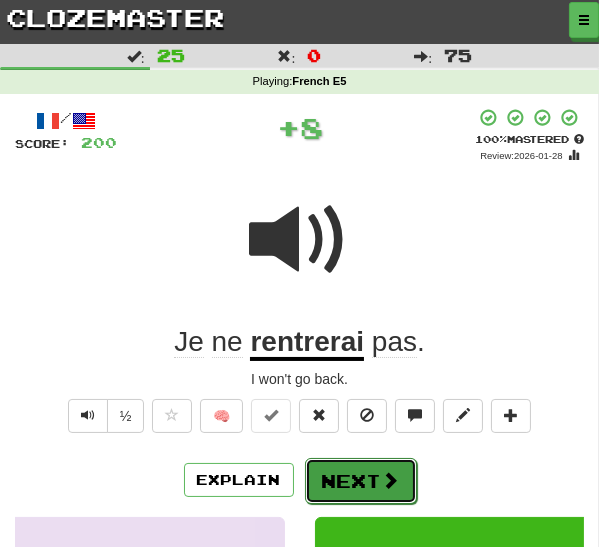 click on "Next" at bounding box center [361, 481] 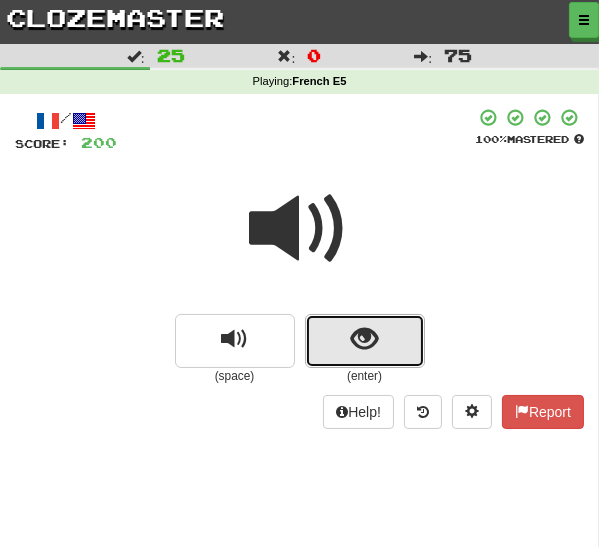 click at bounding box center [365, 341] 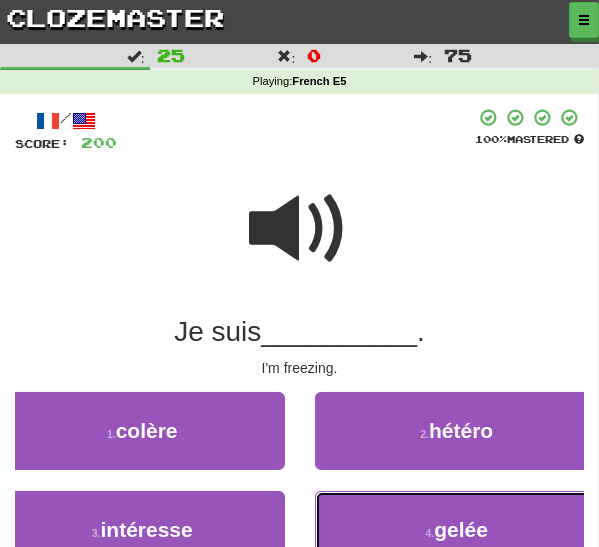 click on "4 .  gelée" at bounding box center [457, 530] 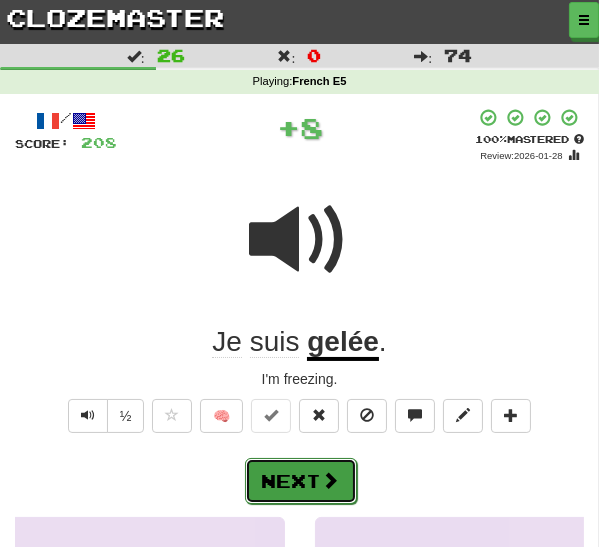 drag, startPoint x: 306, startPoint y: 482, endPoint x: 399, endPoint y: 439, distance: 102.45975 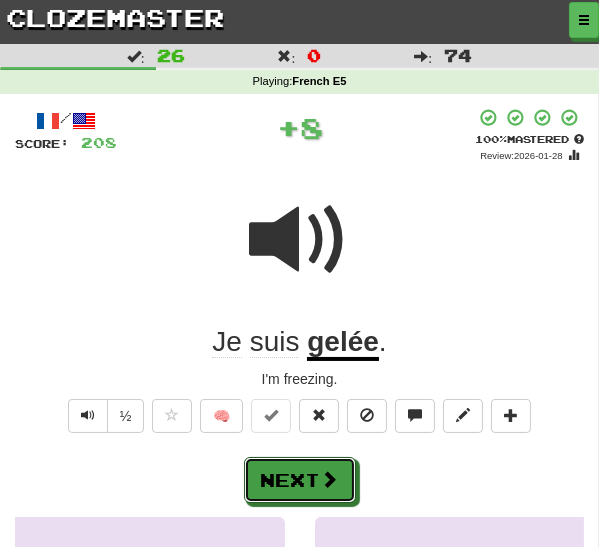 click on "Next" at bounding box center (300, 480) 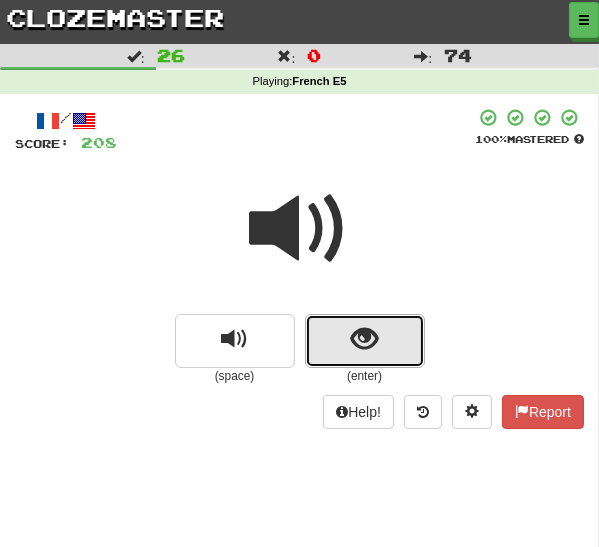 click at bounding box center (364, 339) 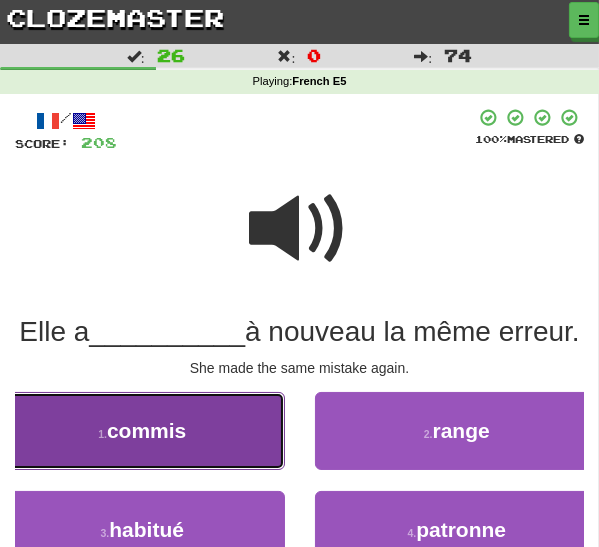 click on "1 .  commis" at bounding box center [142, 431] 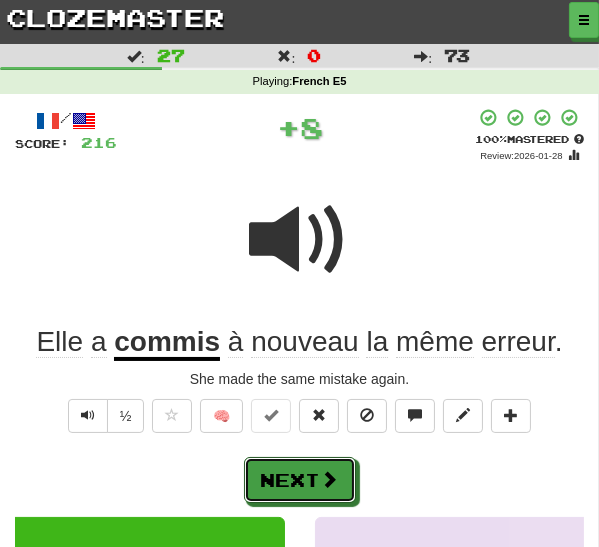 drag, startPoint x: 299, startPoint y: 477, endPoint x: 330, endPoint y: 456, distance: 37.44329 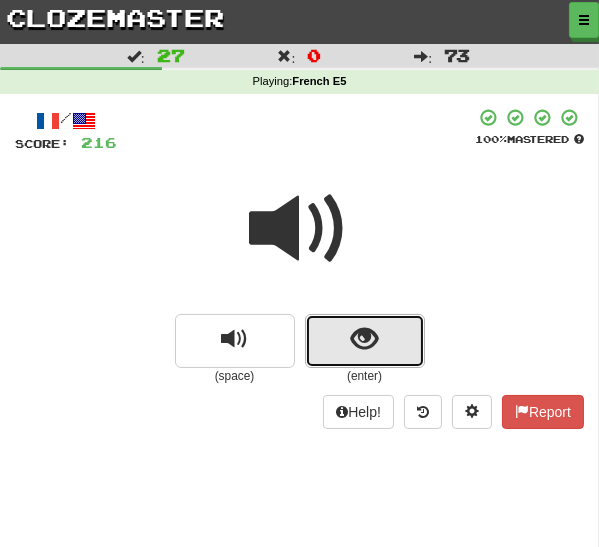 click at bounding box center (365, 341) 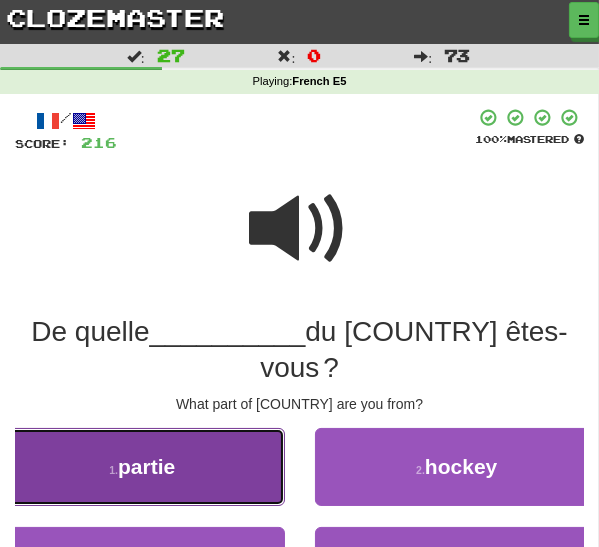 click on "1 .  partie" at bounding box center (142, 467) 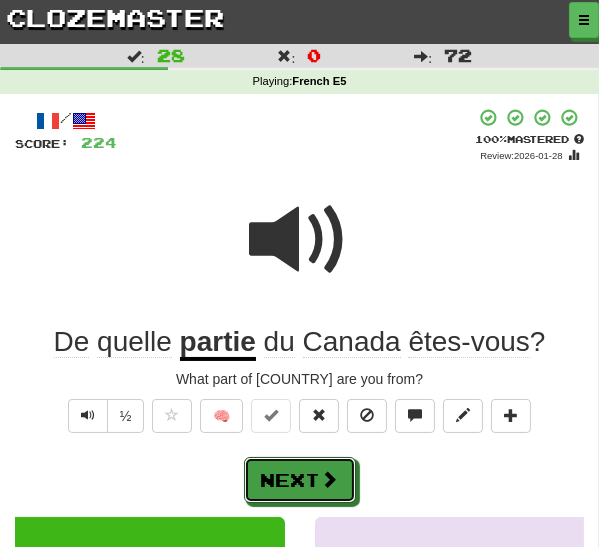 click on "Next" at bounding box center [300, 480] 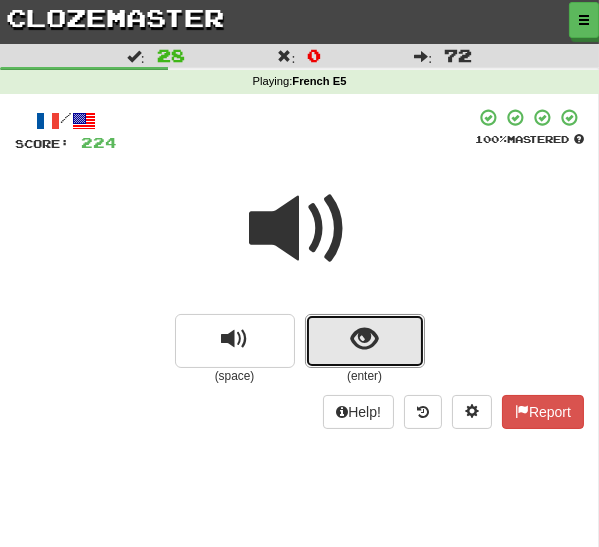 click at bounding box center (364, 339) 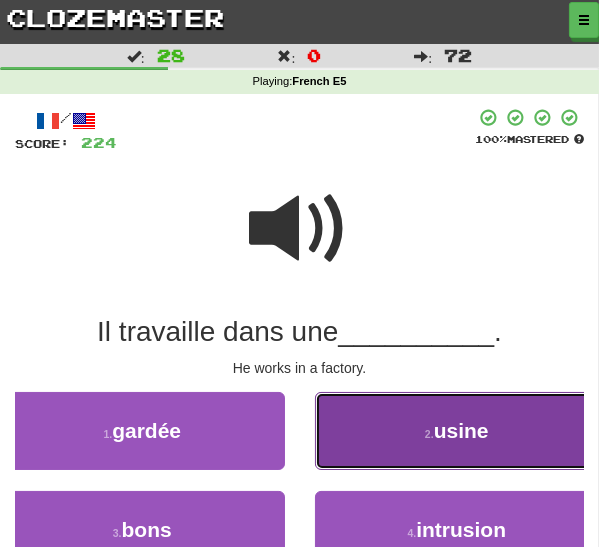 click on "2 .  usine" at bounding box center (457, 431) 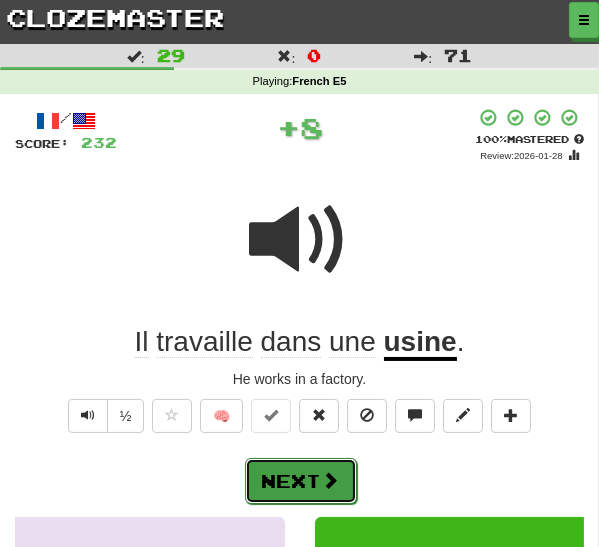 click on "Next" at bounding box center (301, 481) 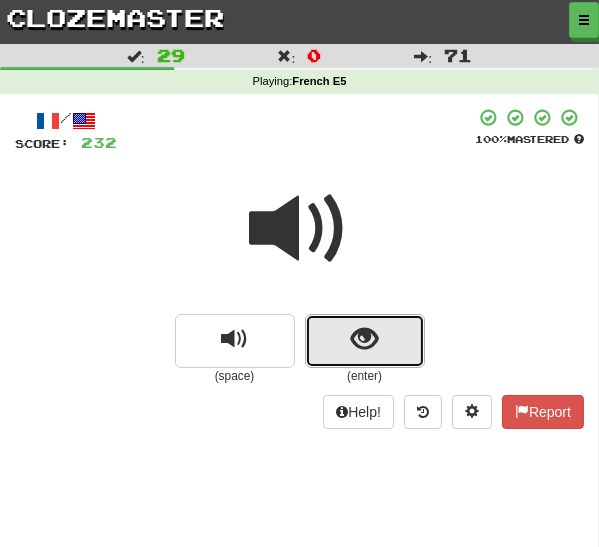 click at bounding box center [364, 339] 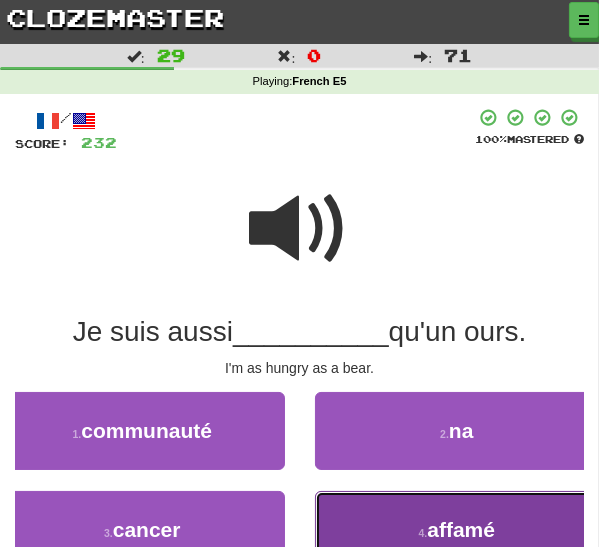 click on "4 .  affamé" at bounding box center (457, 530) 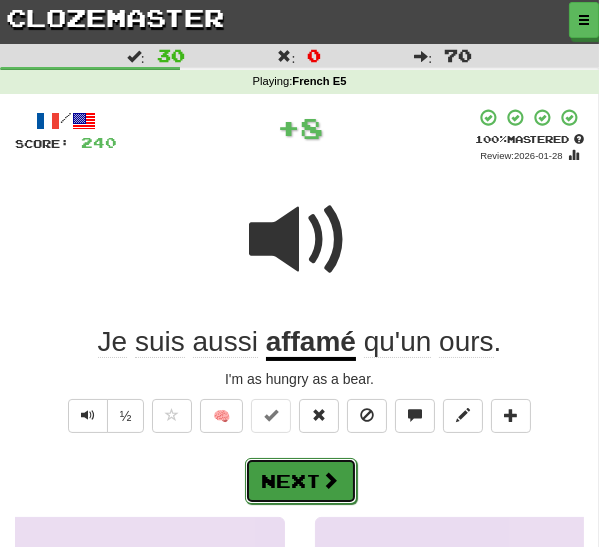 click on "Next" at bounding box center (301, 481) 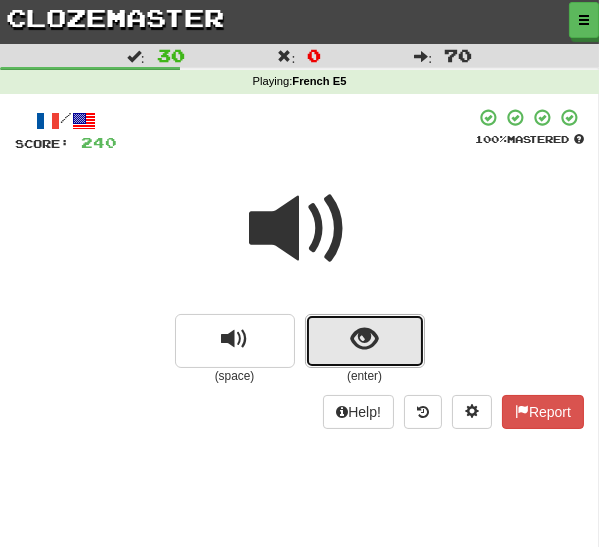 click at bounding box center (364, 339) 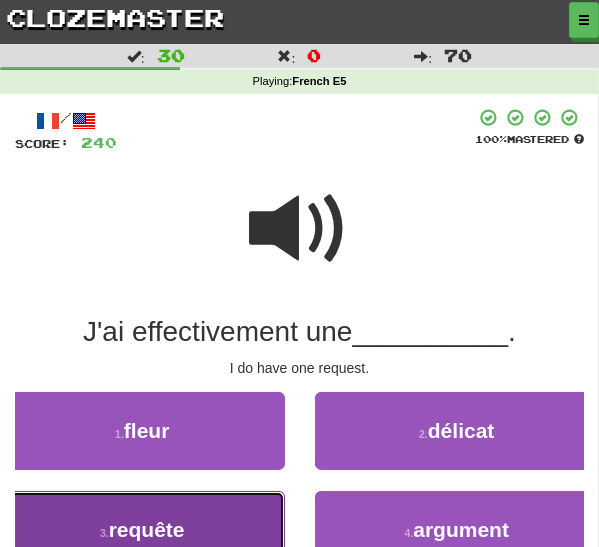 click on "3 .  requête" at bounding box center [142, 530] 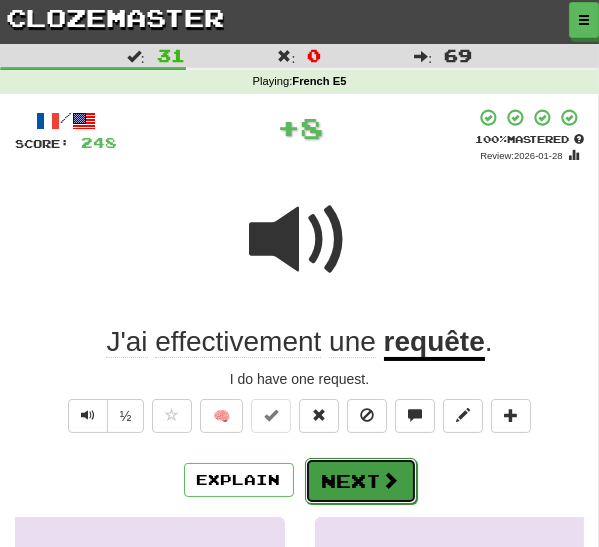 click on "Next" at bounding box center (361, 481) 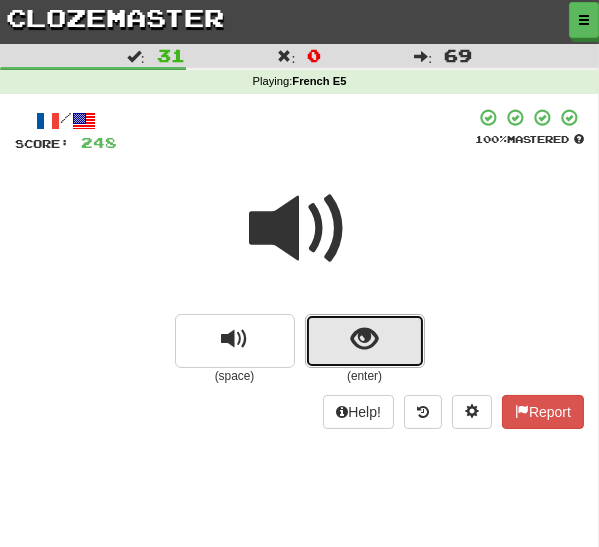 click at bounding box center [364, 339] 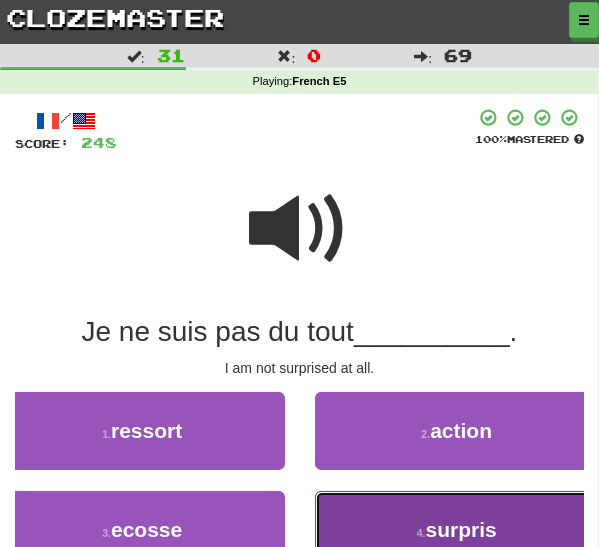 click on "4 .  surpris" at bounding box center [457, 530] 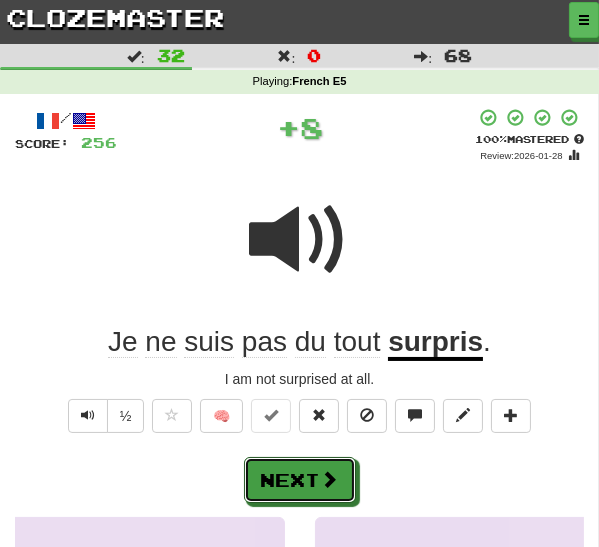 click on "Next" at bounding box center [300, 480] 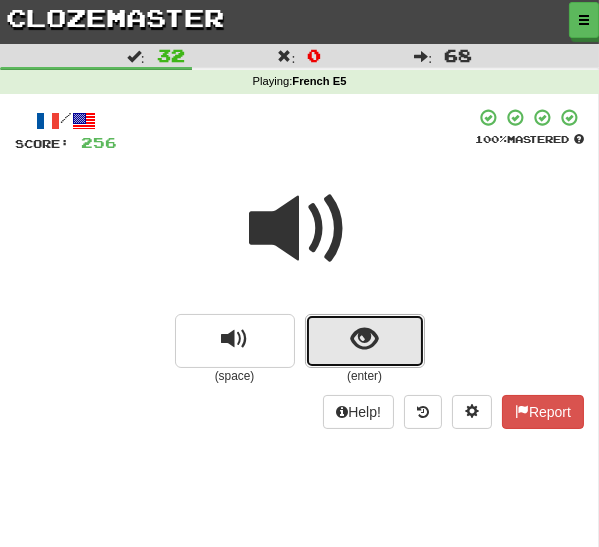 click at bounding box center [364, 339] 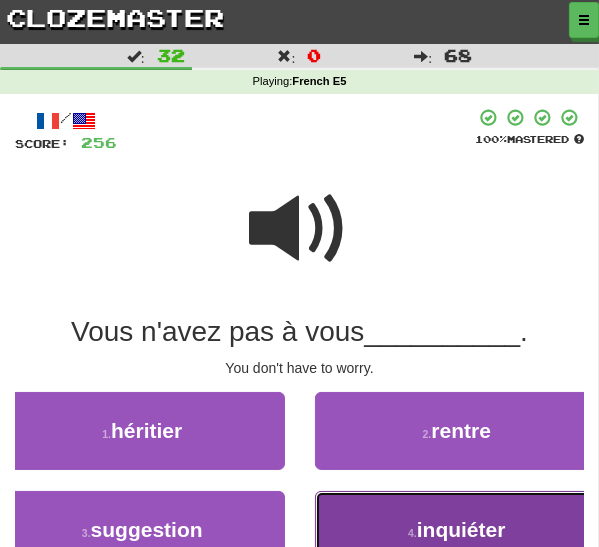 click on "4 .  inquiéter" at bounding box center [457, 530] 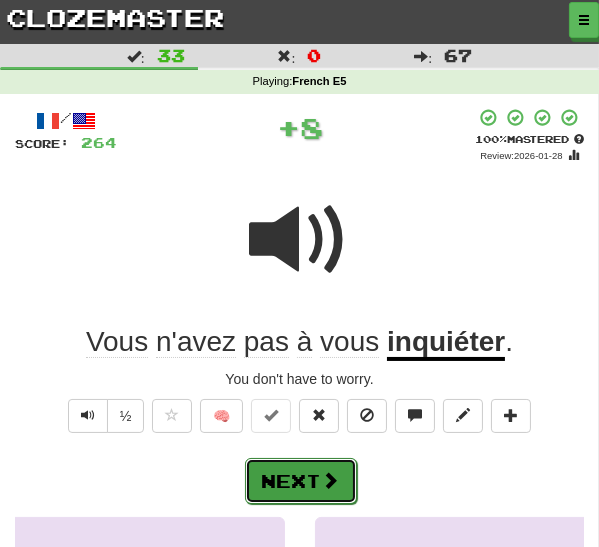 click on "Next" at bounding box center [301, 481] 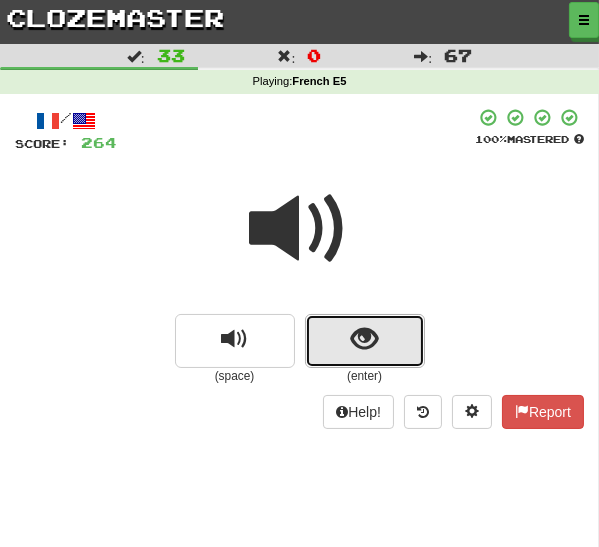 click at bounding box center (364, 339) 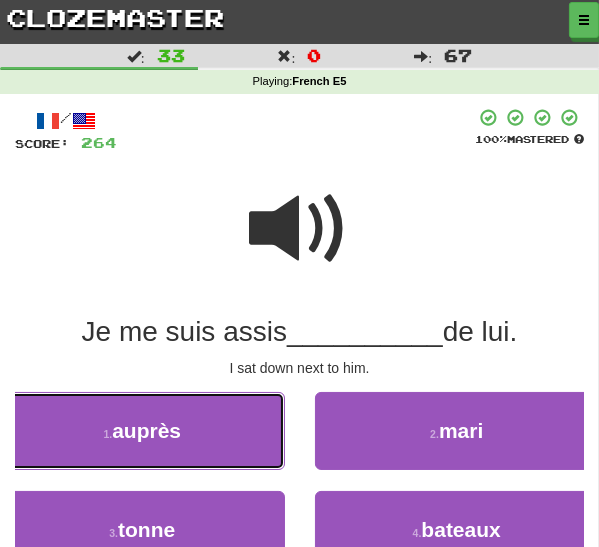 click on "auprès" at bounding box center (146, 430) 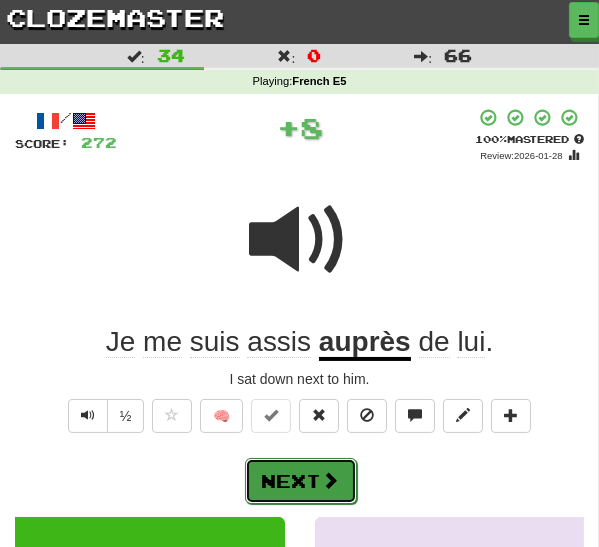 click at bounding box center (331, 480) 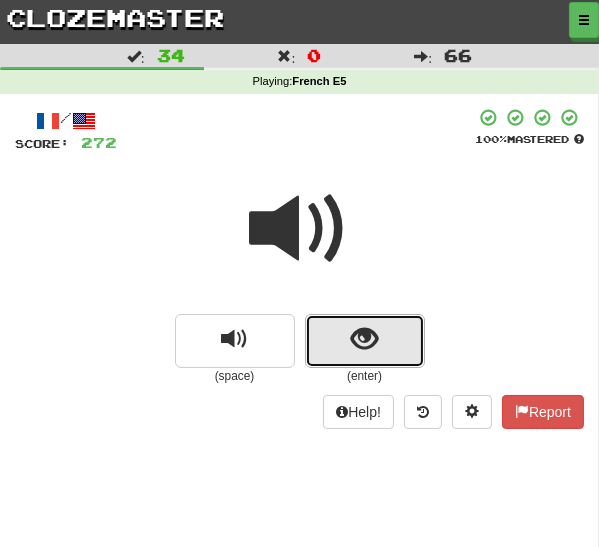 click at bounding box center (365, 341) 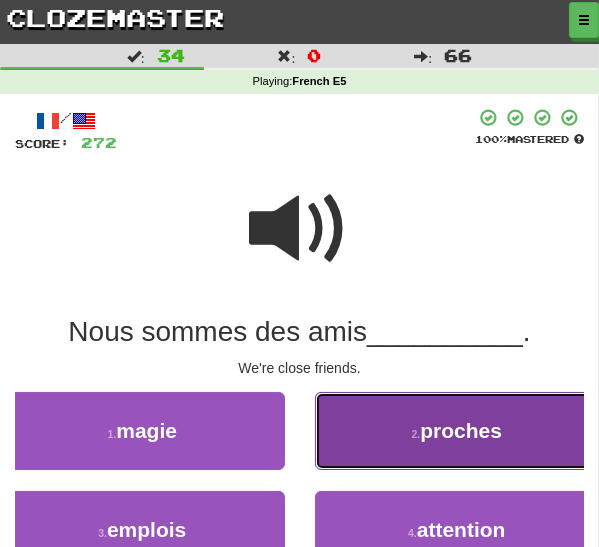 click on "2 .  proches" at bounding box center [457, 431] 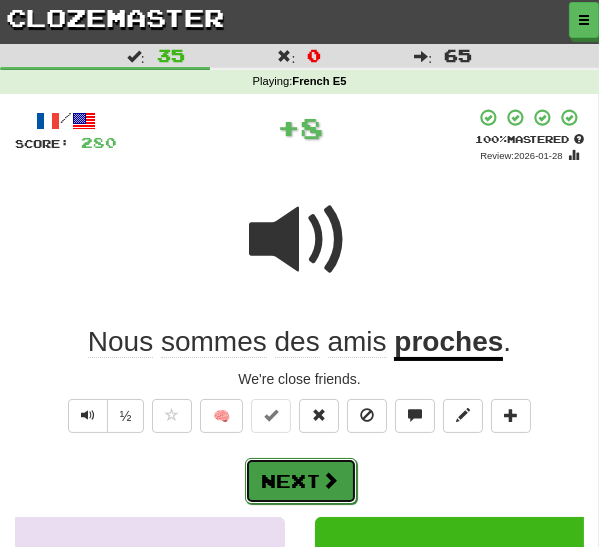 click on "Next" at bounding box center (301, 481) 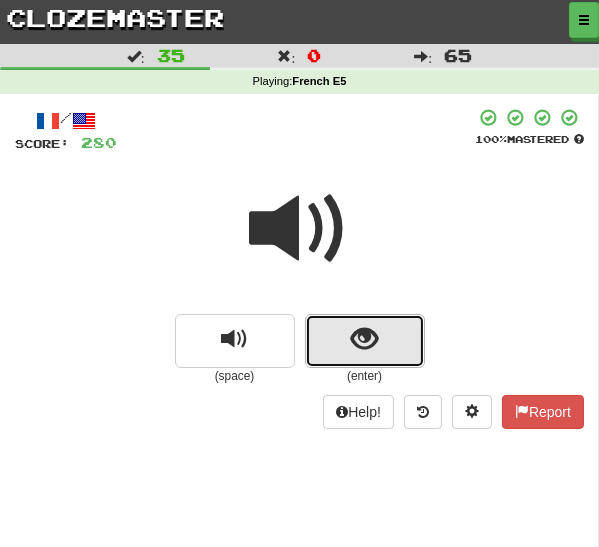 click at bounding box center (364, 339) 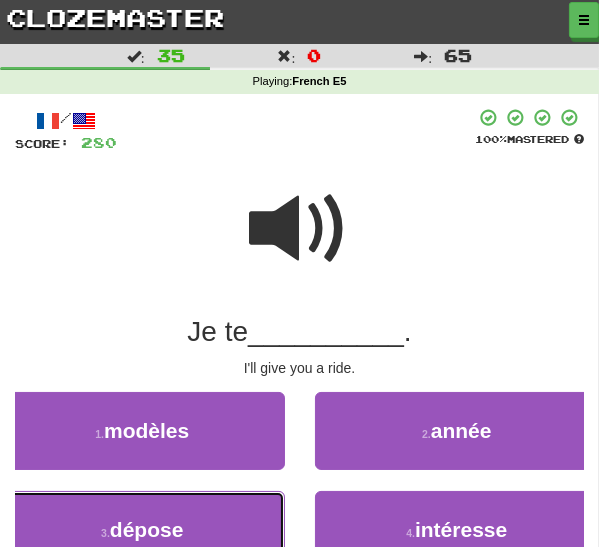 drag, startPoint x: 212, startPoint y: 511, endPoint x: 229, endPoint y: 506, distance: 17.720045 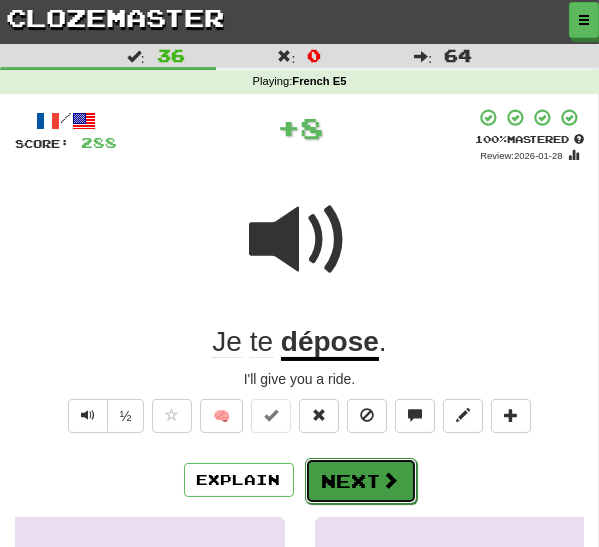 click on "Next" at bounding box center [361, 481] 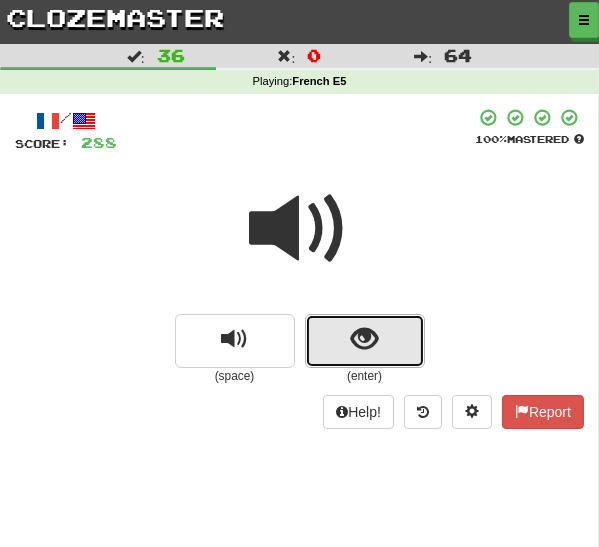 click at bounding box center [365, 341] 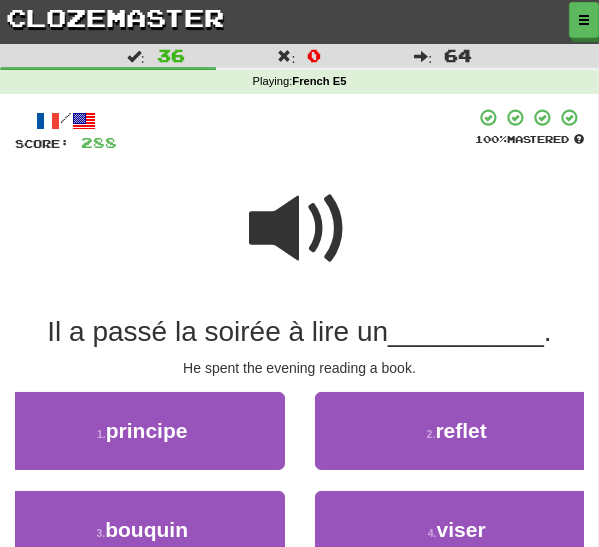 click at bounding box center [300, 229] 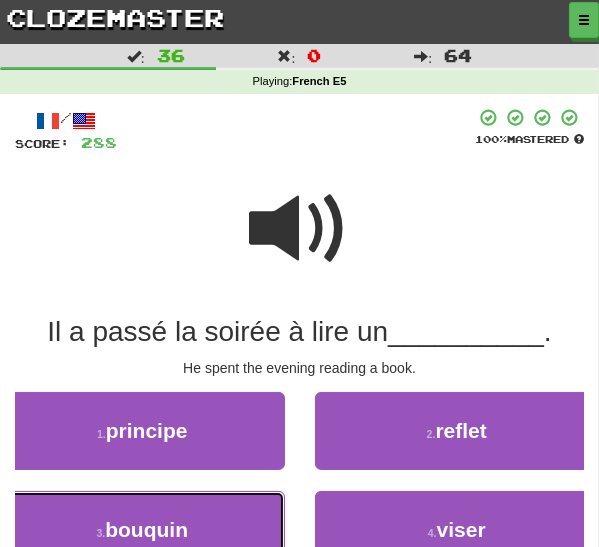 drag, startPoint x: 204, startPoint y: 523, endPoint x: 276, endPoint y: 508, distance: 73.545906 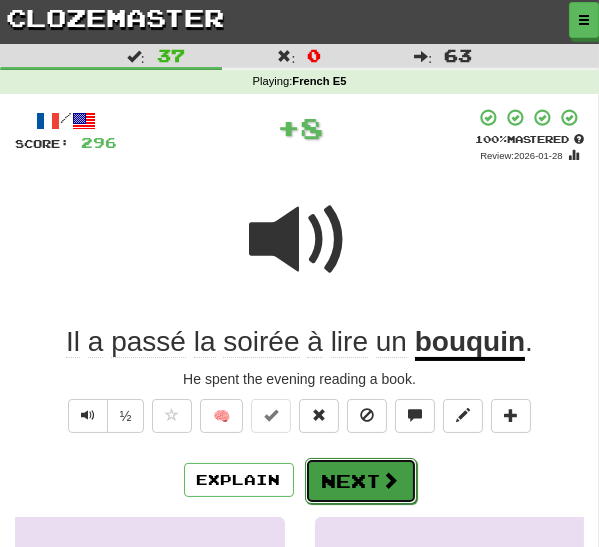 click on "Next" at bounding box center [361, 481] 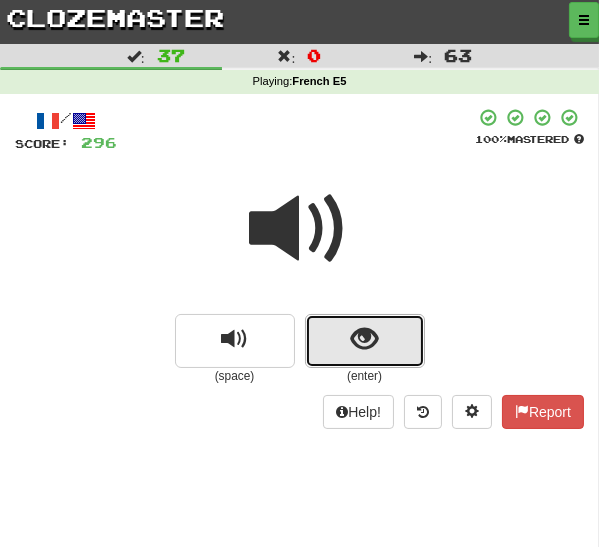 click at bounding box center (365, 341) 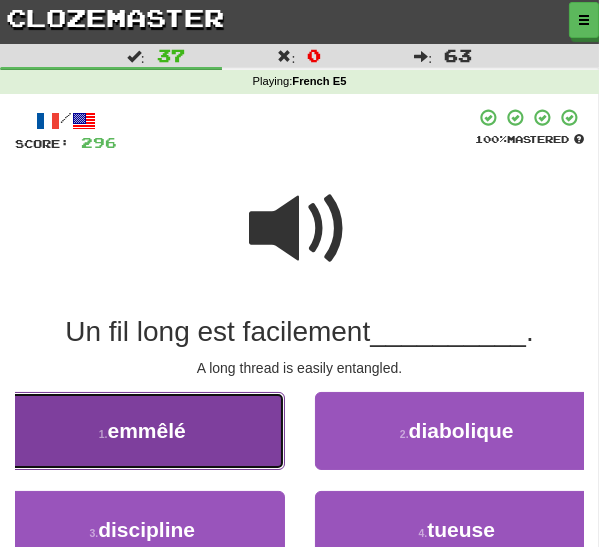 click on "1 .  emmêlé" at bounding box center [142, 431] 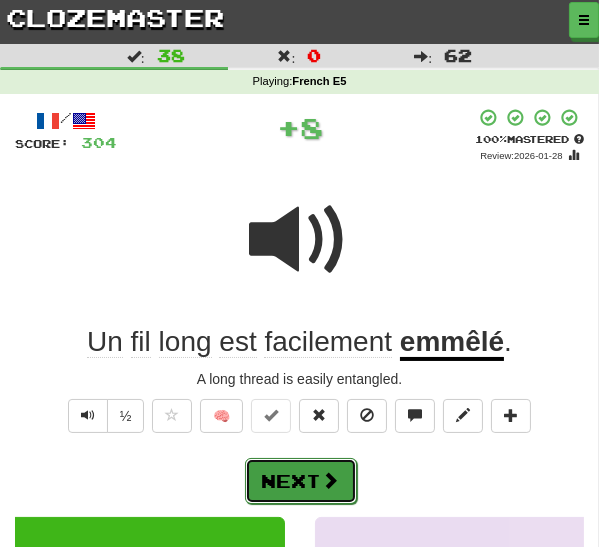 click on "Next" at bounding box center [301, 481] 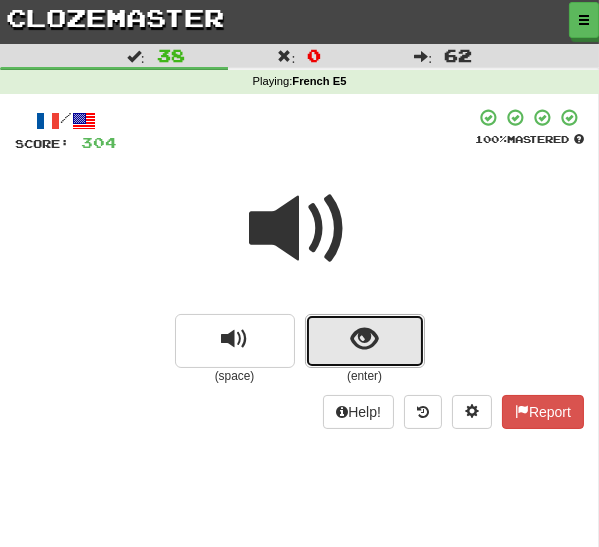 click at bounding box center (364, 339) 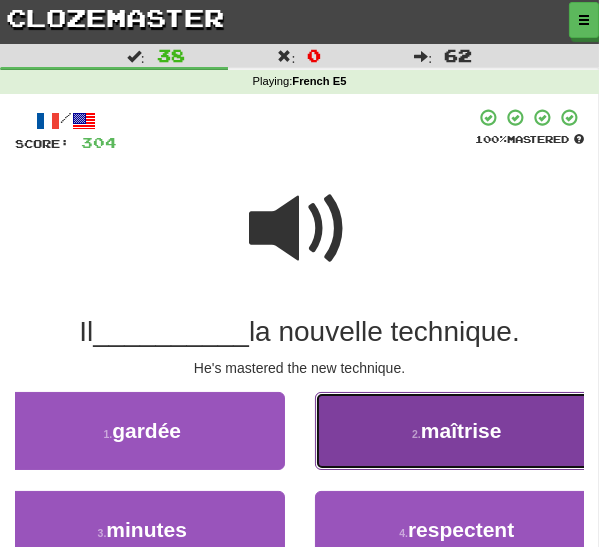 click on "maîtrise" at bounding box center [461, 430] 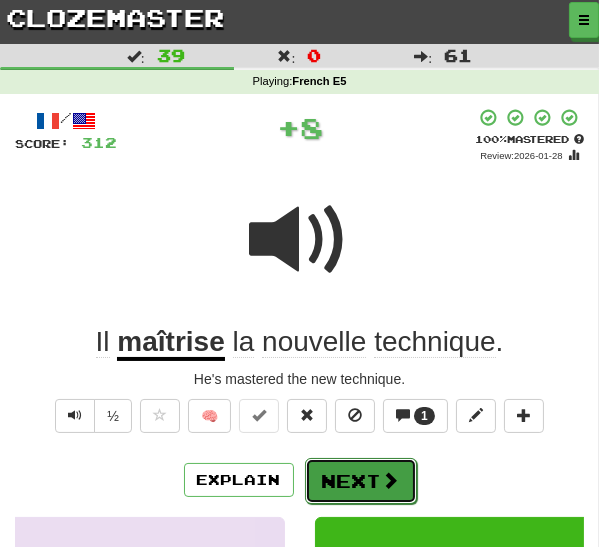 click on "Next" at bounding box center (361, 481) 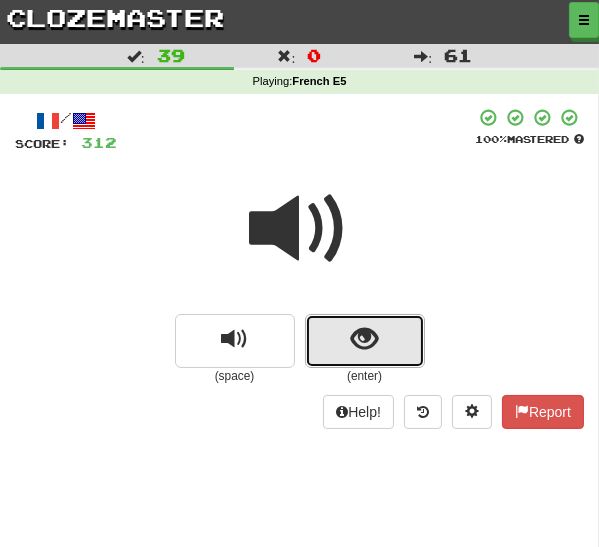 click at bounding box center [365, 341] 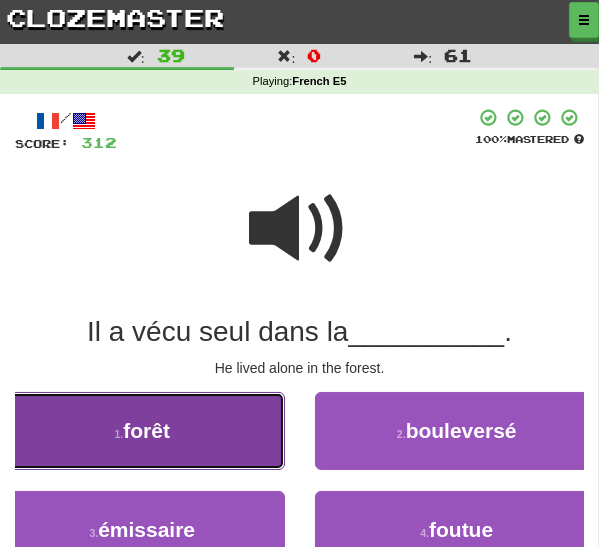 click on "1 .  forêt" at bounding box center (142, 431) 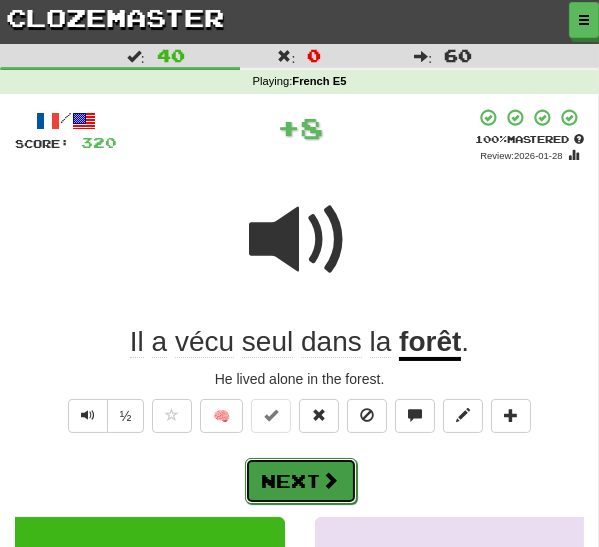 click at bounding box center [331, 480] 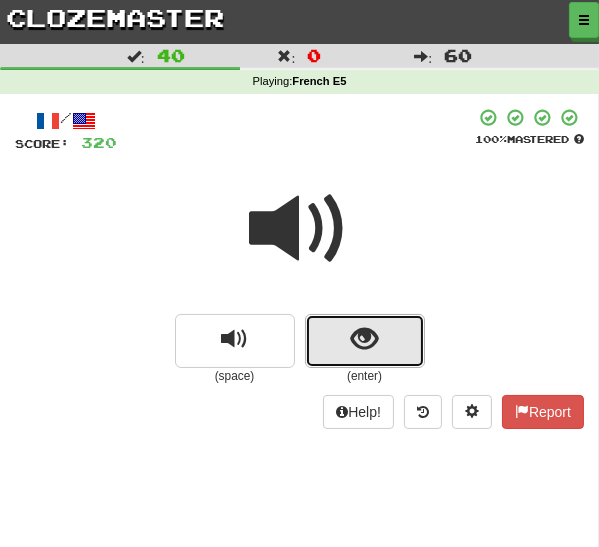 click at bounding box center (365, 341) 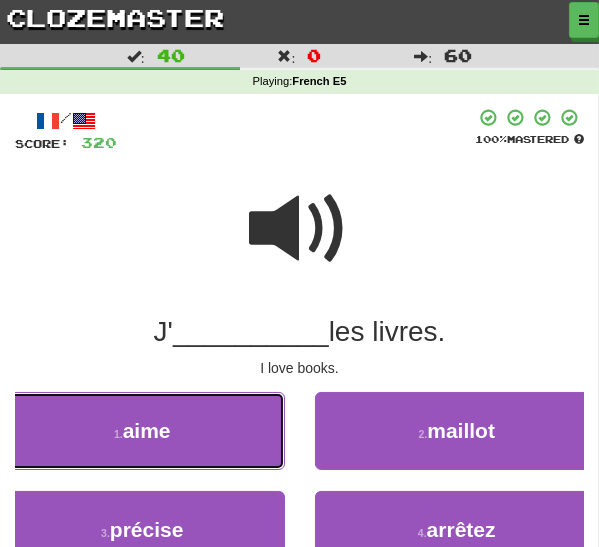 click on "1 .  aime" at bounding box center (142, 431) 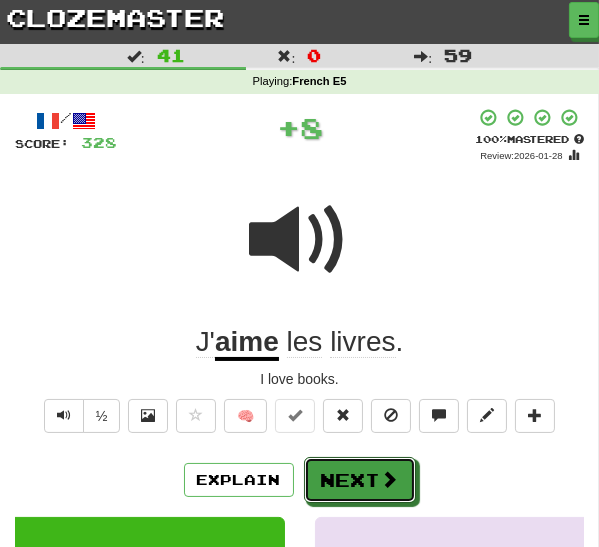 drag, startPoint x: 388, startPoint y: 482, endPoint x: 402, endPoint y: 455, distance: 30.413813 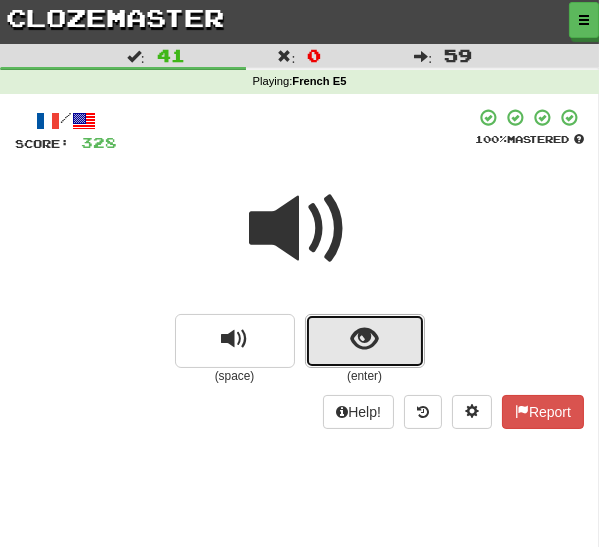 click at bounding box center (364, 339) 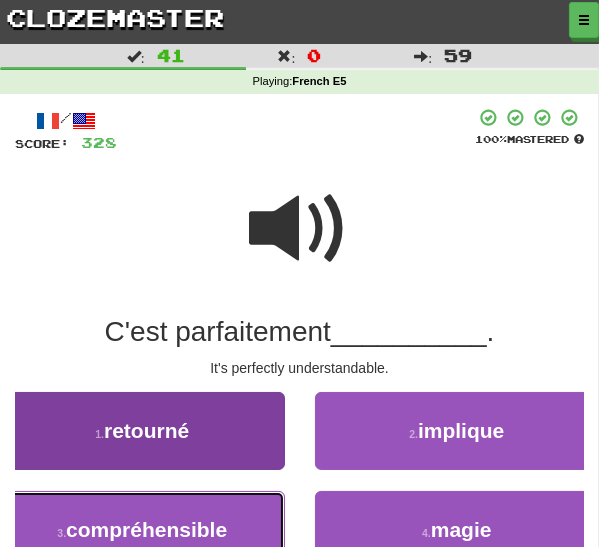 click on "compréhensible" at bounding box center [146, 529] 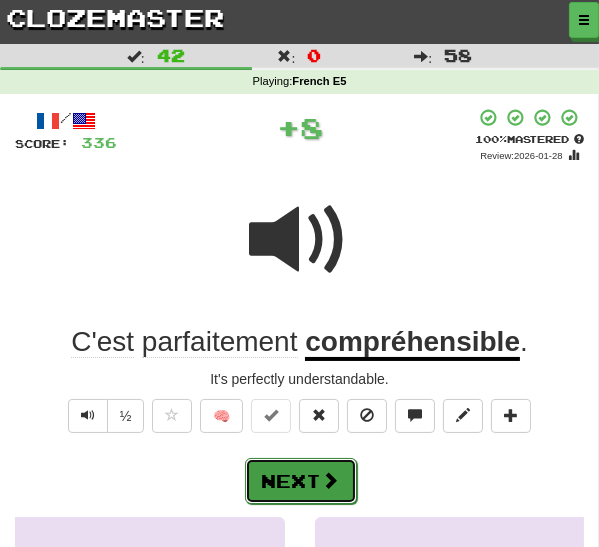click on "Next" at bounding box center (301, 481) 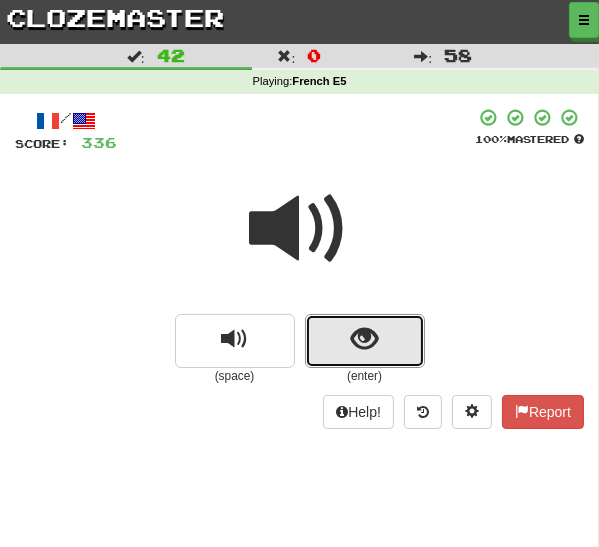 drag, startPoint x: 359, startPoint y: 350, endPoint x: 341, endPoint y: 356, distance: 18.973665 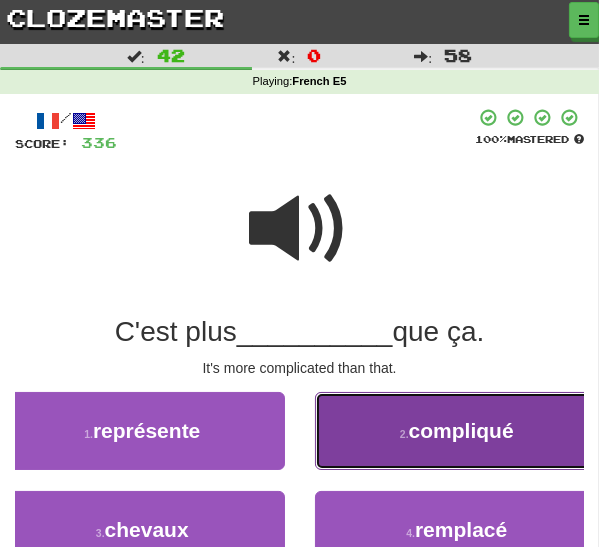 click on "2 .  compliqué" at bounding box center (457, 431) 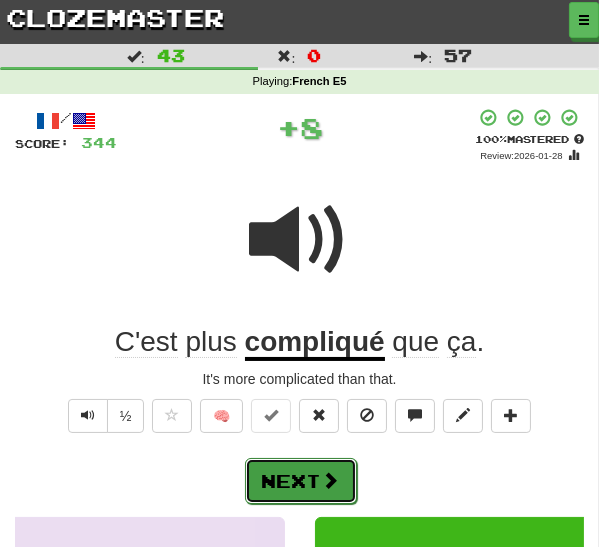 click on "Next" at bounding box center [301, 481] 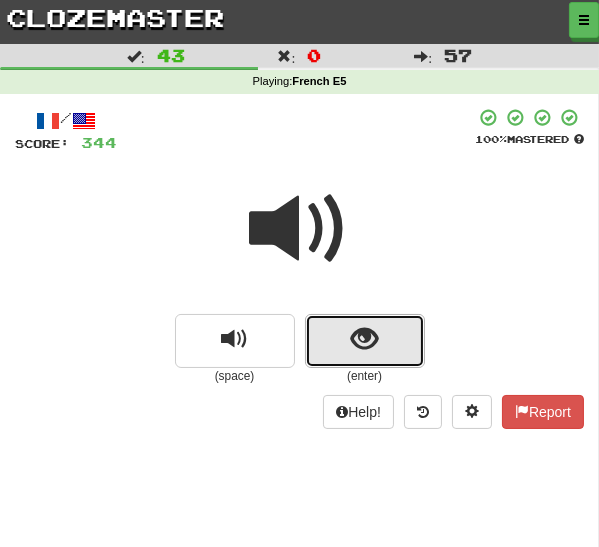 click at bounding box center (365, 341) 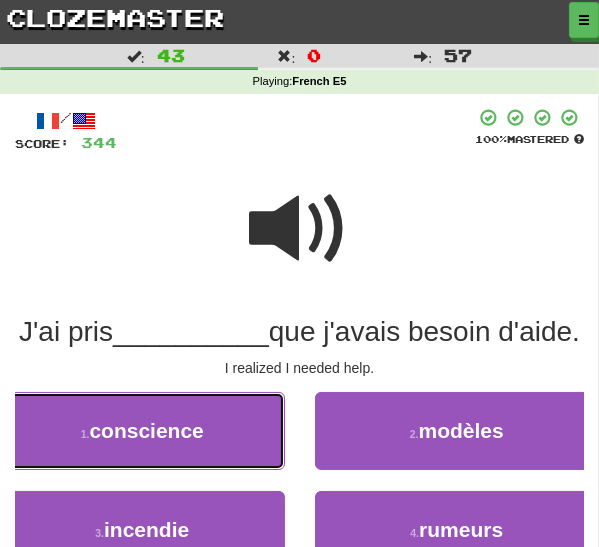 drag, startPoint x: 178, startPoint y: 479, endPoint x: 242, endPoint y: 475, distance: 64.12488 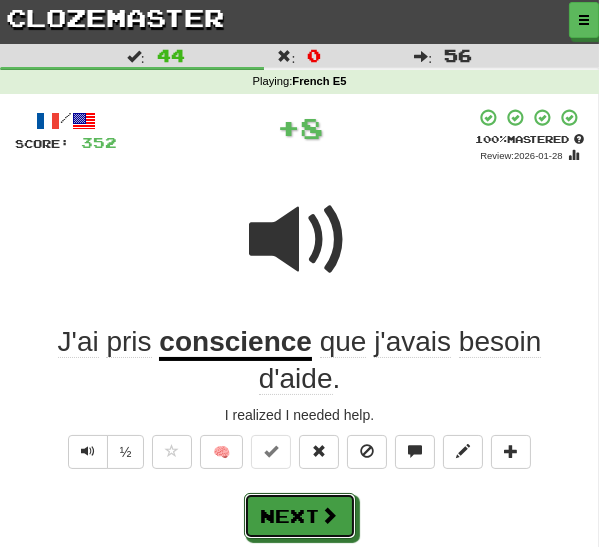 click on "Next" at bounding box center [300, 516] 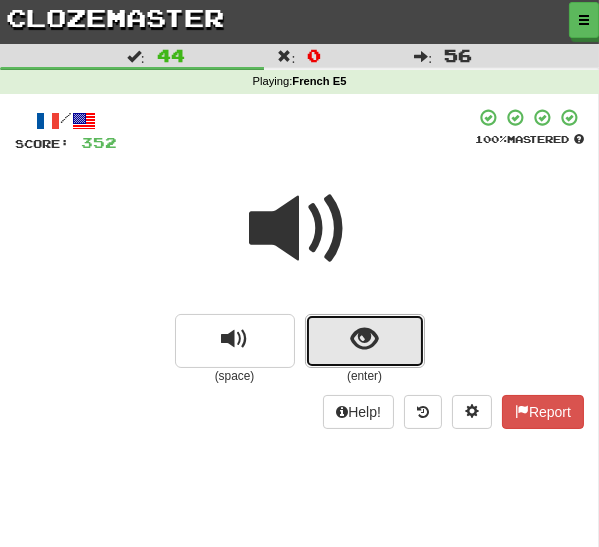 click at bounding box center (365, 341) 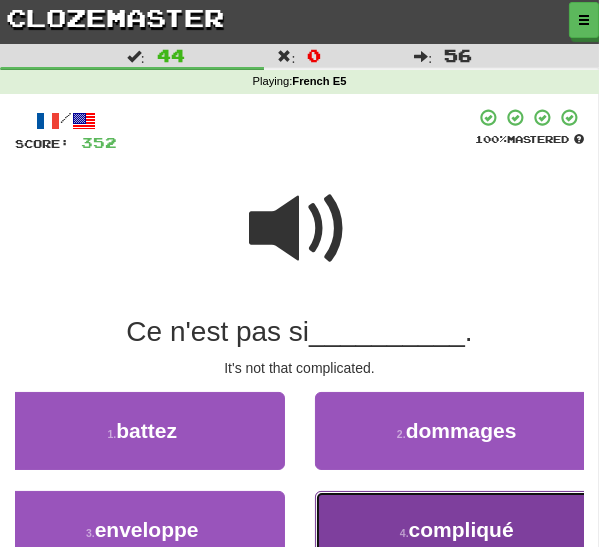 click on "compliqué" at bounding box center (461, 529) 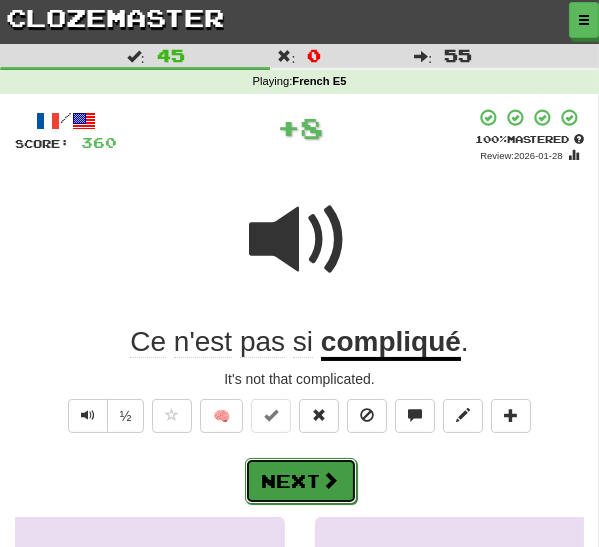 click on "Next" at bounding box center (301, 481) 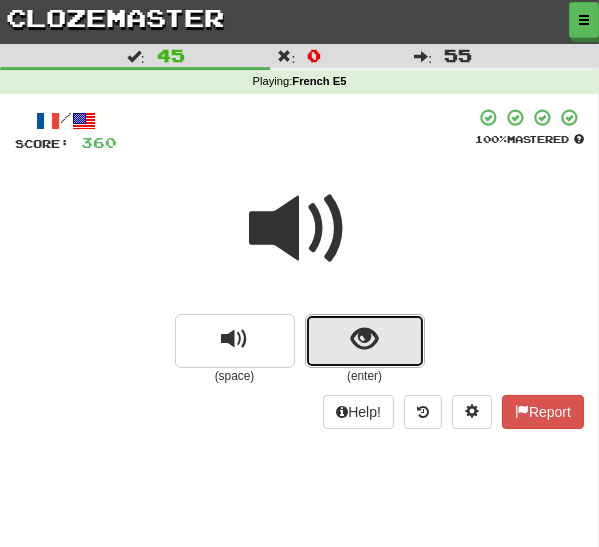click at bounding box center [365, 341] 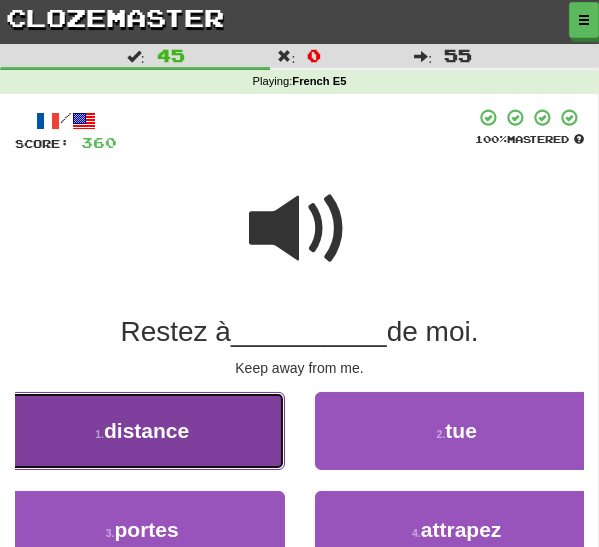 click on "1 .  distance" at bounding box center (142, 431) 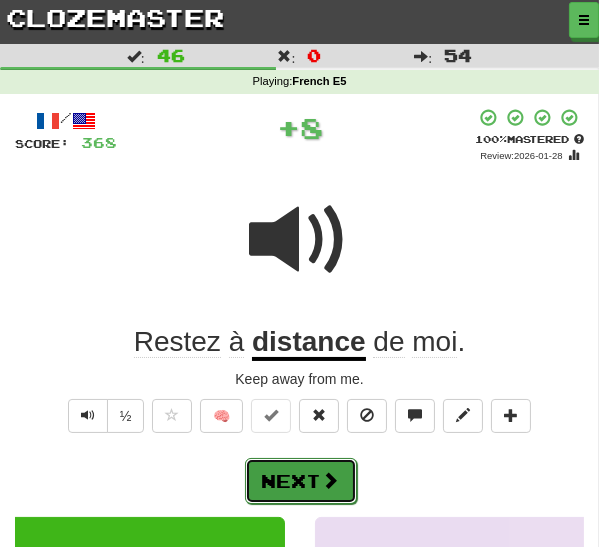 click at bounding box center [331, 480] 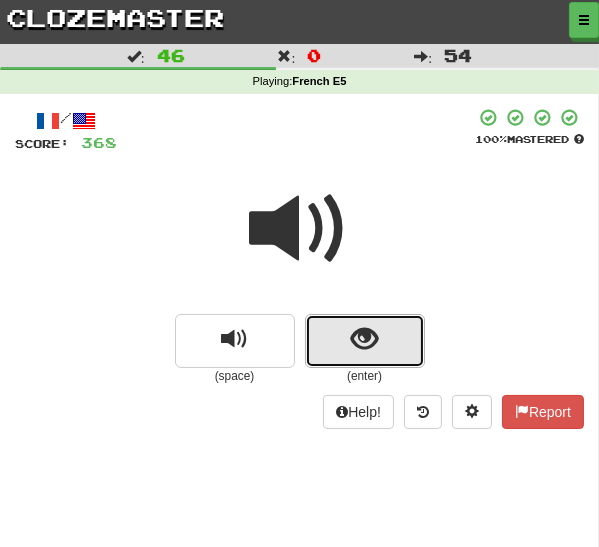 click at bounding box center [365, 341] 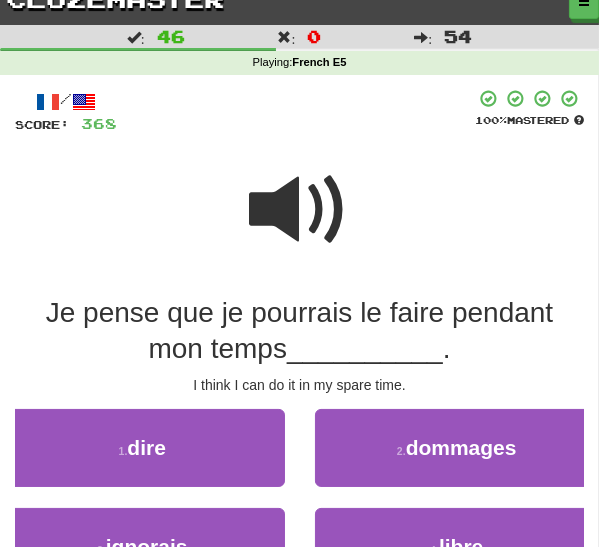 scroll, scrollTop: 36, scrollLeft: 0, axis: vertical 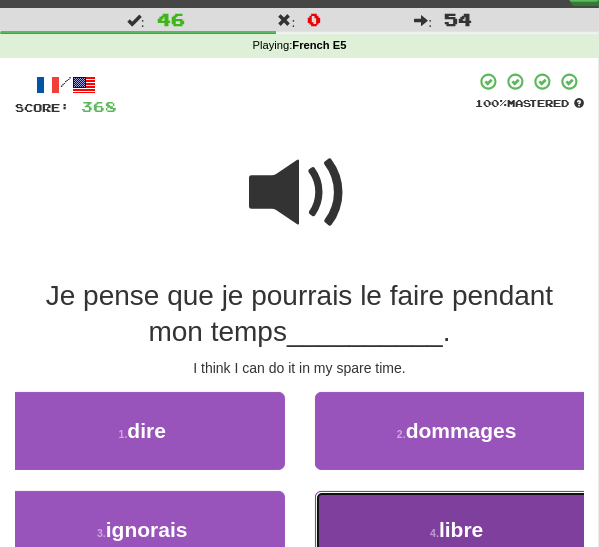 click on "libre" at bounding box center [461, 529] 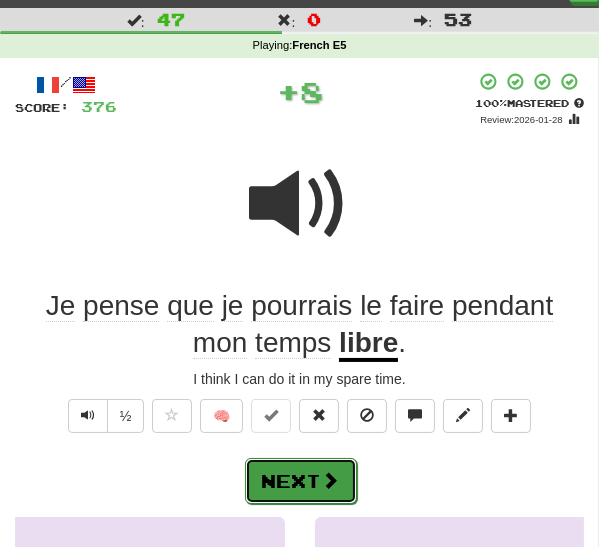 click on "Next" at bounding box center [301, 481] 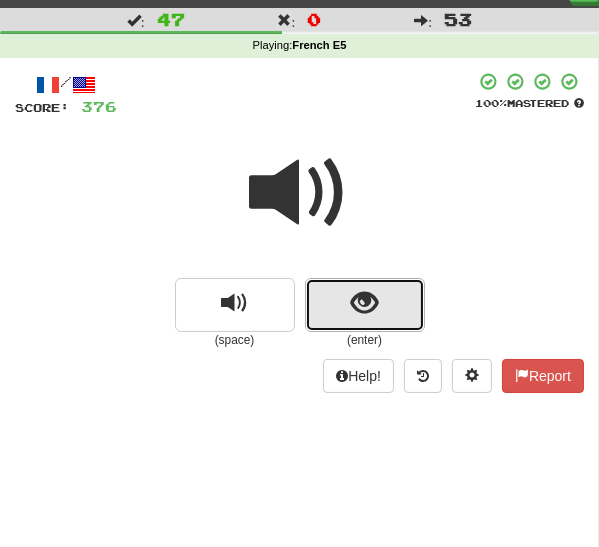 click at bounding box center (364, 303) 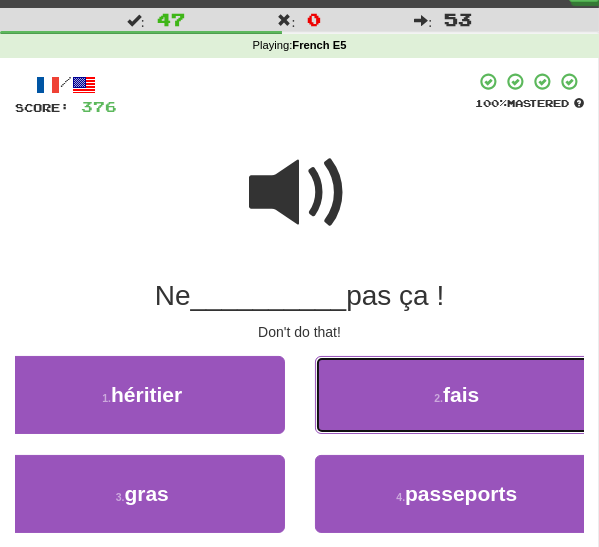 click on "2 .  fais" at bounding box center (457, 395) 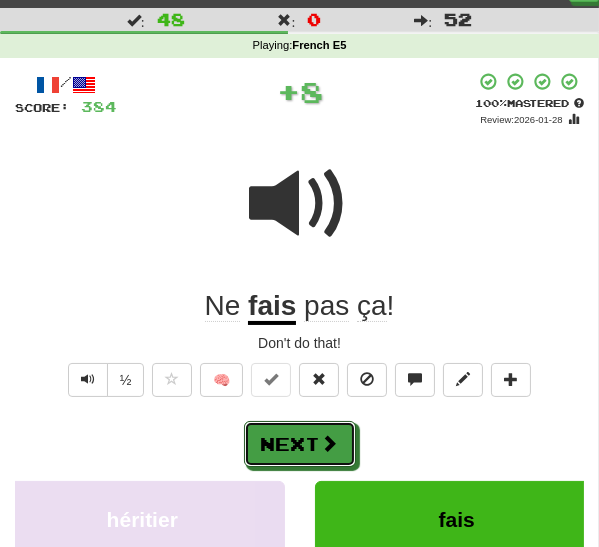 click on "Next" at bounding box center [300, 444] 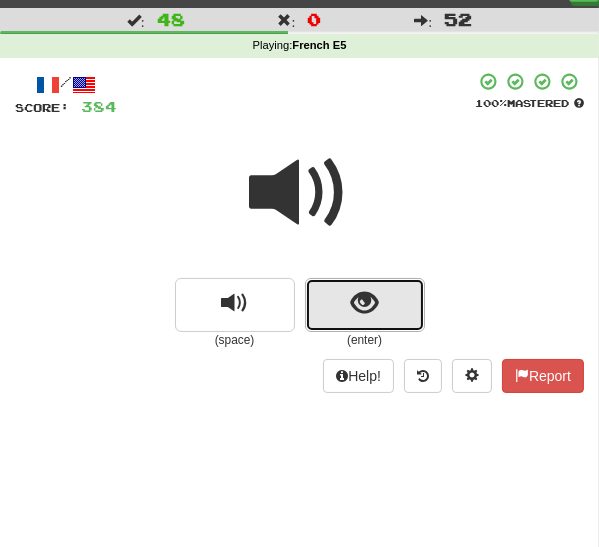 click at bounding box center (364, 303) 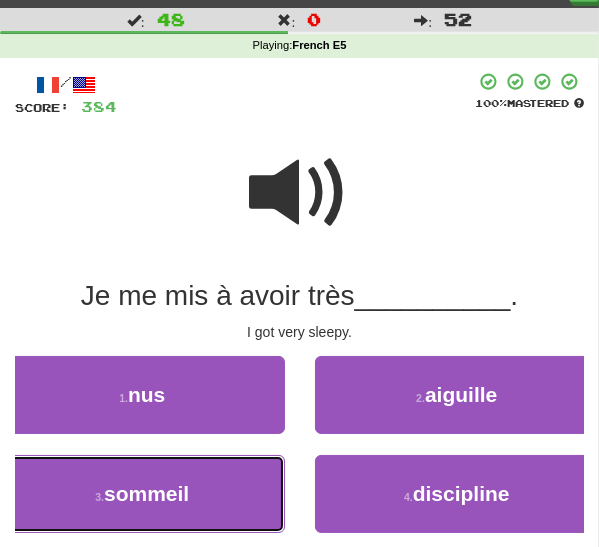 drag, startPoint x: 208, startPoint y: 486, endPoint x: 263, endPoint y: 475, distance: 56.089214 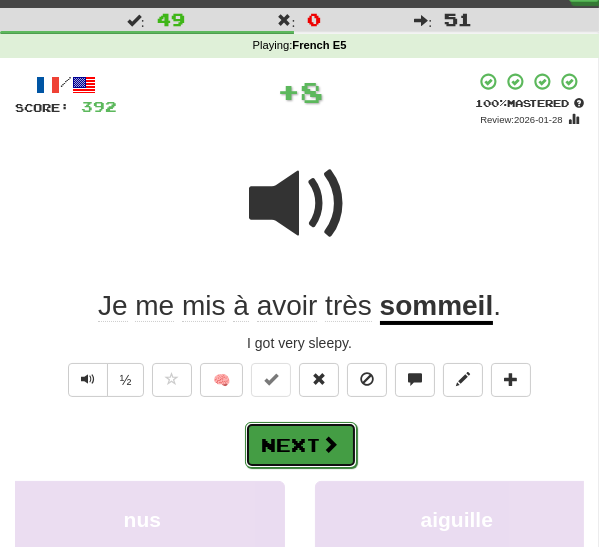 click on "Next" at bounding box center (301, 445) 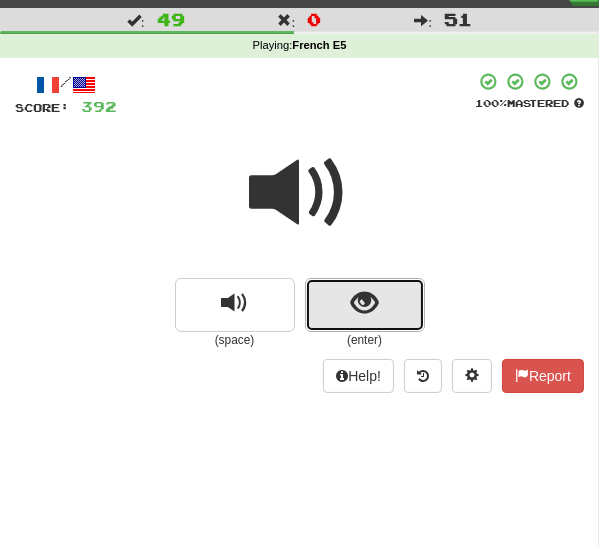 click at bounding box center [365, 305] 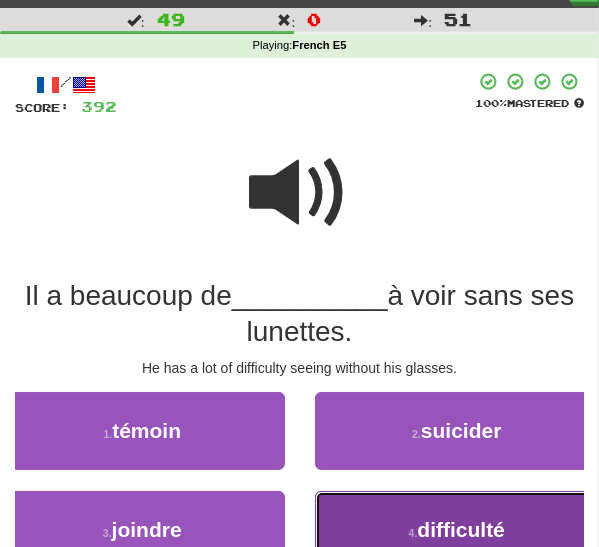 click on "4 .  difficulté" at bounding box center [457, 530] 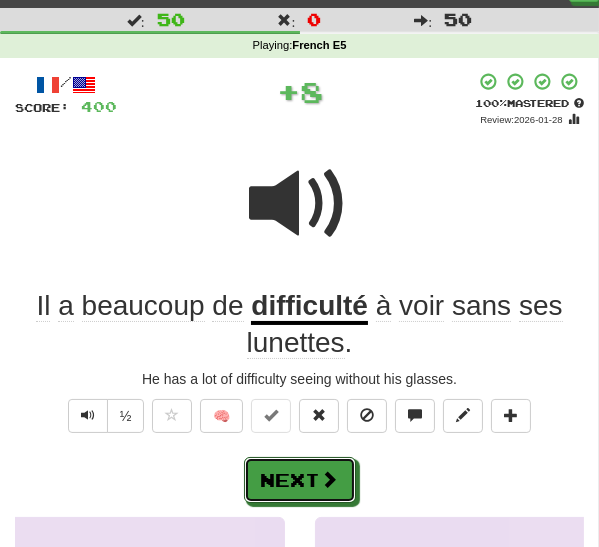 click at bounding box center (330, 479) 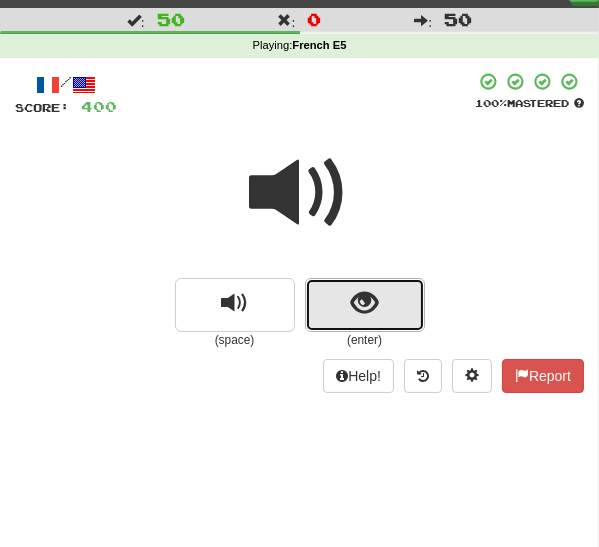 click at bounding box center [364, 303] 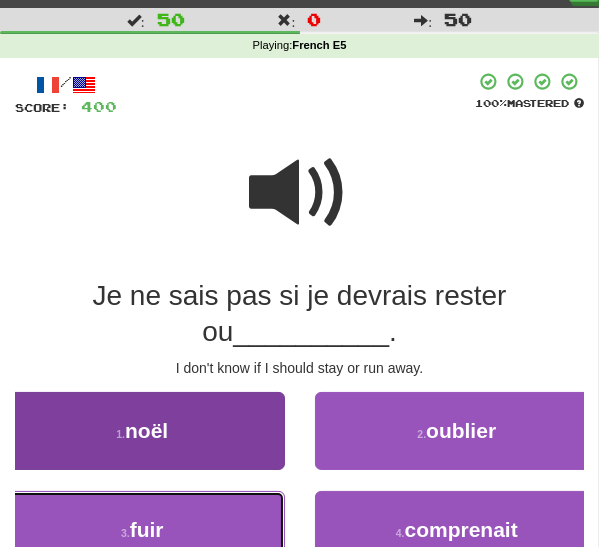 drag, startPoint x: 169, startPoint y: 530, endPoint x: 183, endPoint y: 529, distance: 14.035668 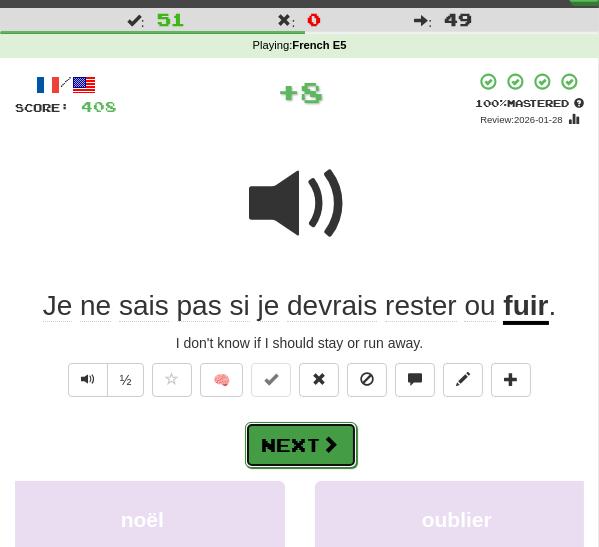 click at bounding box center [331, 444] 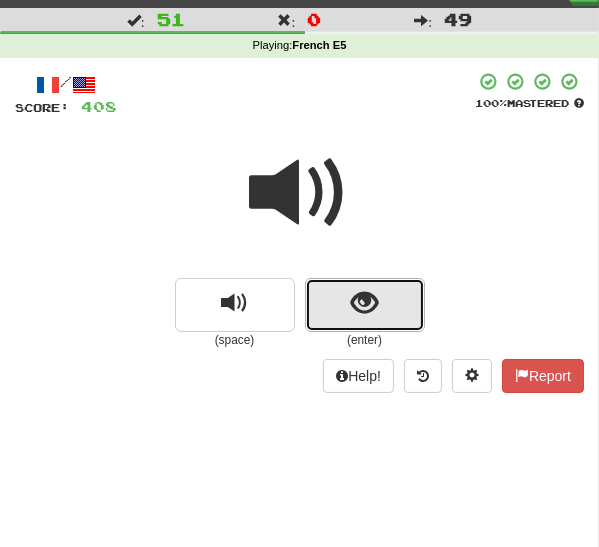 click at bounding box center [365, 305] 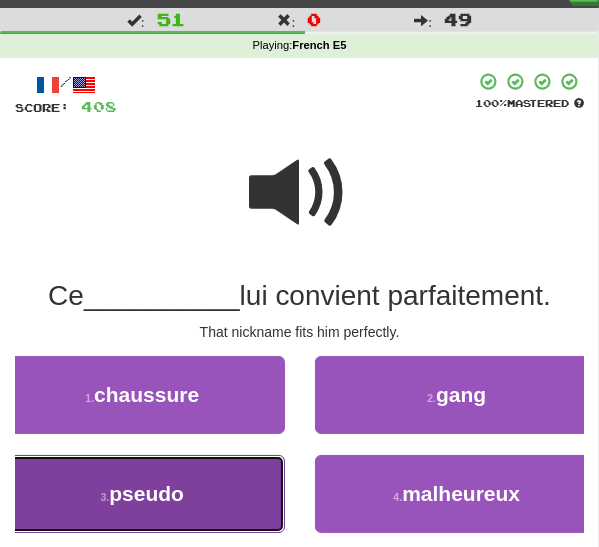 click on "3 .  pseudo" at bounding box center (142, 494) 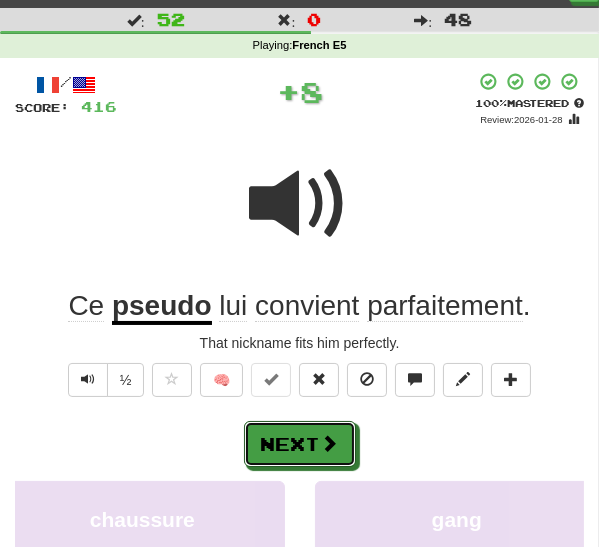 drag, startPoint x: 316, startPoint y: 448, endPoint x: 358, endPoint y: 429, distance: 46.09772 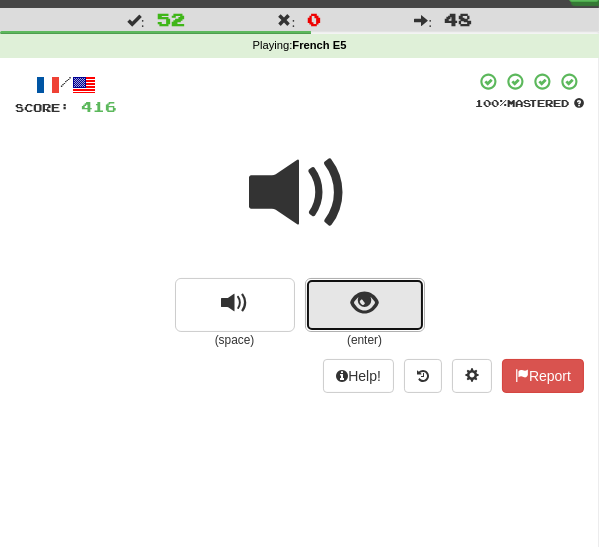 click at bounding box center (365, 305) 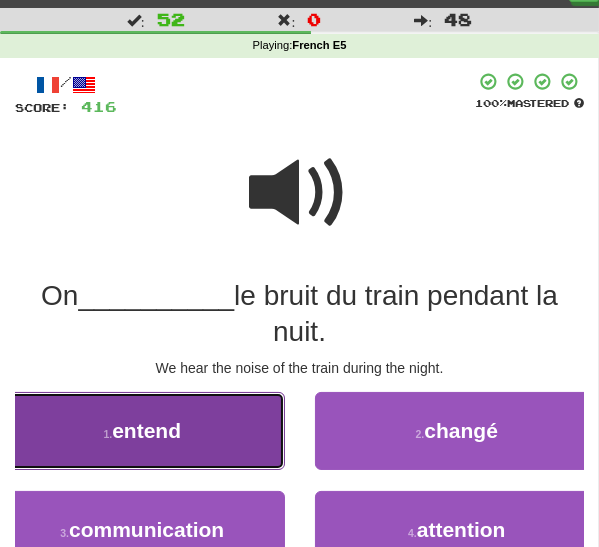 click on "entend" at bounding box center (146, 430) 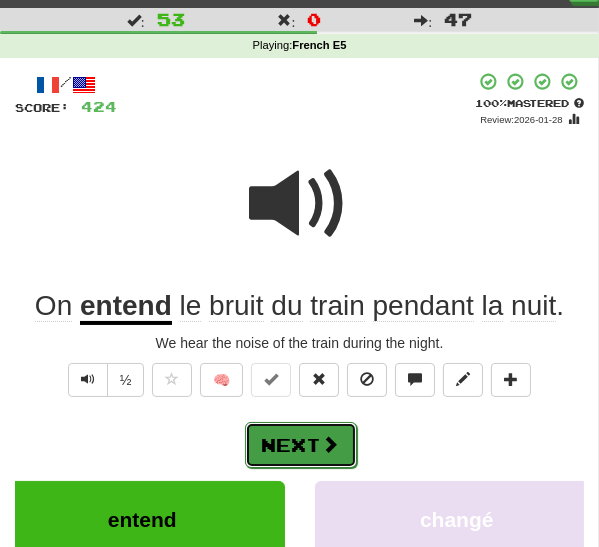 click on "Next" at bounding box center (301, 445) 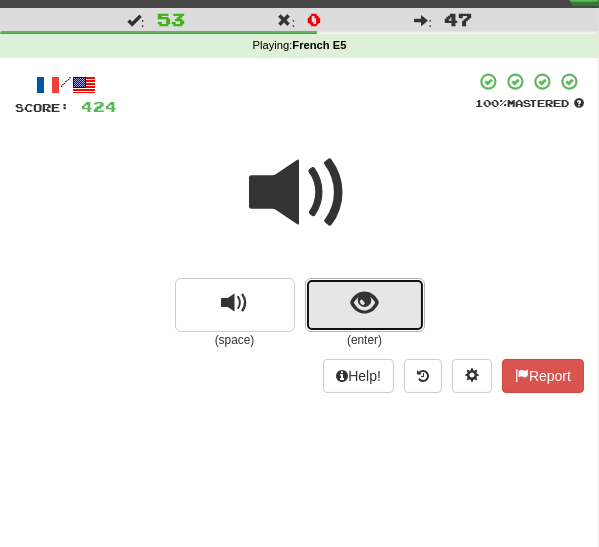 click at bounding box center (364, 303) 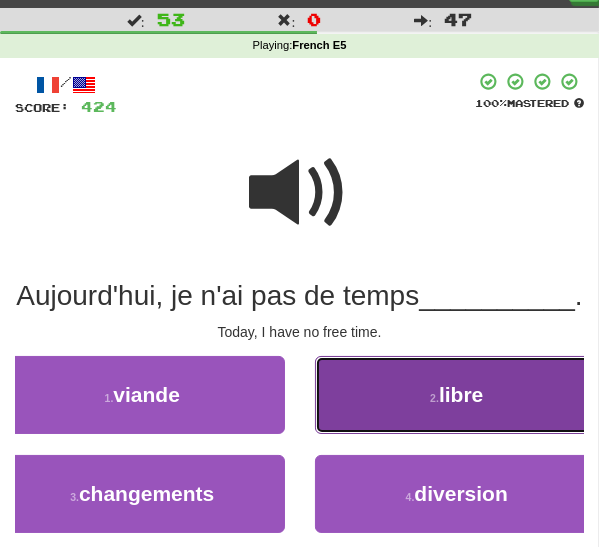 click on "2 .  libre" at bounding box center [457, 395] 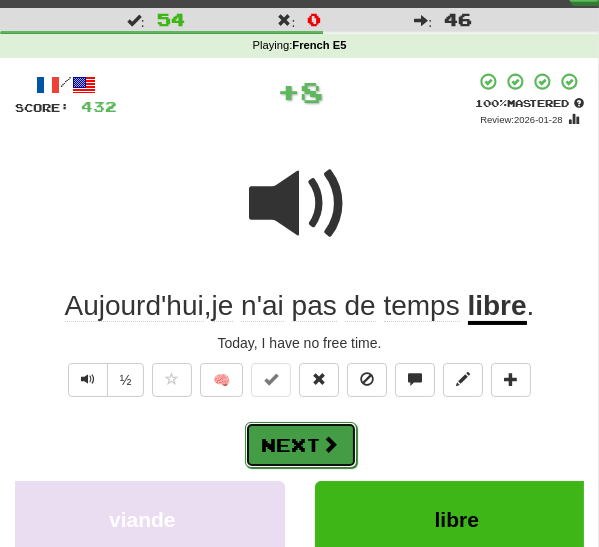 click on "Next" at bounding box center (301, 445) 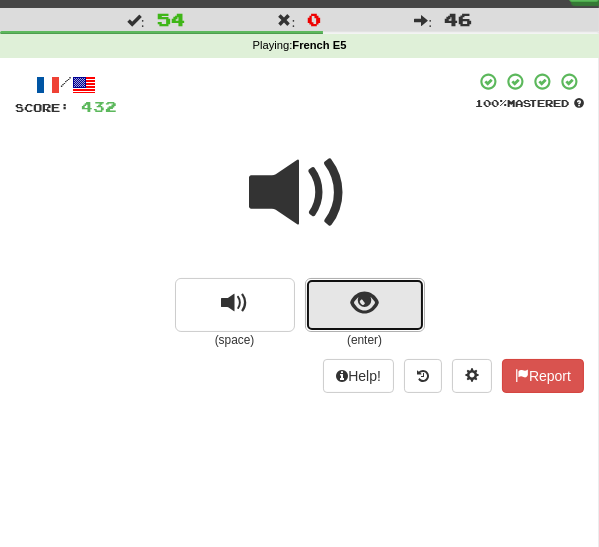 click at bounding box center (365, 305) 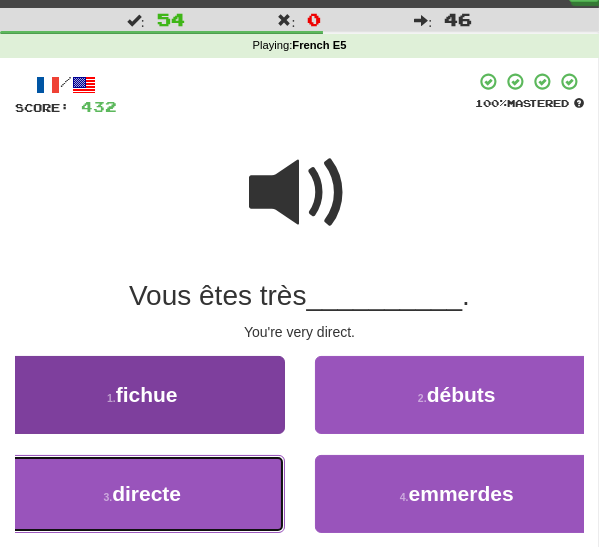 drag, startPoint x: 173, startPoint y: 490, endPoint x: 204, endPoint y: 489, distance: 31.016125 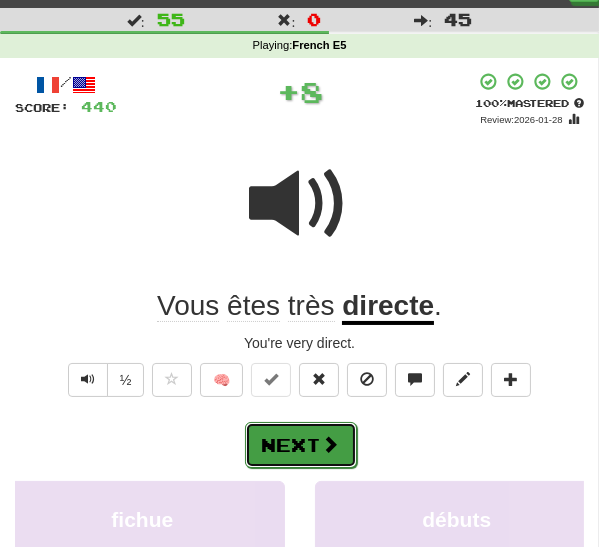 click on "Next" at bounding box center (301, 445) 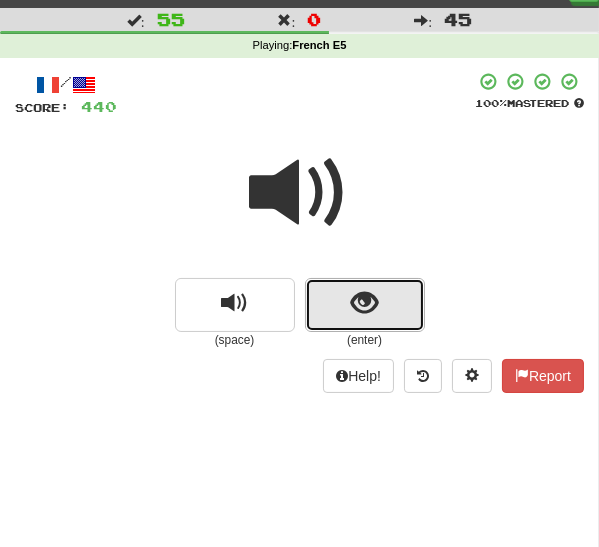 click at bounding box center (365, 305) 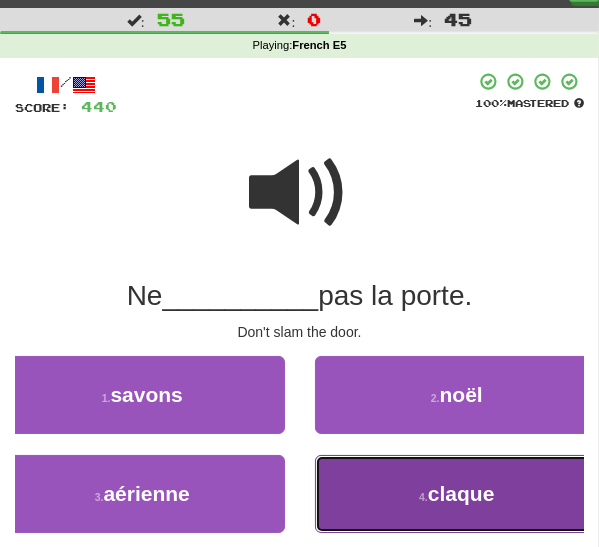 click on "4 .  claque" at bounding box center [457, 494] 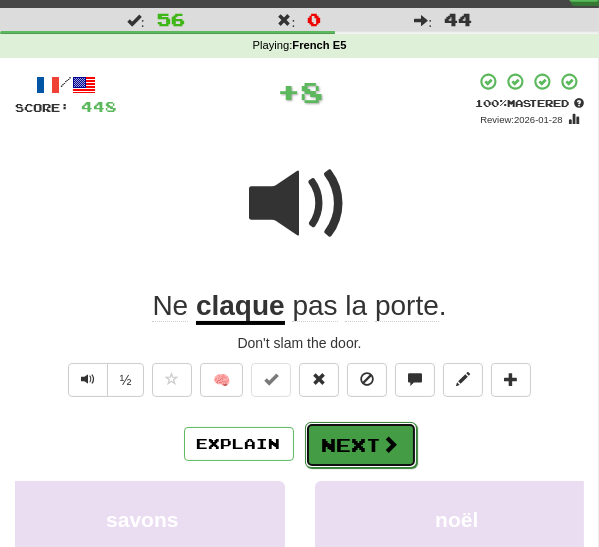 click on "Next" at bounding box center [361, 445] 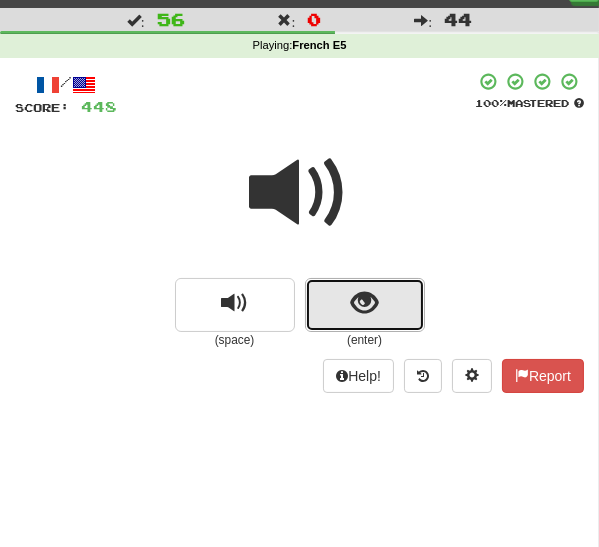 click at bounding box center (365, 305) 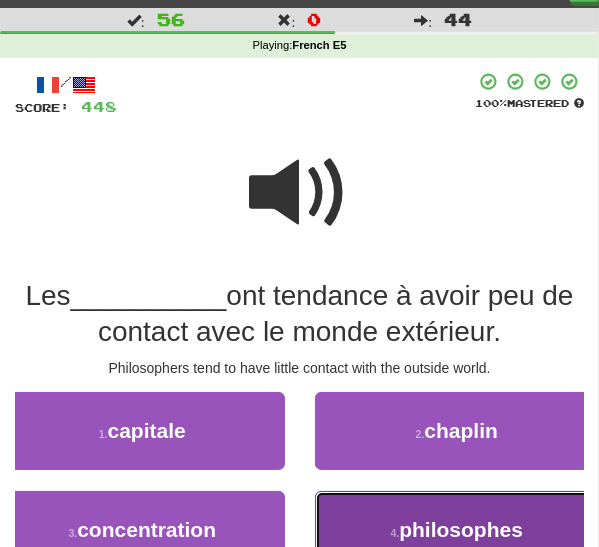 click on "4 .  philosophes" at bounding box center (457, 530) 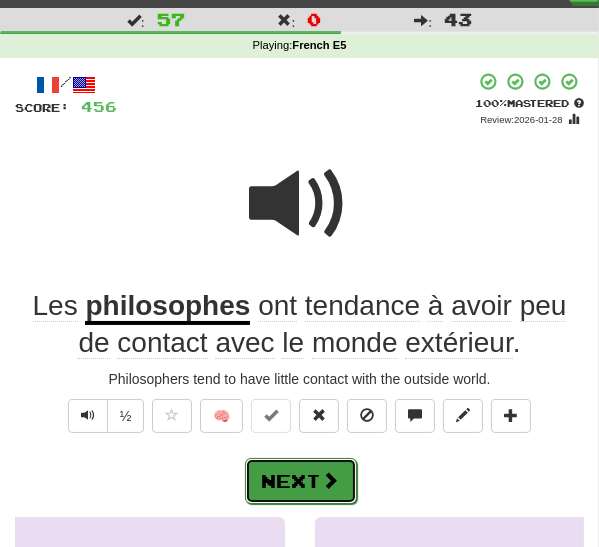 click on "Next" at bounding box center (301, 481) 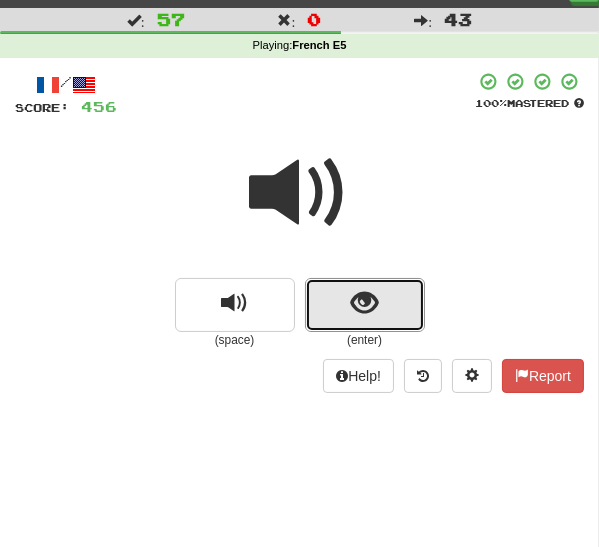 click at bounding box center (364, 303) 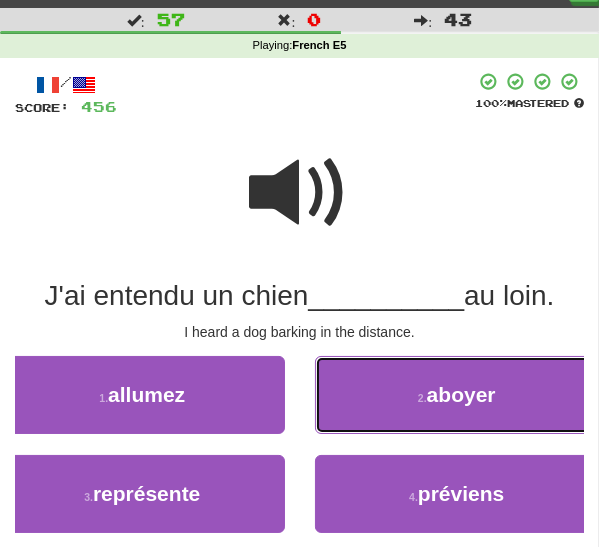 click on "2 .  aboyer" at bounding box center [457, 395] 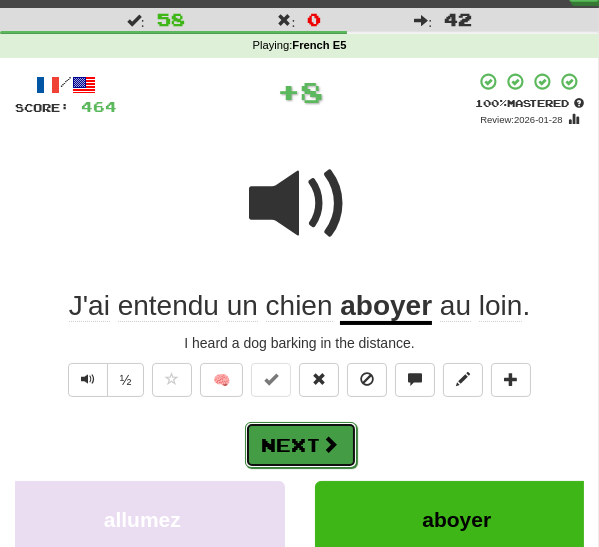 click on "Next" at bounding box center (301, 445) 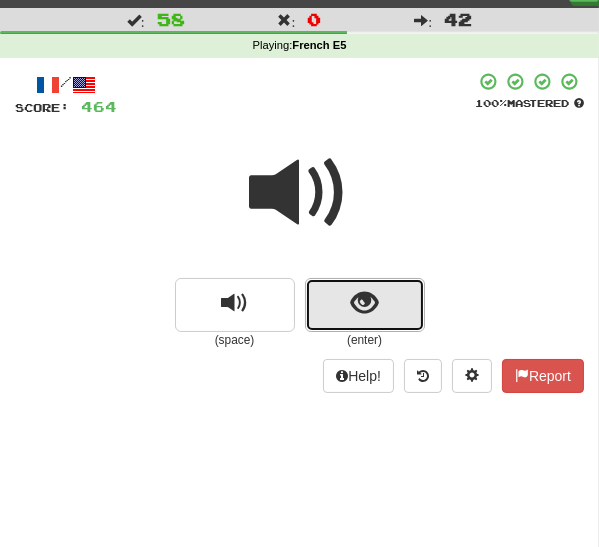 click at bounding box center (365, 305) 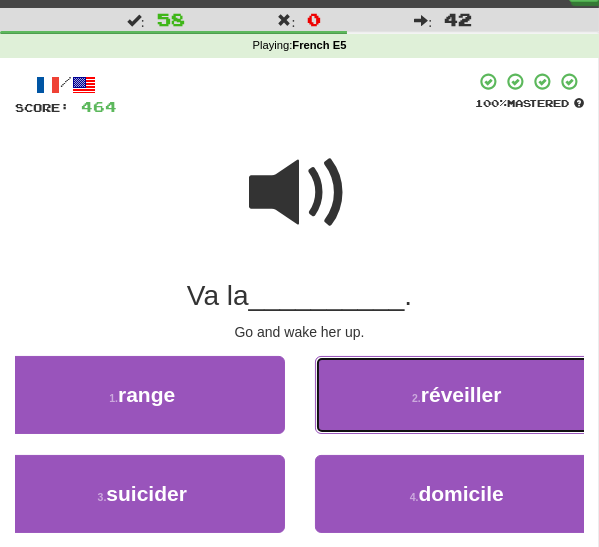 click on "2 .  réveiller" at bounding box center (457, 395) 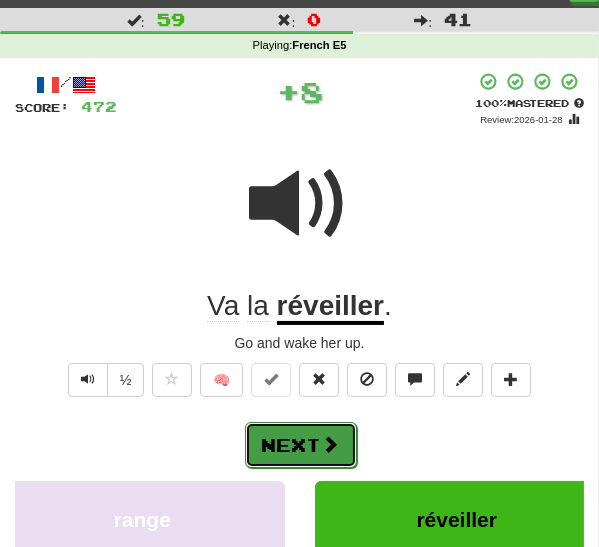 click at bounding box center [331, 444] 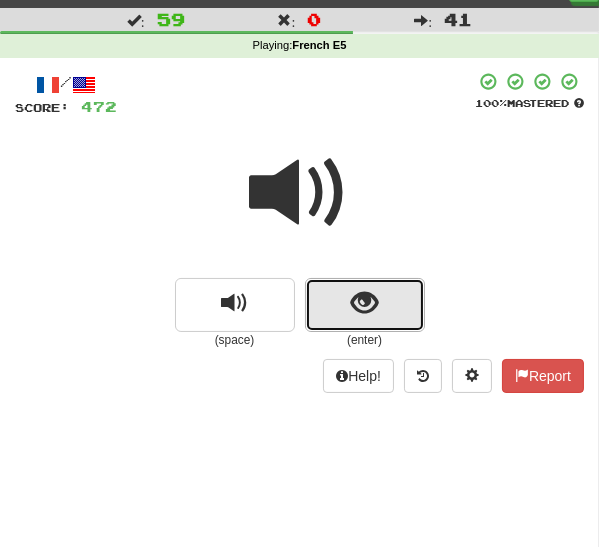 click at bounding box center (365, 305) 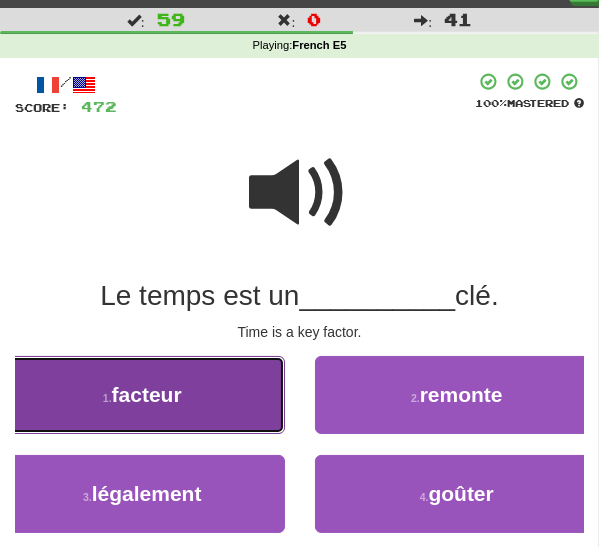 click on "1 .  facteur" at bounding box center [142, 395] 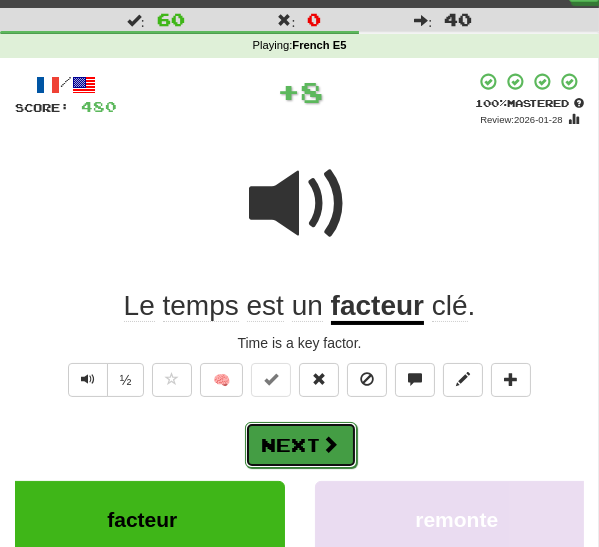 click on "Next" at bounding box center (301, 445) 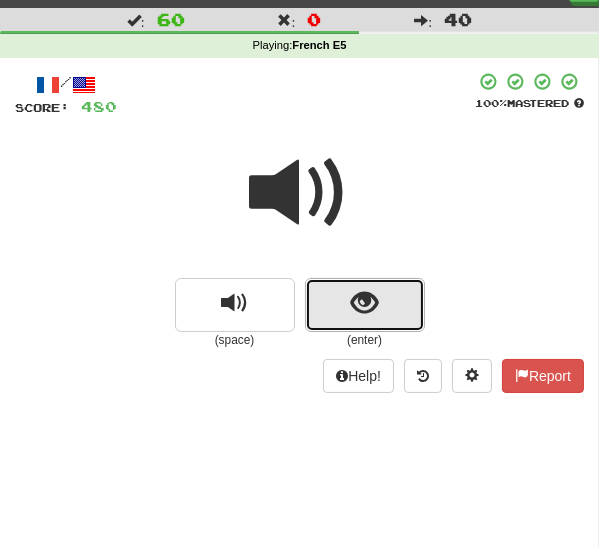 click at bounding box center [365, 305] 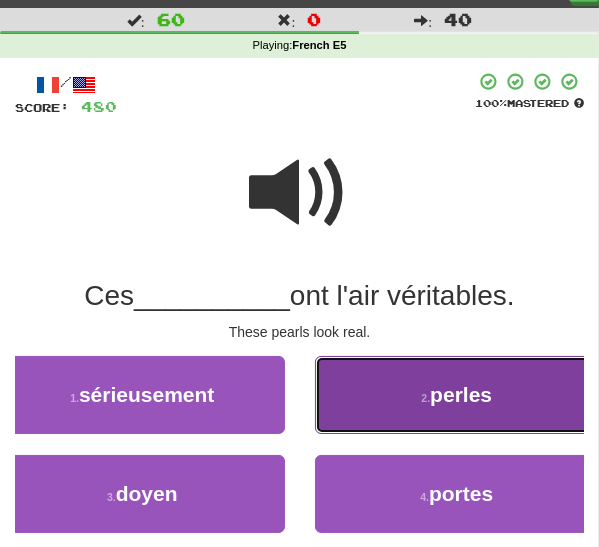 click on "2 .  perles" at bounding box center [457, 395] 